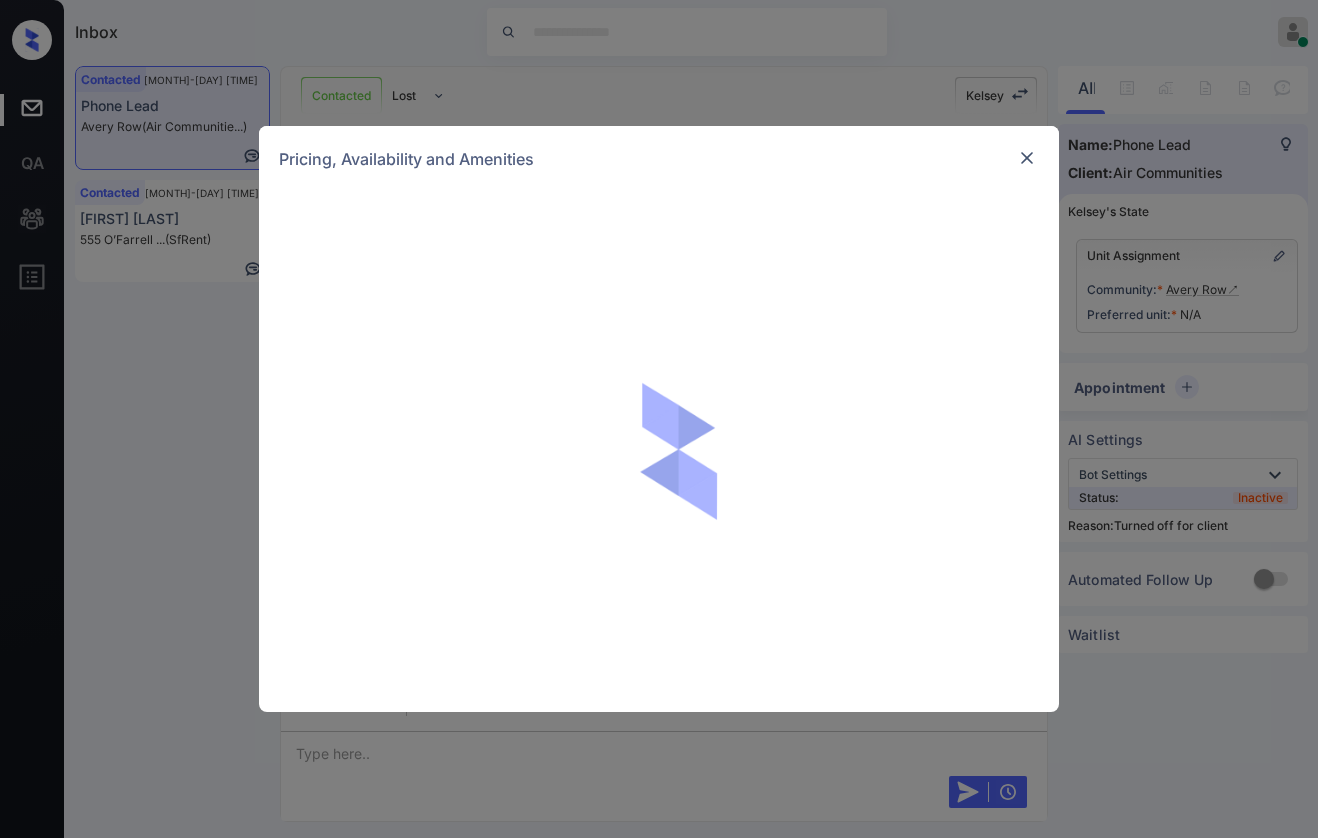 scroll, scrollTop: 0, scrollLeft: 0, axis: both 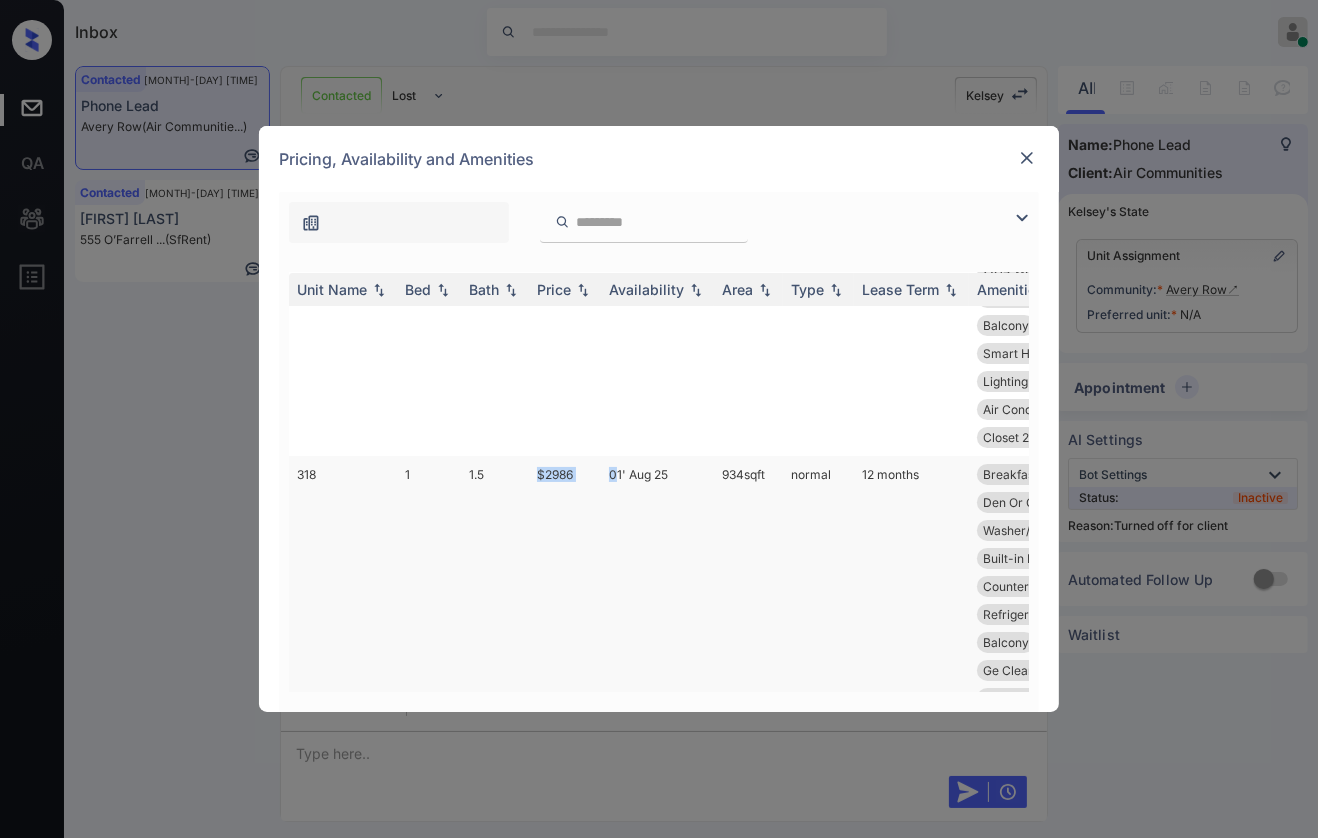 drag, startPoint x: 532, startPoint y: 499, endPoint x: 617, endPoint y: 493, distance: 85.2115 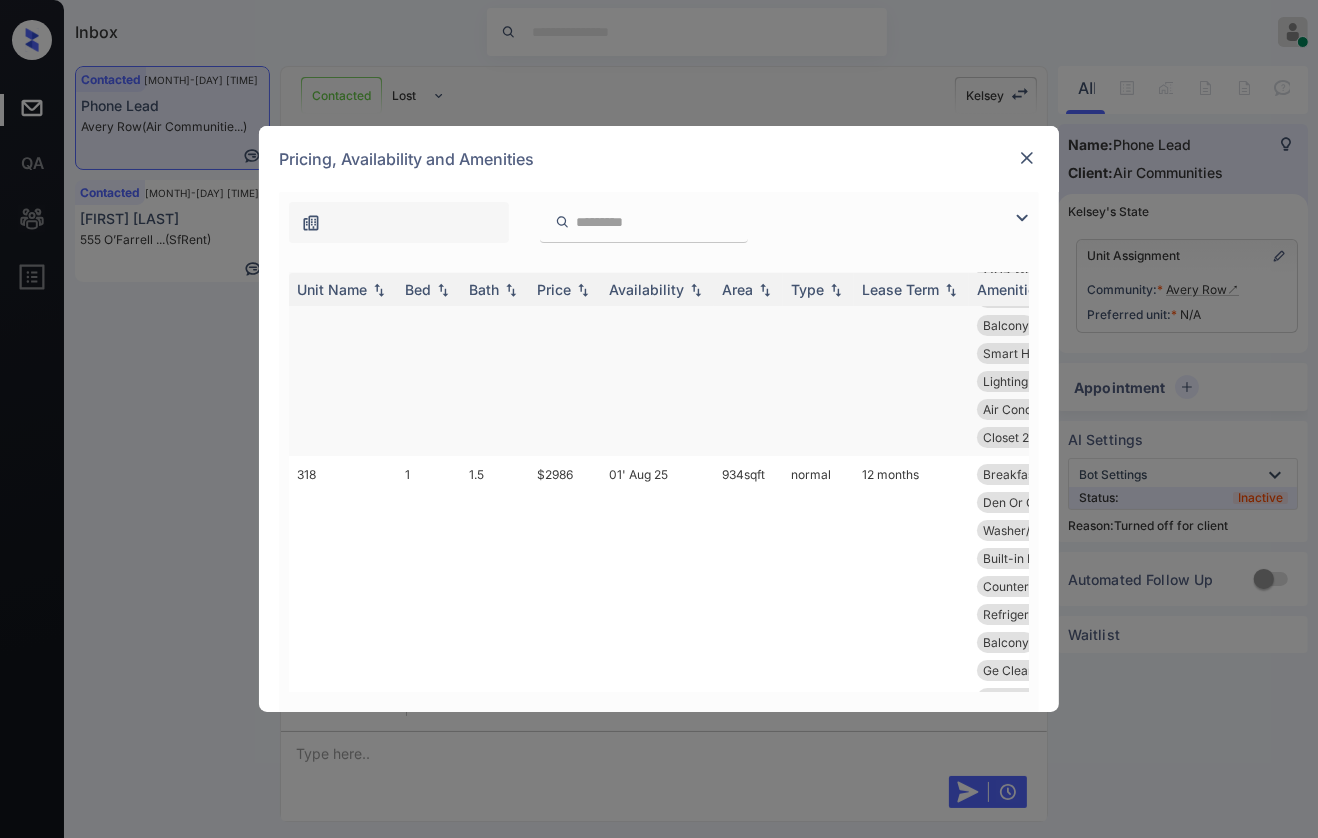 click on "$2718" at bounding box center (565, 325) 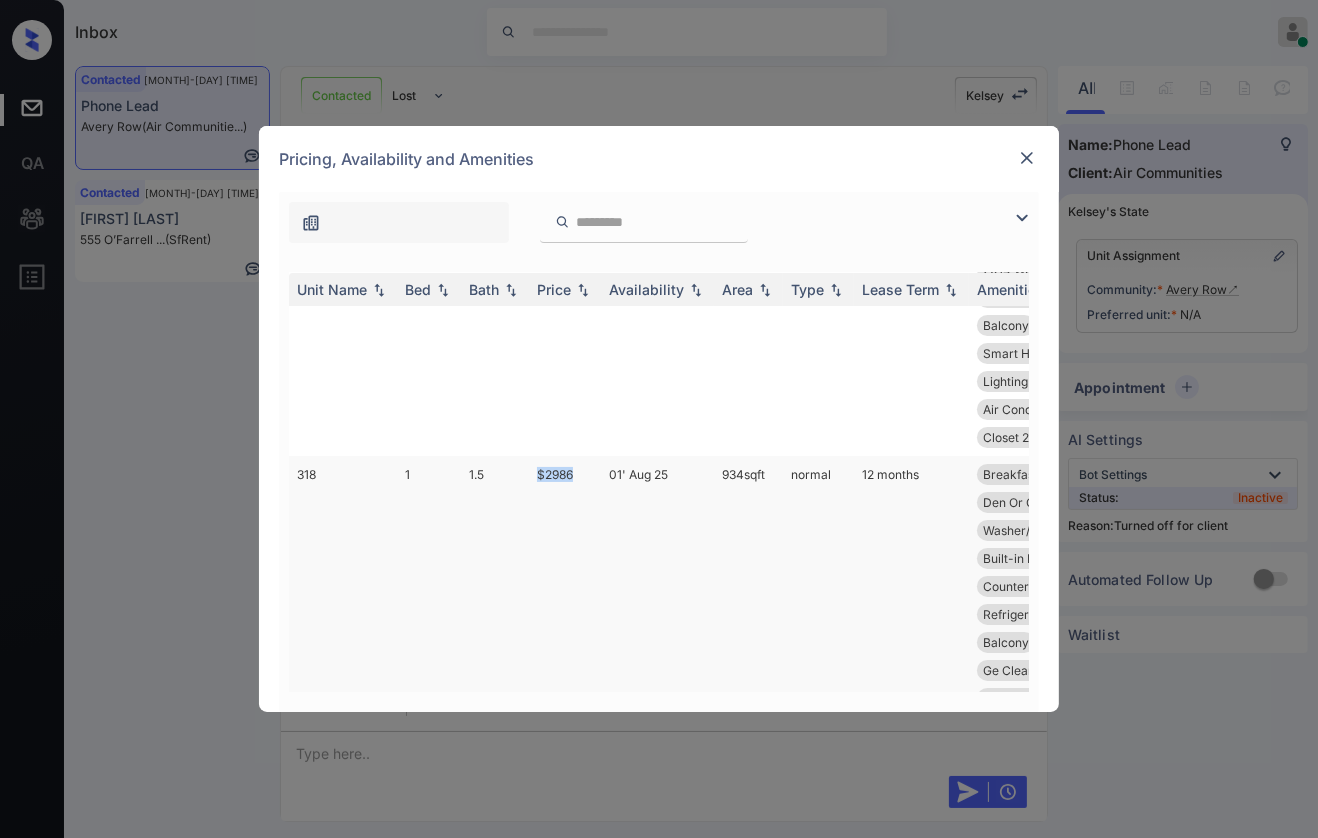 click on "318 1 1.5 $2986 01' Aug 25 934  sqft normal 12   months Breakfast Bar MPE 2025 Courty... Modern Kitchen Den Or Office Walk-in Closet ... Floor 03 Washer/Dryer St... Dishwasher Smart Home Door... Built-in Pantry Stone Flooring ... Air Conditioner Countertops Gra... Lighting Recess... Refrigerator Le... Bathroom Upgrad... Ceilings High Balcony Wood Plank Floo... Garbage disposa... Ge Clean Stainl... Smart Home Ther... Closet 2014 Microwave Kitchen Center ..." at bounding box center [811, 586] 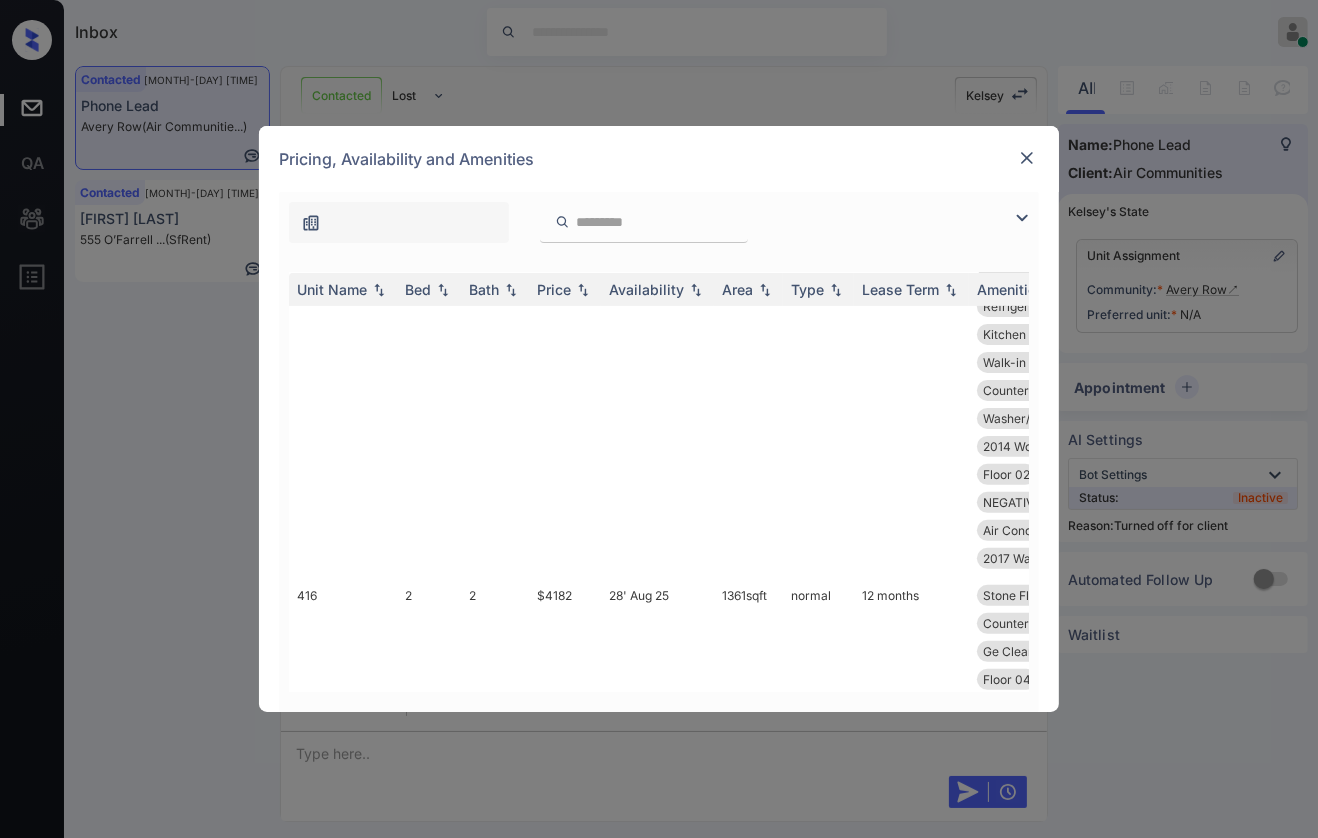 scroll, scrollTop: 786, scrollLeft: 0, axis: vertical 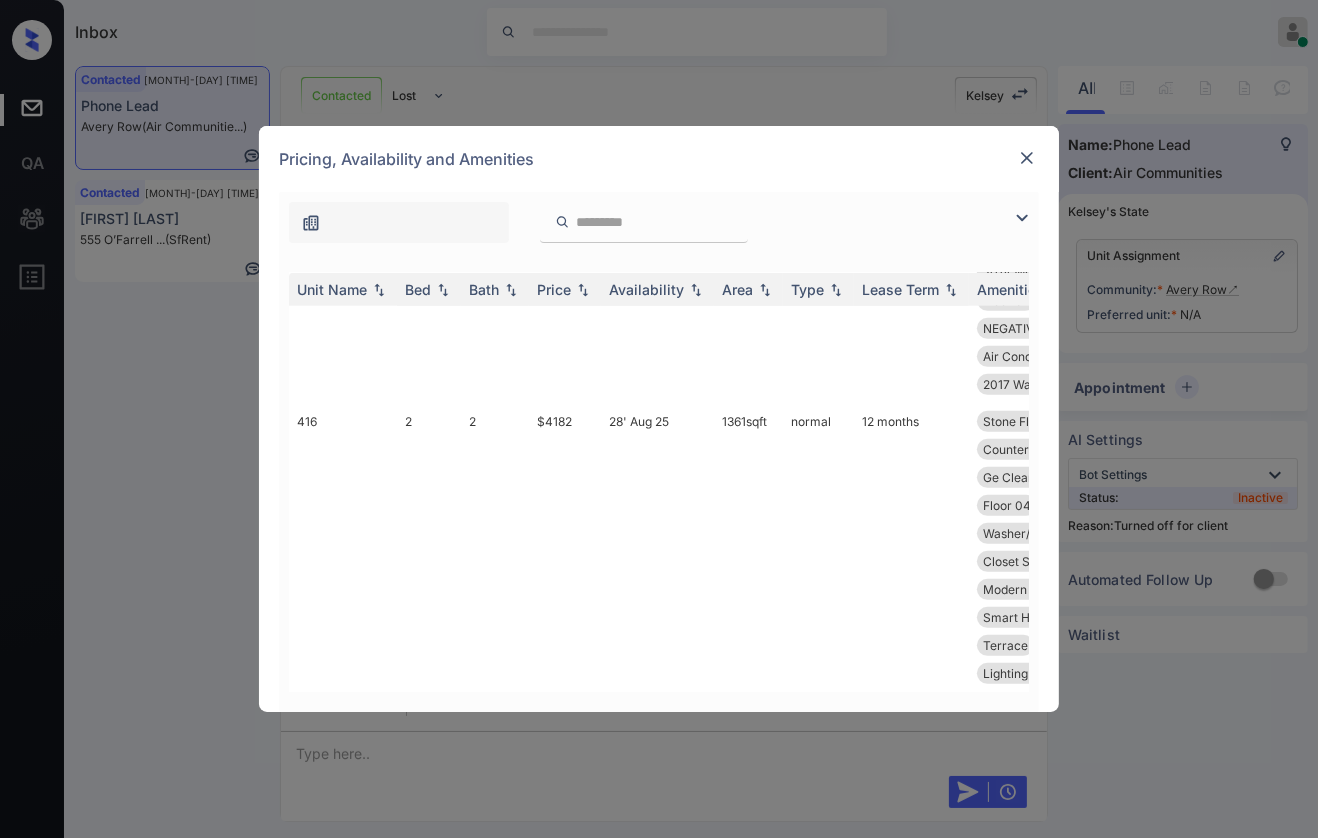 click at bounding box center [1027, 158] 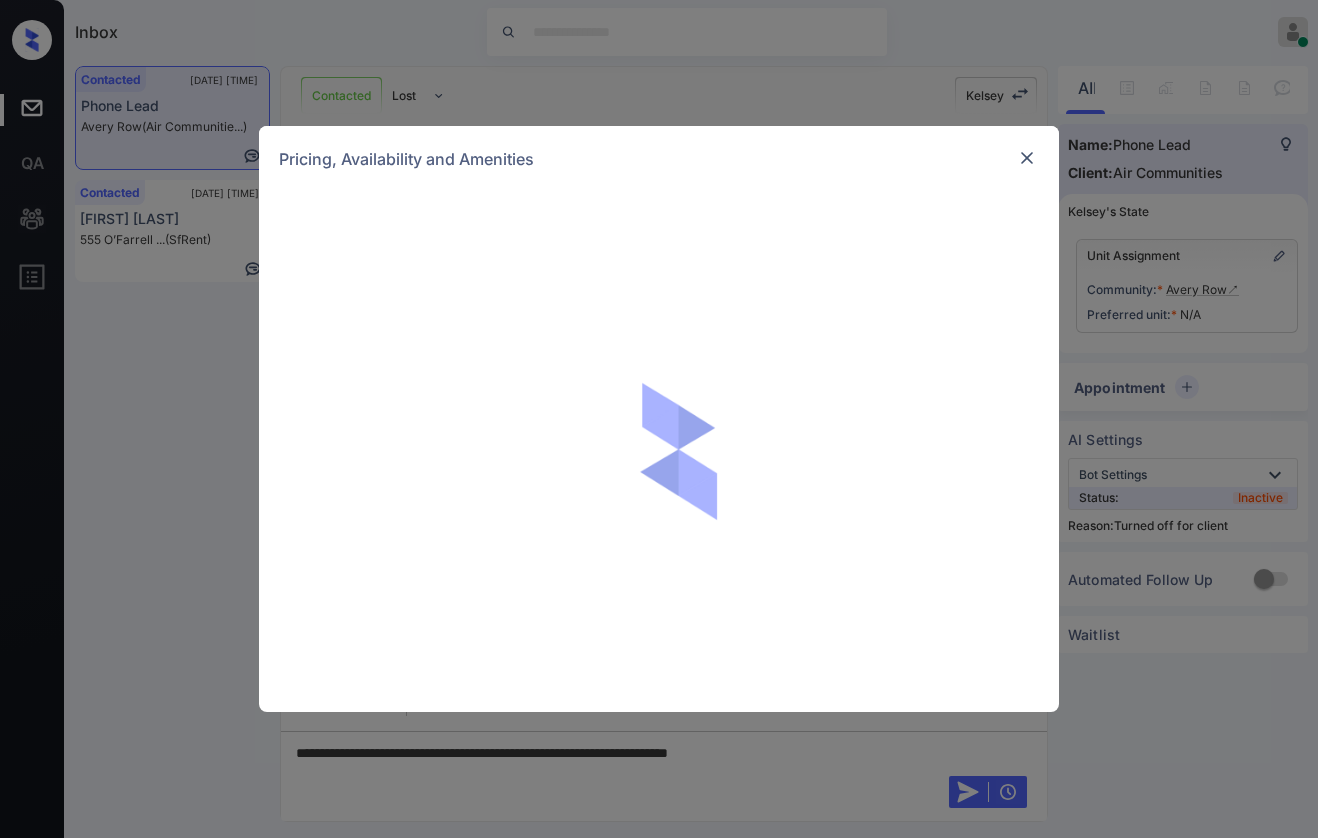 scroll, scrollTop: 0, scrollLeft: 0, axis: both 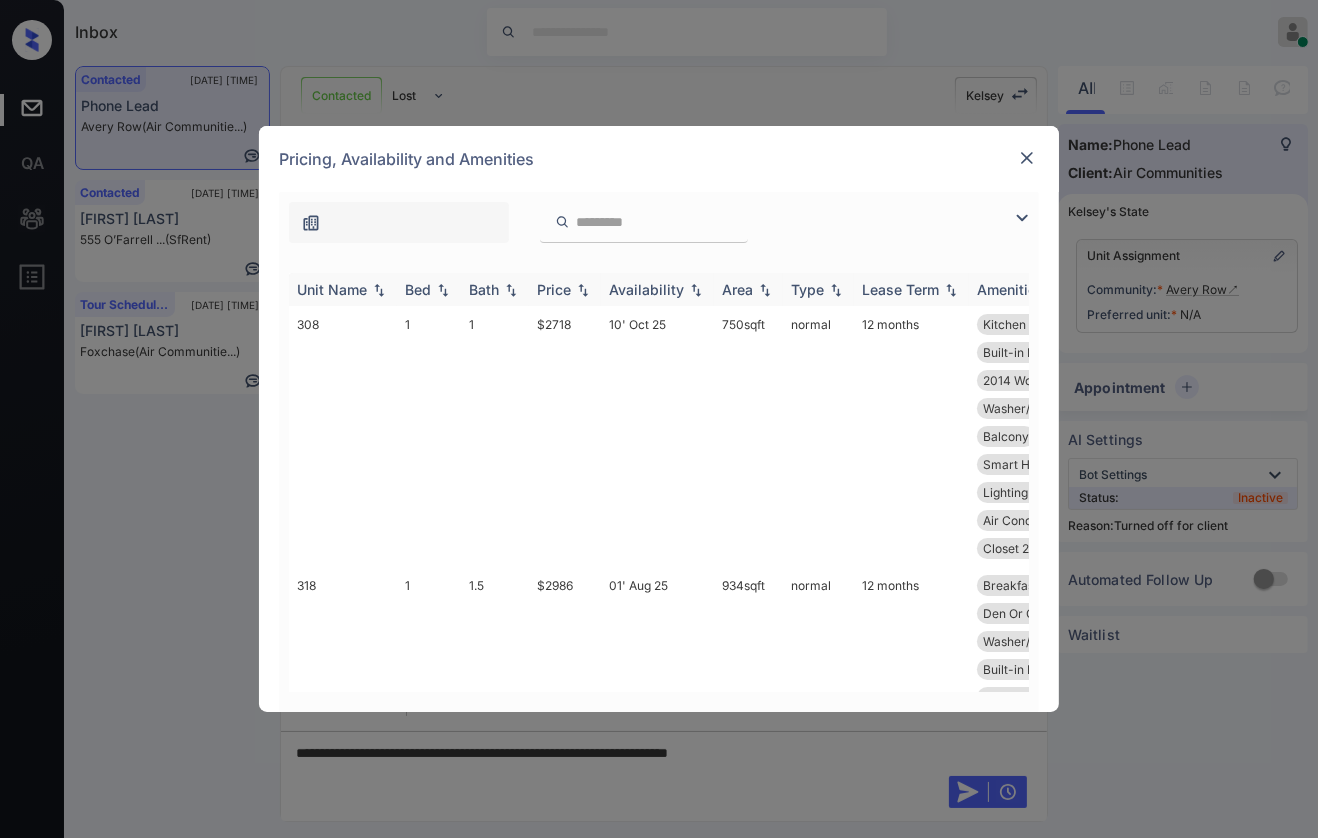 click on "Bed" at bounding box center [418, 289] 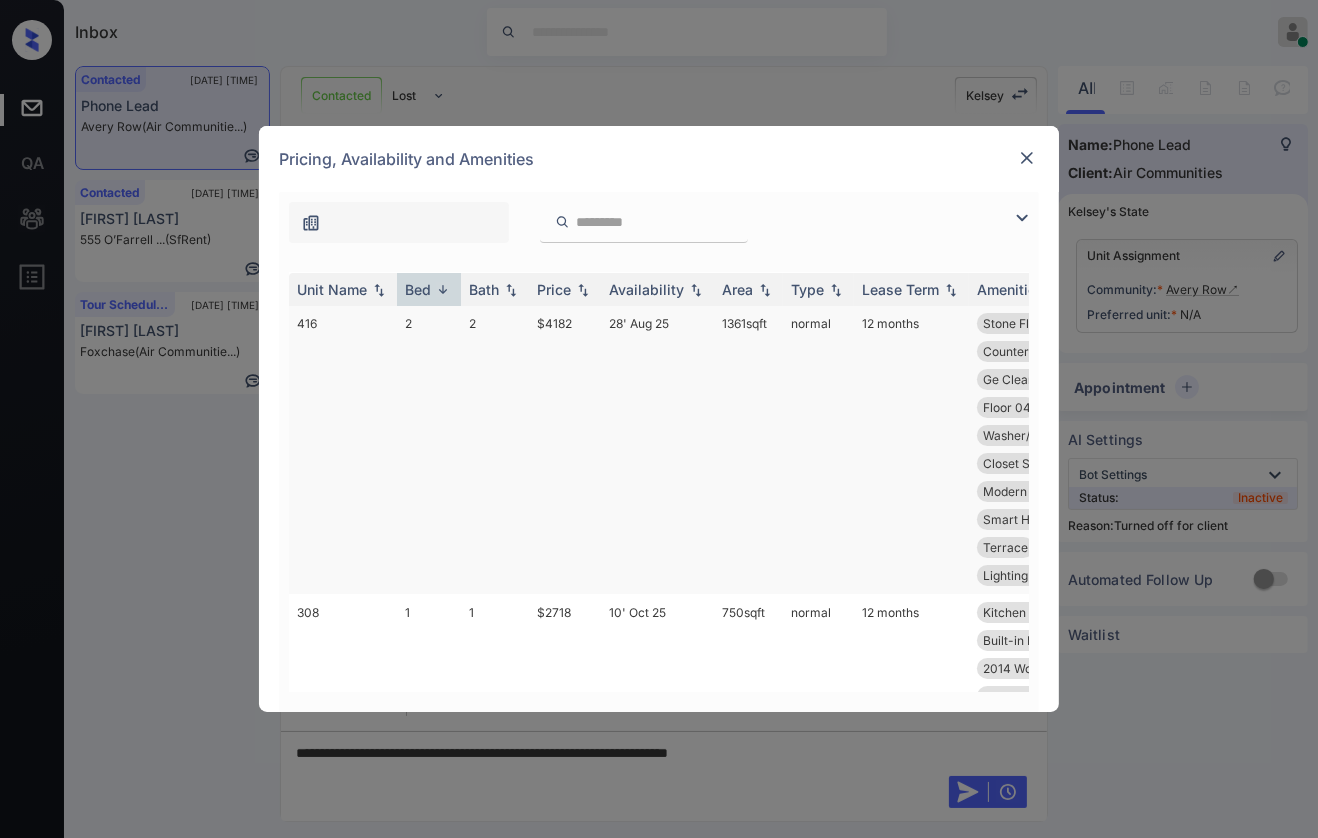 scroll, scrollTop: 0, scrollLeft: 0, axis: both 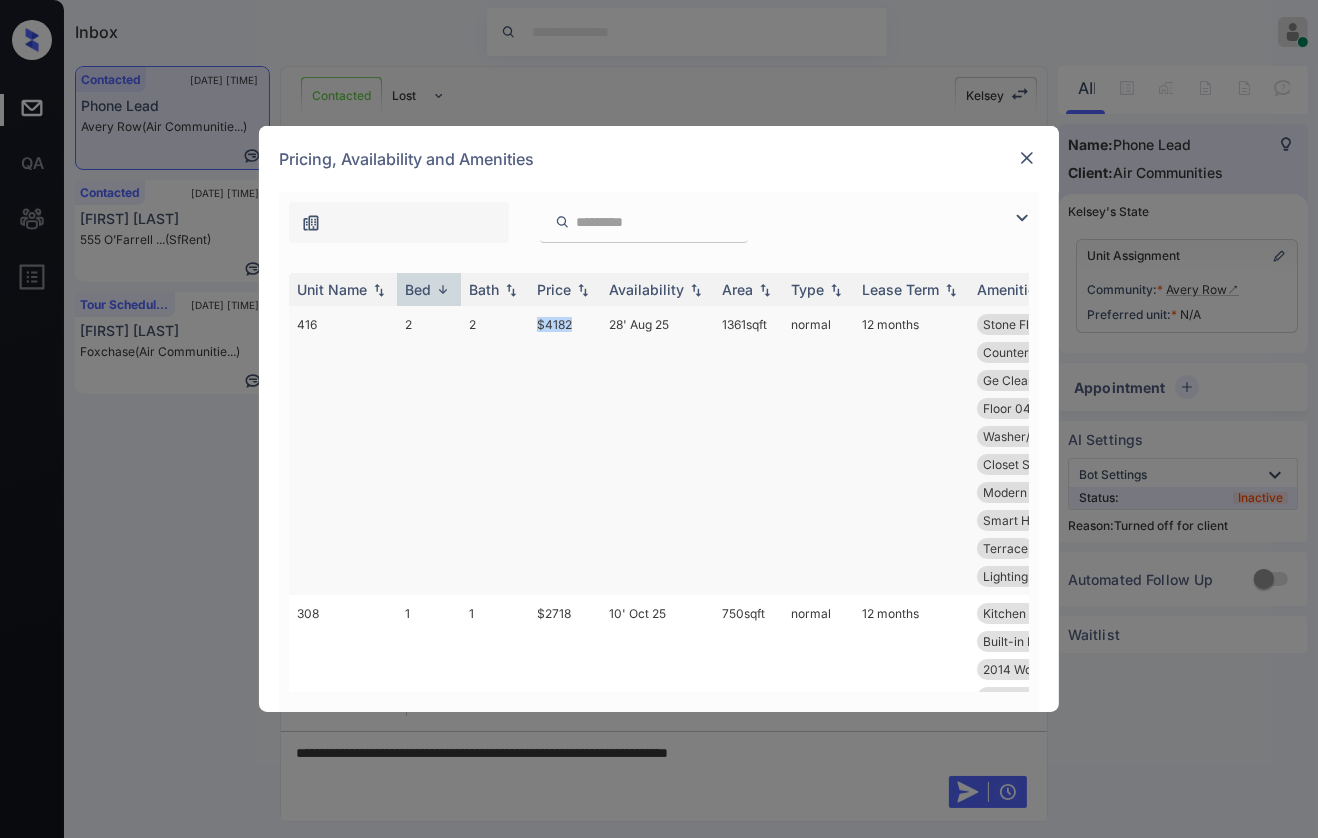 drag, startPoint x: 523, startPoint y: 314, endPoint x: 599, endPoint y: 325, distance: 76.79192 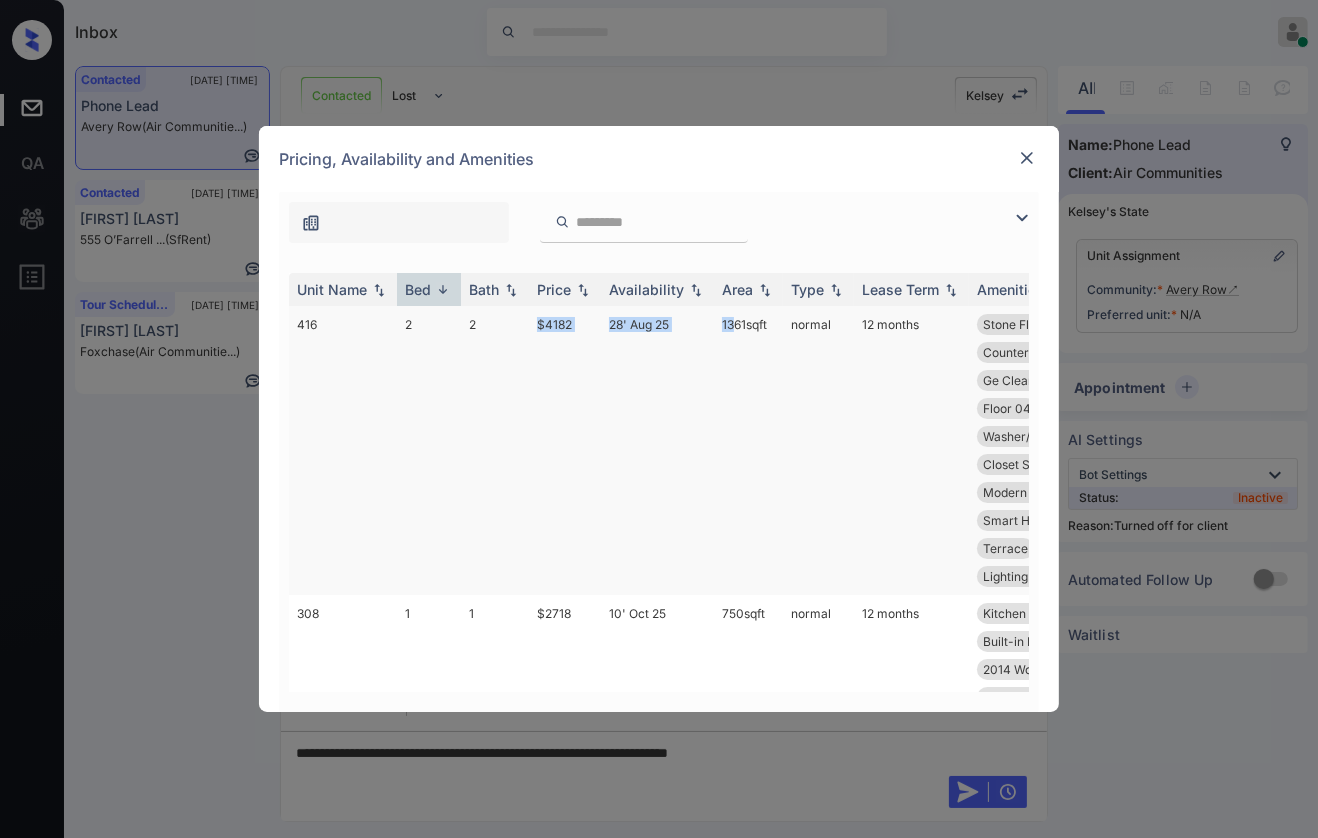 drag, startPoint x: 528, startPoint y: 323, endPoint x: 734, endPoint y: 314, distance: 206.1965 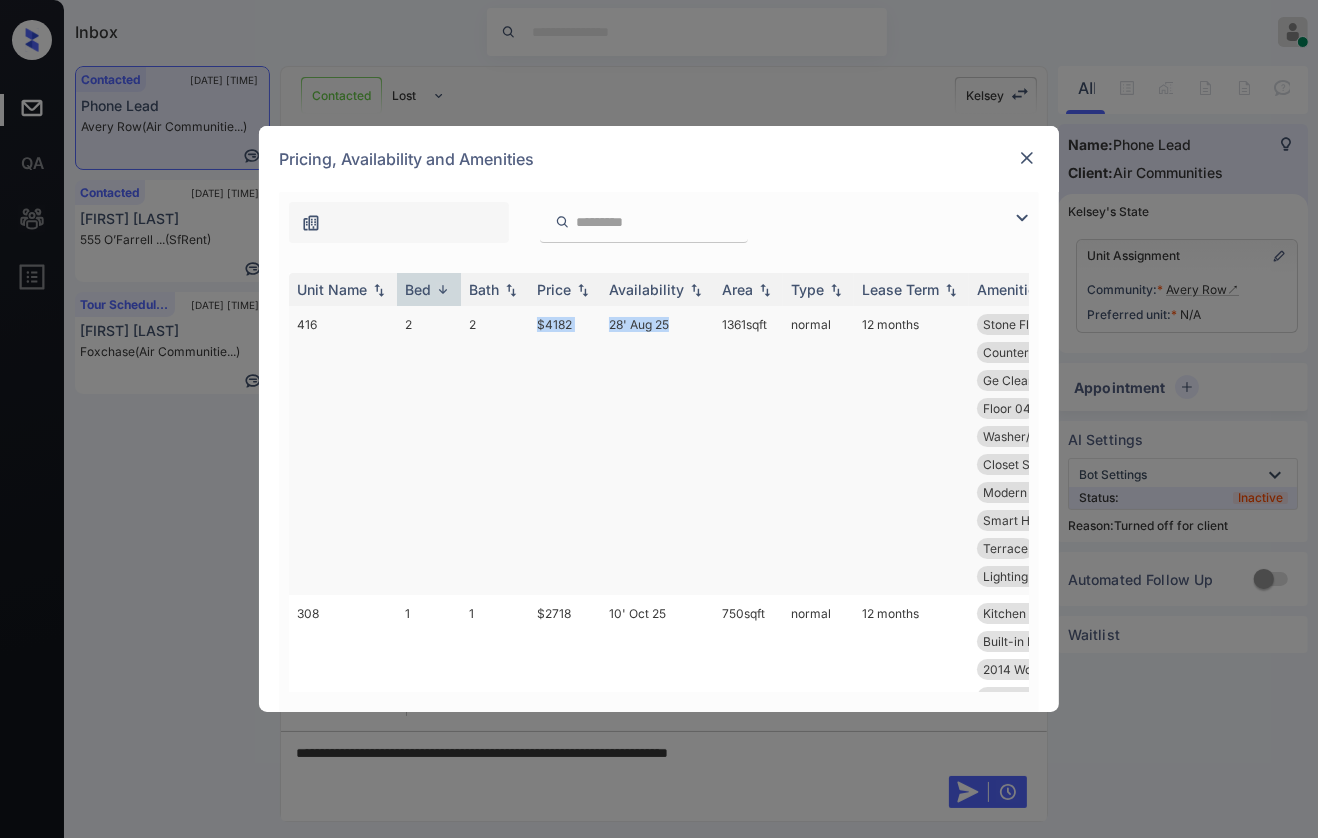 drag, startPoint x: 529, startPoint y: 322, endPoint x: 677, endPoint y: 309, distance: 148.56985 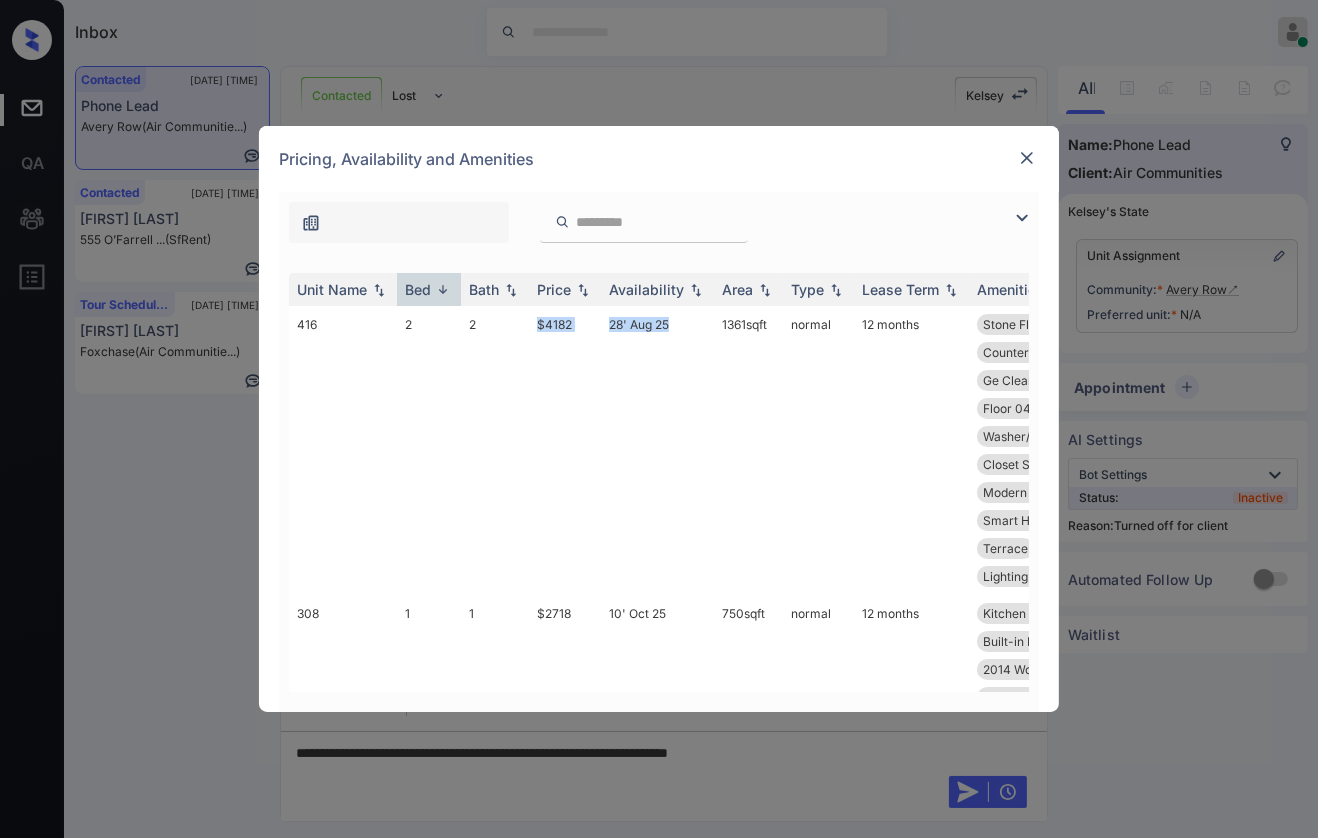click at bounding box center (1027, 158) 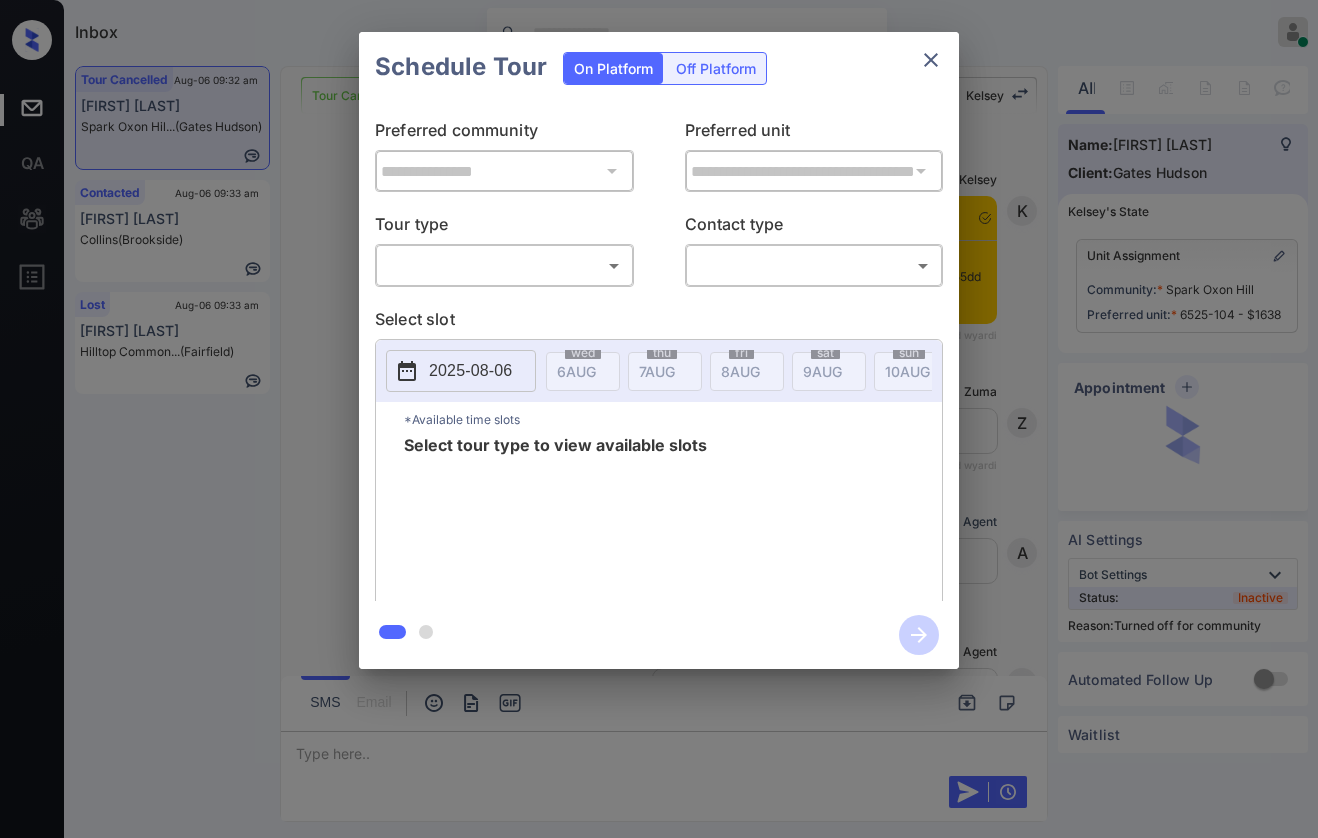 scroll, scrollTop: 0, scrollLeft: 0, axis: both 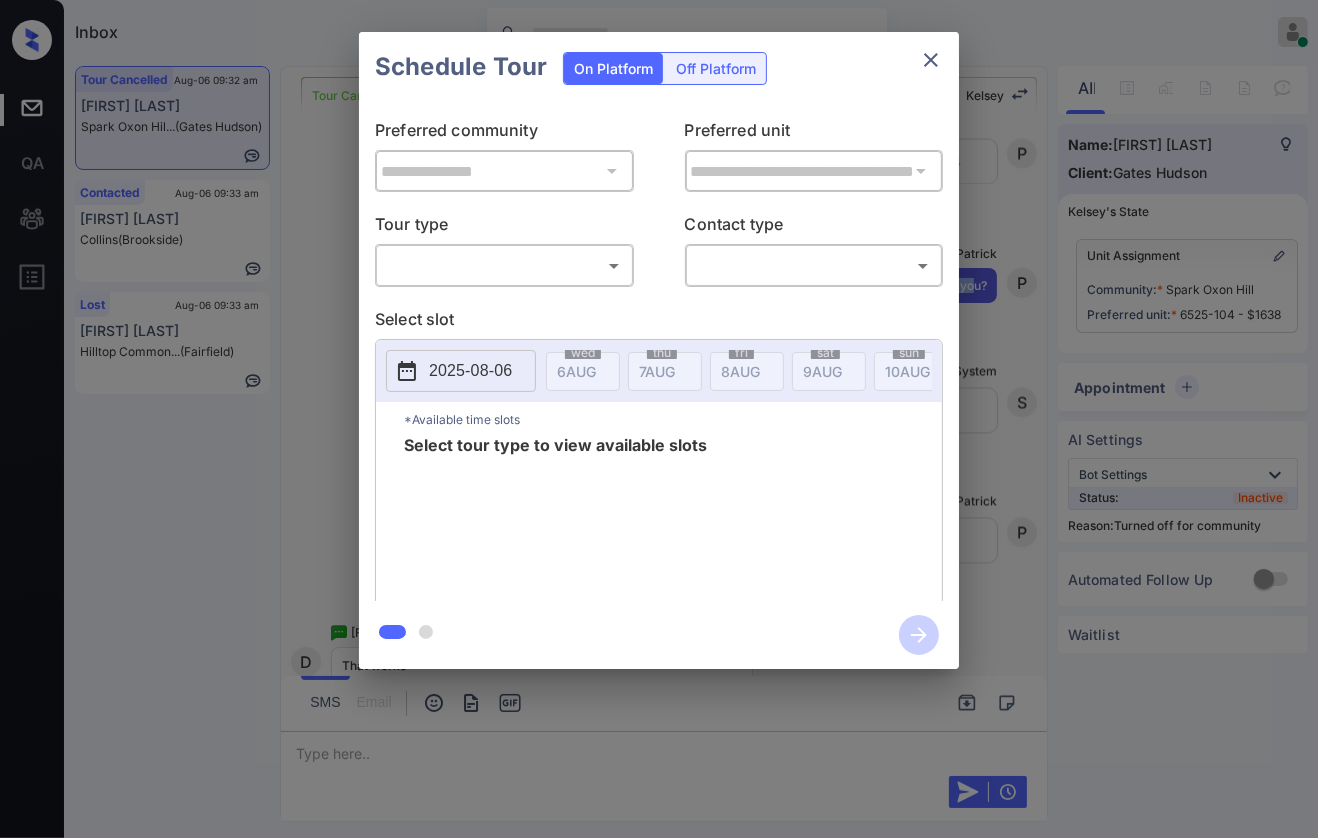 click 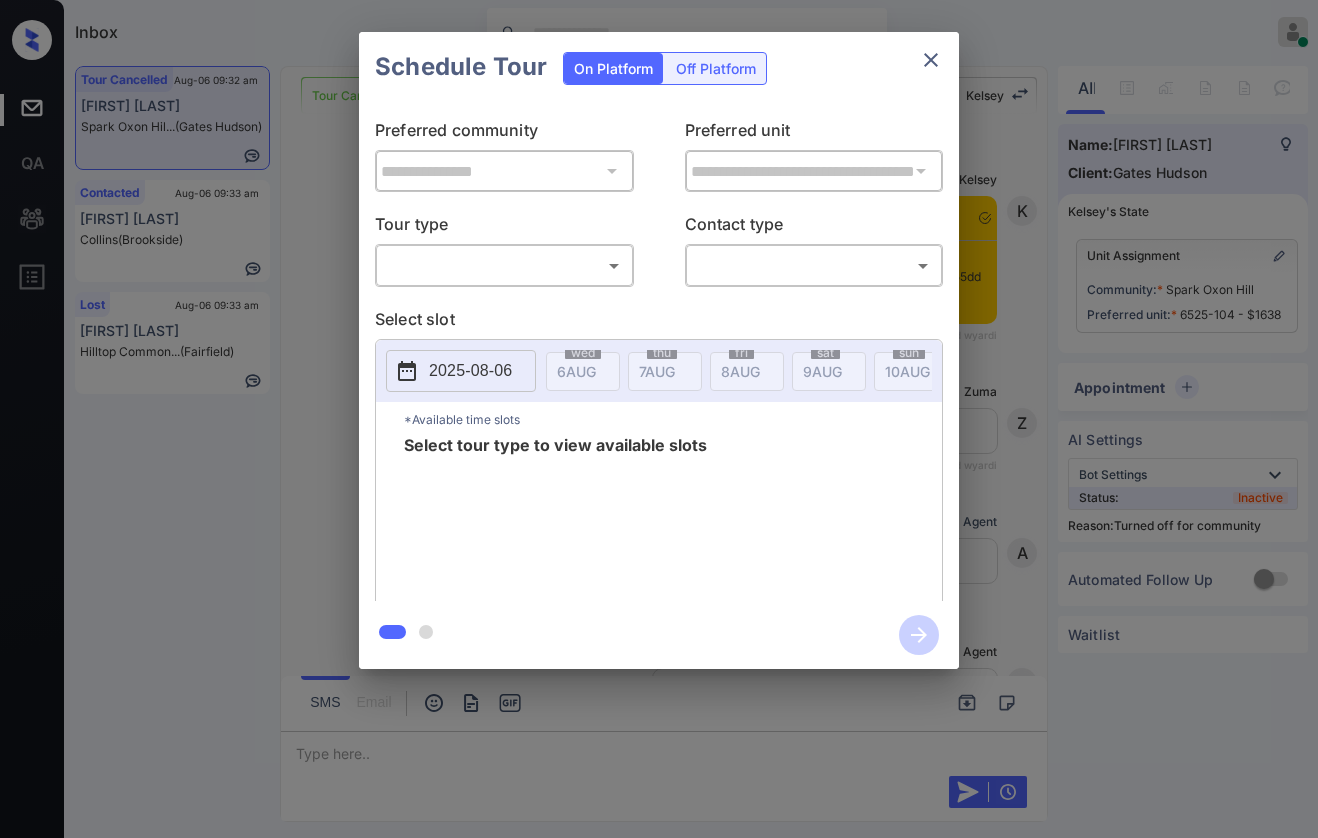 scroll, scrollTop: 0, scrollLeft: 0, axis: both 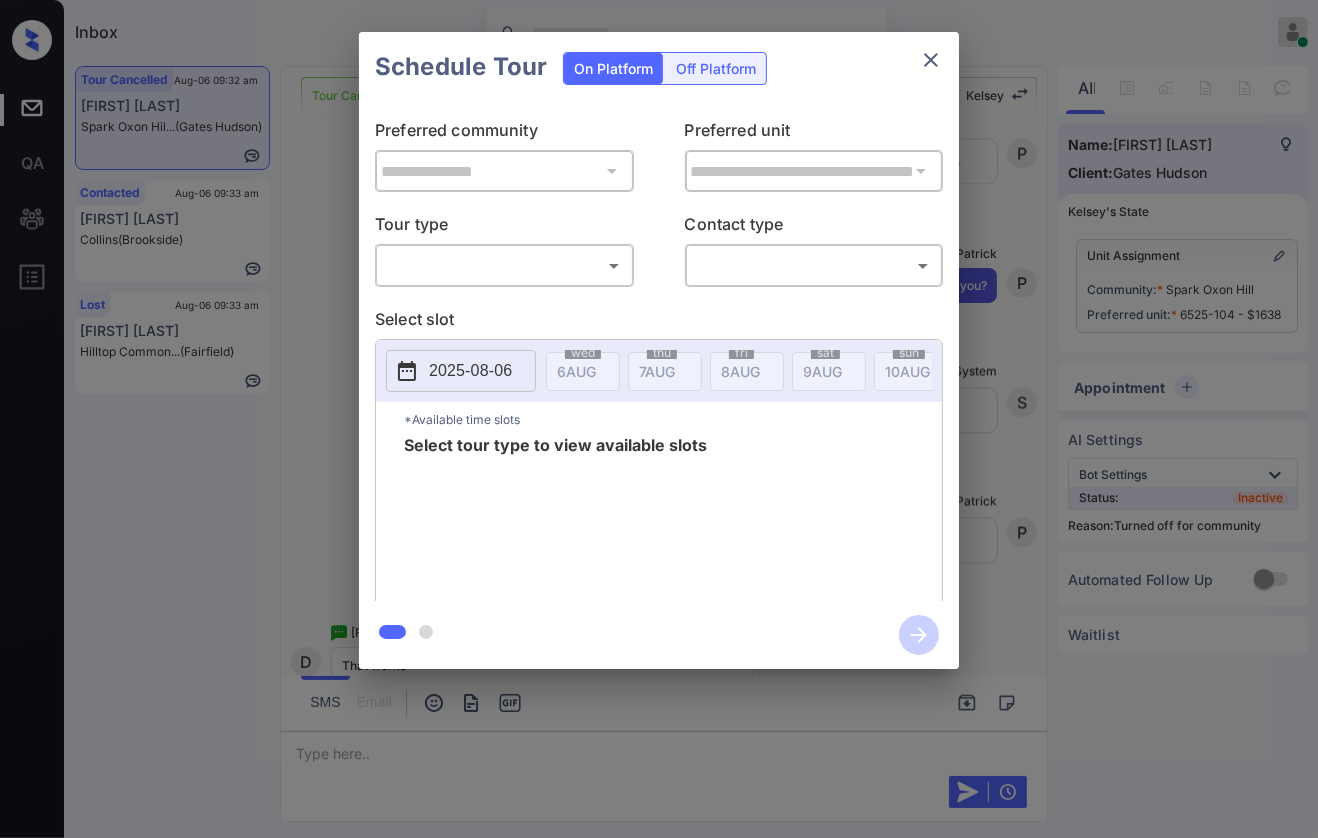 click on "Inbox Danielle Dela Cruz Online Set yourself   offline Set yourself   on break Profile Switch to  dark  mode Sign out Tour Cancelled Aug-06 09:32 am   David Wilson Spark Oxon Hil...  (Gates Hudson) Contacted Aug-06 09:33 am   Victoria Crame... Collins  (Brookside) Lost Aug-06 09:33 am   Kimberly Ryan Hilltop Common...  (Fairfield) Tour Cancelled Lost Lead Sentiment: Angry Upon sliding the acknowledgement:  Lead will move to lost stage. * ​ SMS and call option will be set to opt out. AFM will be turned off for the lead. Kelsey New Message Kelsey Notes Note: https://conversation.getzuma.com/688649a2cd76355dd3b58bf1 - Paste this link into your browser to view Kelsey’s conversation with the prospect Jul 27, 2025 08:45 am  Sync'd w  yardi K New Message Zuma Lead transferred to leasing agent: kelsey Jul 27, 2025 08:45 am  Sync'd w  yardi Z New Message Agent Lead created via leadPoller in Inbound stage. Jul 27, 2025 08:45 am A New Message Agent AFM Request sent to Kelsey. Jul 27, 2025 08:45 am A New Message A" at bounding box center (659, 419) 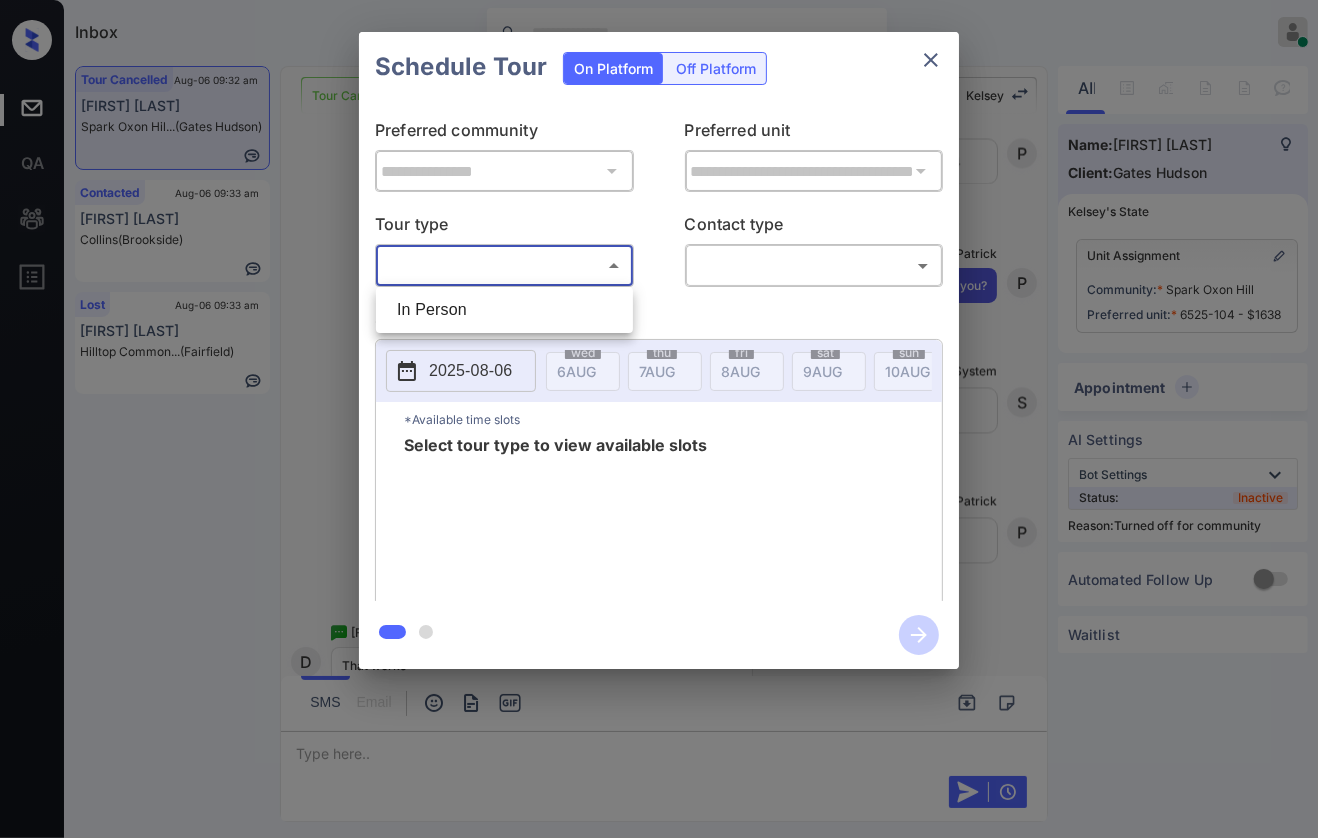 click on "In Person" at bounding box center [504, 310] 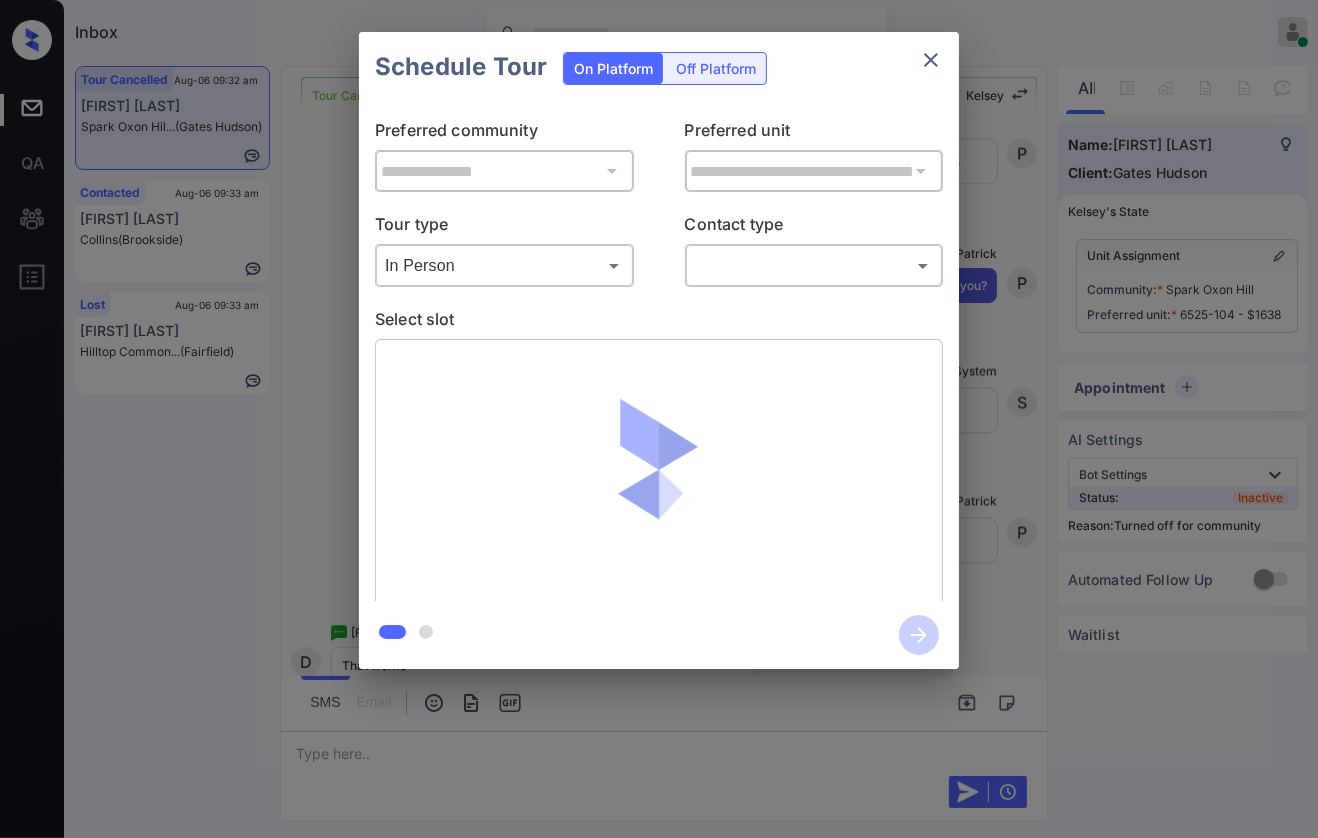 click on "Inbox Danielle Dela Cruz Online Set yourself   offline Set yourself   on break Profile Switch to  dark  mode Sign out Tour Cancelled Aug-06 09:32 am   David Wilson Spark Oxon Hil...  (Gates Hudson) Contacted Aug-06 09:33 am   Victoria Crame... Collins  (Brookside) Lost Aug-06 09:33 am   Kimberly Ryan Hilltop Common...  (Fairfield) Tour Cancelled Lost Lead Sentiment: Angry Upon sliding the acknowledgement:  Lead will move to lost stage. * ​ SMS and call option will be set to opt out. AFM will be turned off for the lead. Kelsey New Message Kelsey Notes Note: https://conversation.getzuma.com/688649a2cd76355dd3b58bf1 - Paste this link into your browser to view Kelsey’s conversation with the prospect Jul 27, 2025 08:45 am  Sync'd w  yardi K New Message Zuma Lead transferred to leasing agent: kelsey Jul 27, 2025 08:45 am  Sync'd w  yardi Z New Message Agent Lead created via leadPoller in Inbound stage. Jul 27, 2025 08:45 am A New Message Agent AFM Request sent to Kelsey. Jul 27, 2025 08:45 am A New Message A" at bounding box center (659, 419) 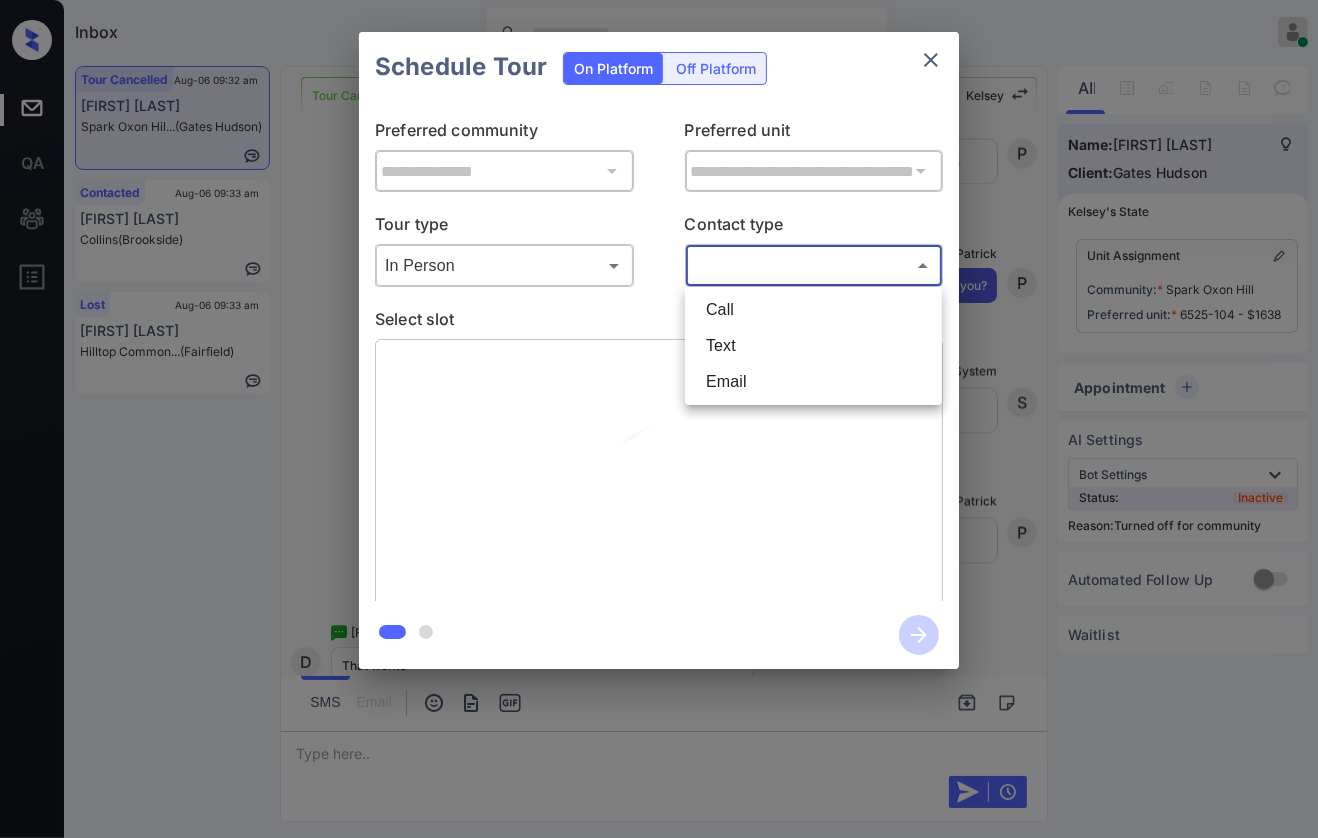 click on "Text" at bounding box center (813, 346) 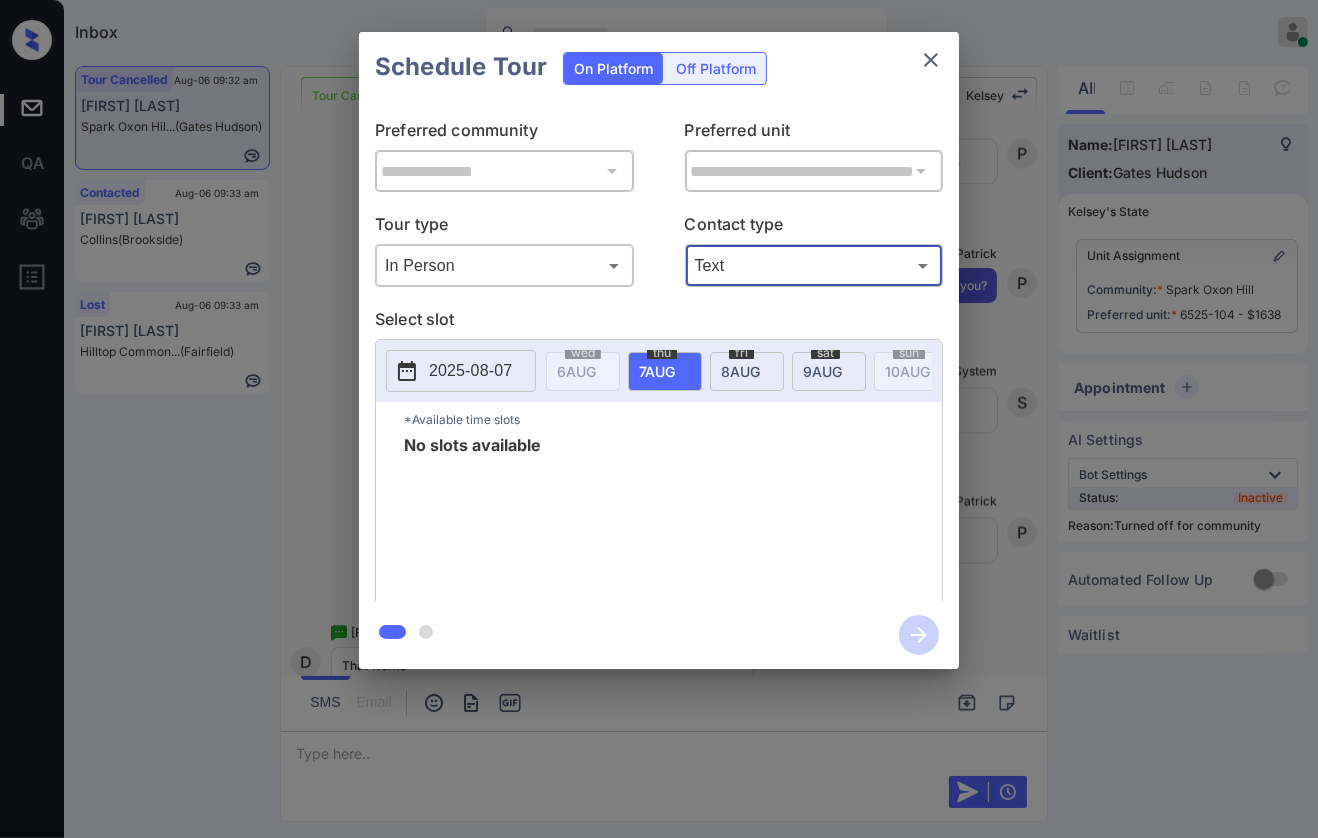 type on "****" 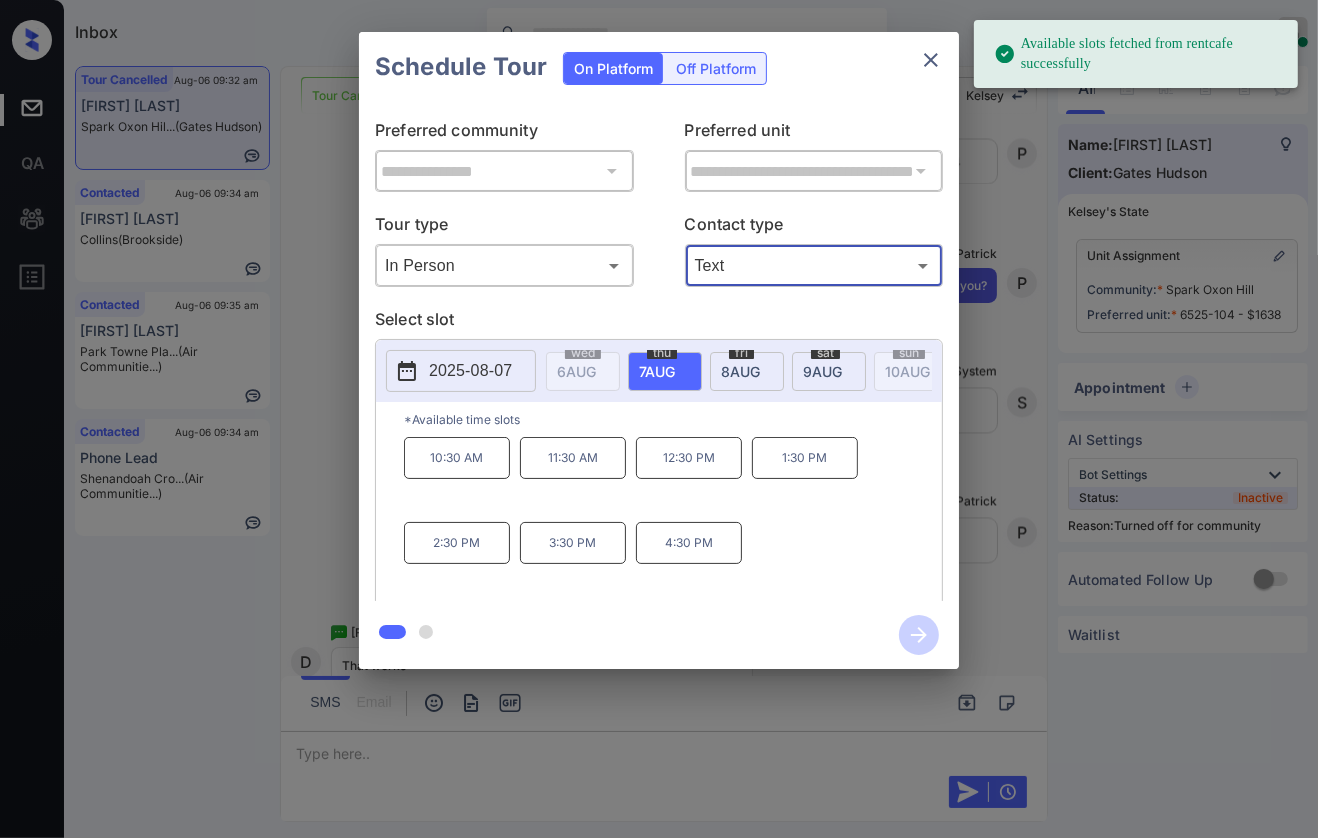 click on "2025-08-07" at bounding box center [470, 371] 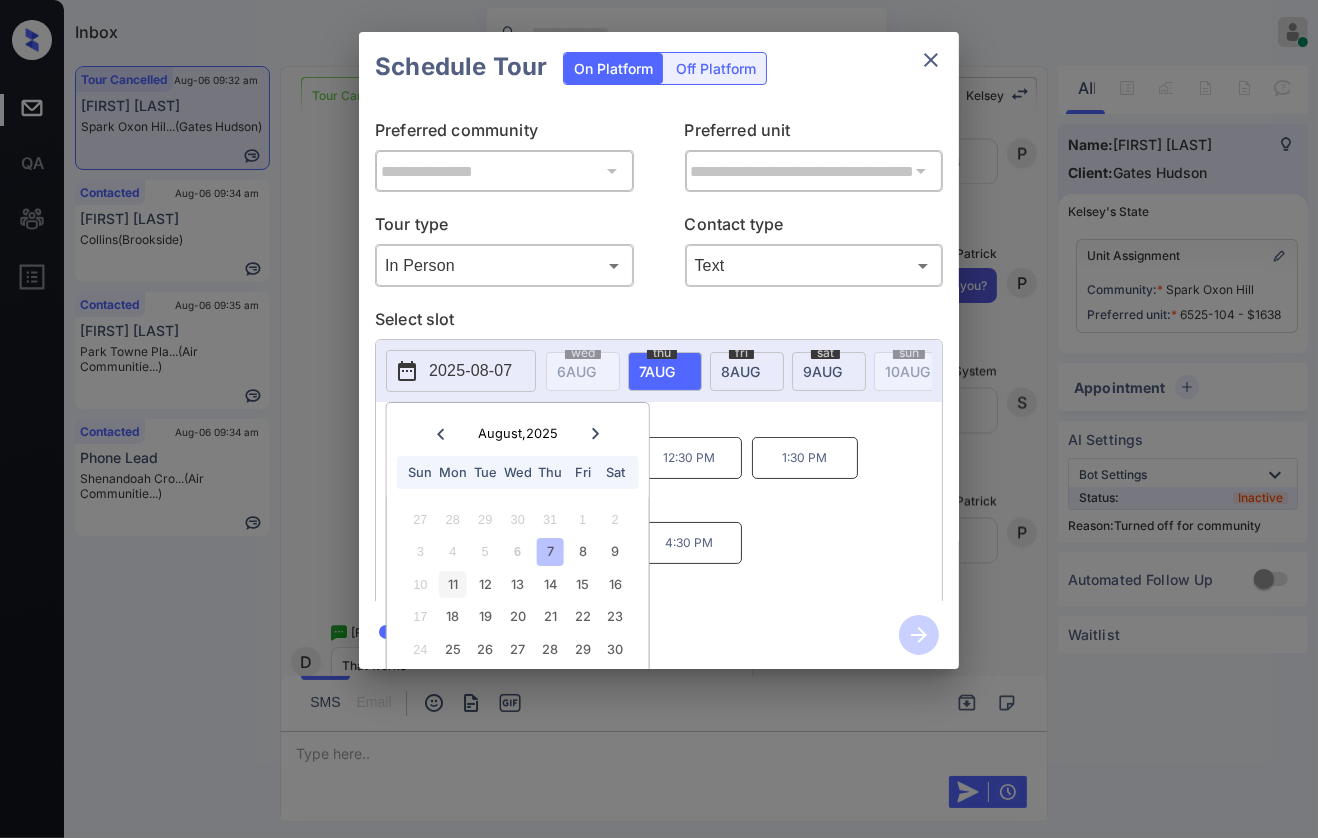 click on "11" at bounding box center [452, 584] 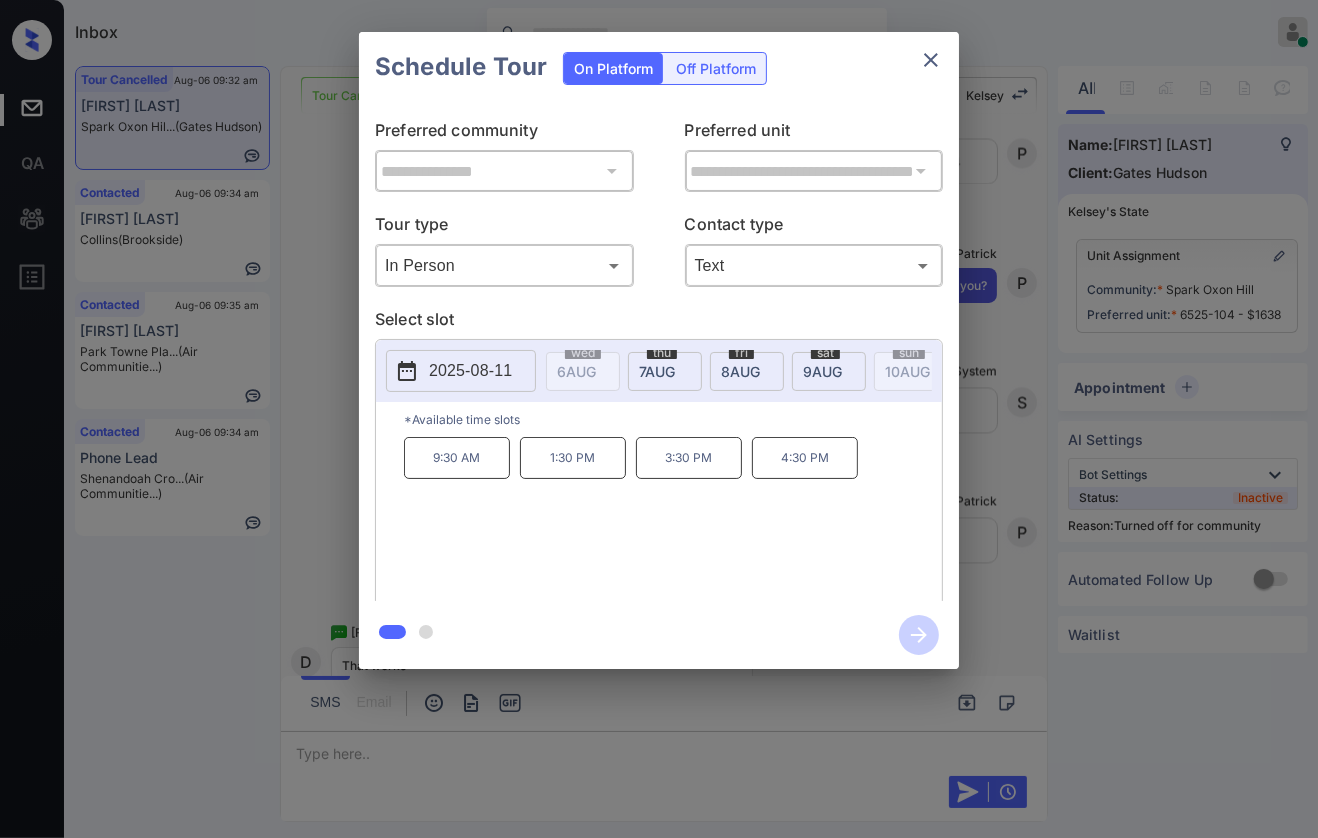 click on "**********" at bounding box center (659, 350) 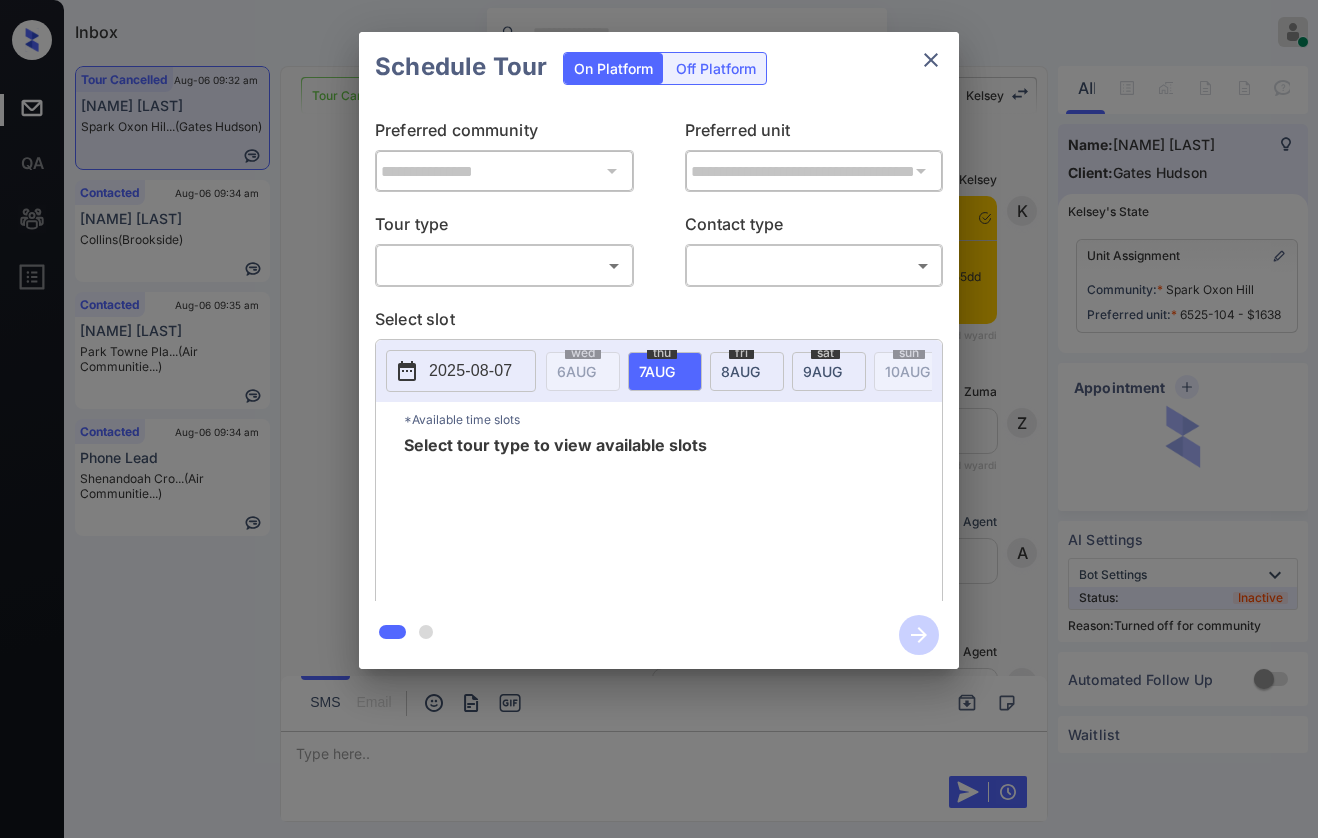 scroll, scrollTop: 0, scrollLeft: 0, axis: both 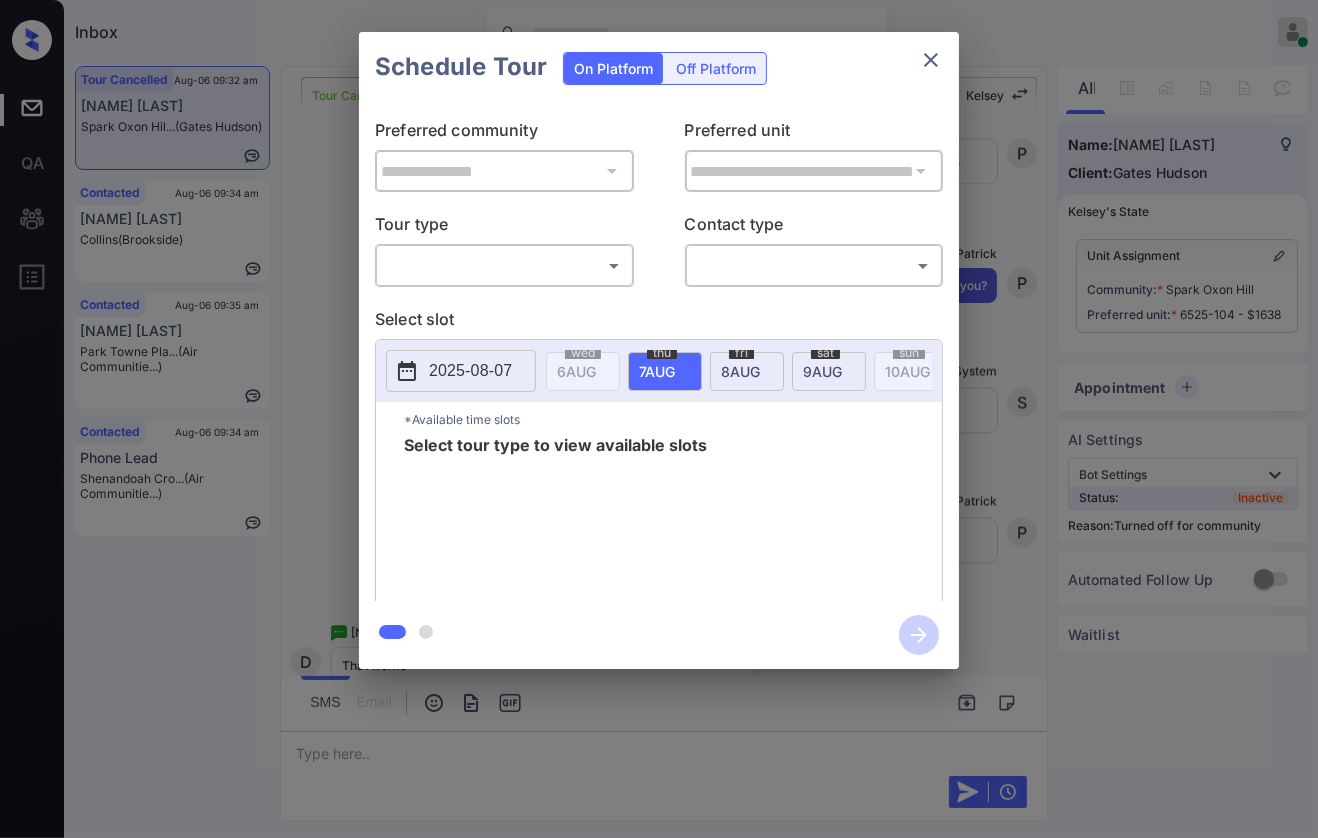 click on "**********" at bounding box center [659, 350] 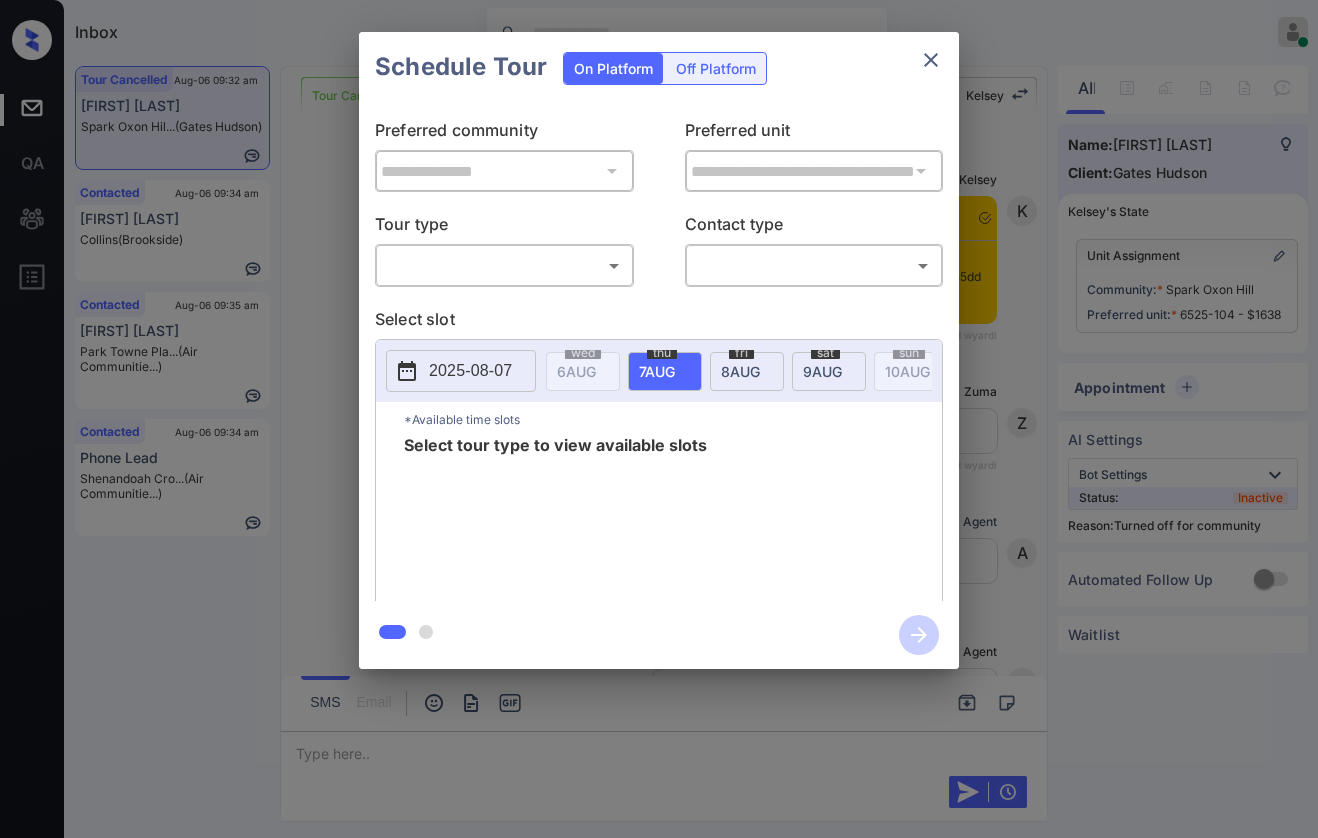 scroll, scrollTop: 0, scrollLeft: 0, axis: both 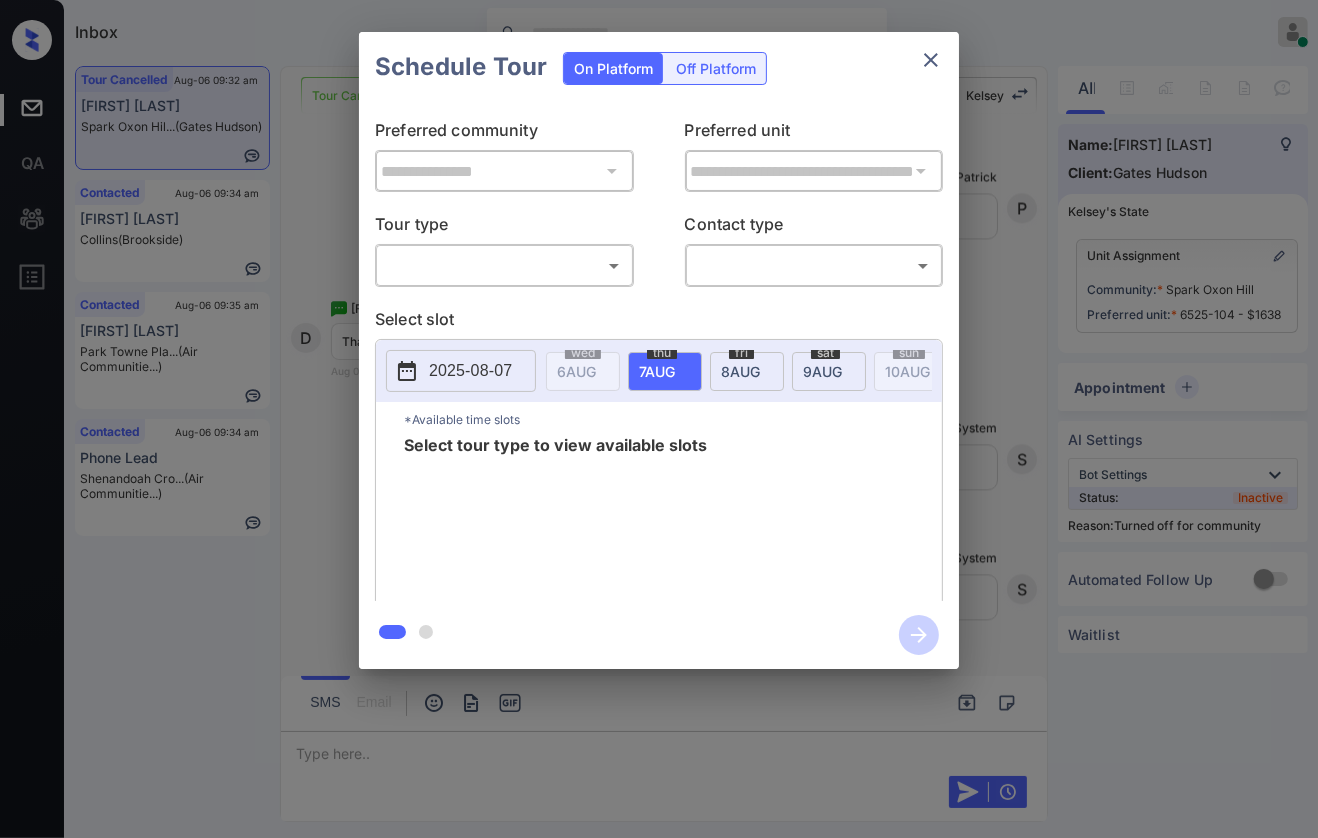 click on "Inbox Danielle Dela Cruz Online Set yourself   offline Set yourself   on break Profile Switch to  dark  mode Sign out Tour Cancelled Aug-06 09:32 am   David Wilson Spark Oxon Hil...  (Gates Hudson) Contacted Aug-06 09:34 am   Victoria Crame... Collins  (Brookside) Contacted Aug-06 09:35 am   Samantha Lutz Park Towne Pla...  (Air Communitie...) Contacted Aug-06 09:34 am   Phone Lead Shenandoah Cro...  (Air Communitie...) Tour Cancelled Lost Lead Sentiment: Angry Upon sliding the acknowledgement:  Lead will move to lost stage. * ​ SMS and call option will be set to opt out. AFM will be turned off for the lead. Kelsey New Message Kelsey Notes Note: https://conversation.getzuma.com/688649a2cd76355dd3b58bf1 - Paste this link into your browser to view Kelsey’s conversation with the prospect Jul 27, 2025 08:45 am  Sync'd w  yardi K New Message Zuma Lead transferred to leasing agent: kelsey Jul 27, 2025 08:45 am  Sync'd w  yardi Z New Message Agent Lead created via leadPoller in Inbound stage. A New Message Agent" at bounding box center [659, 419] 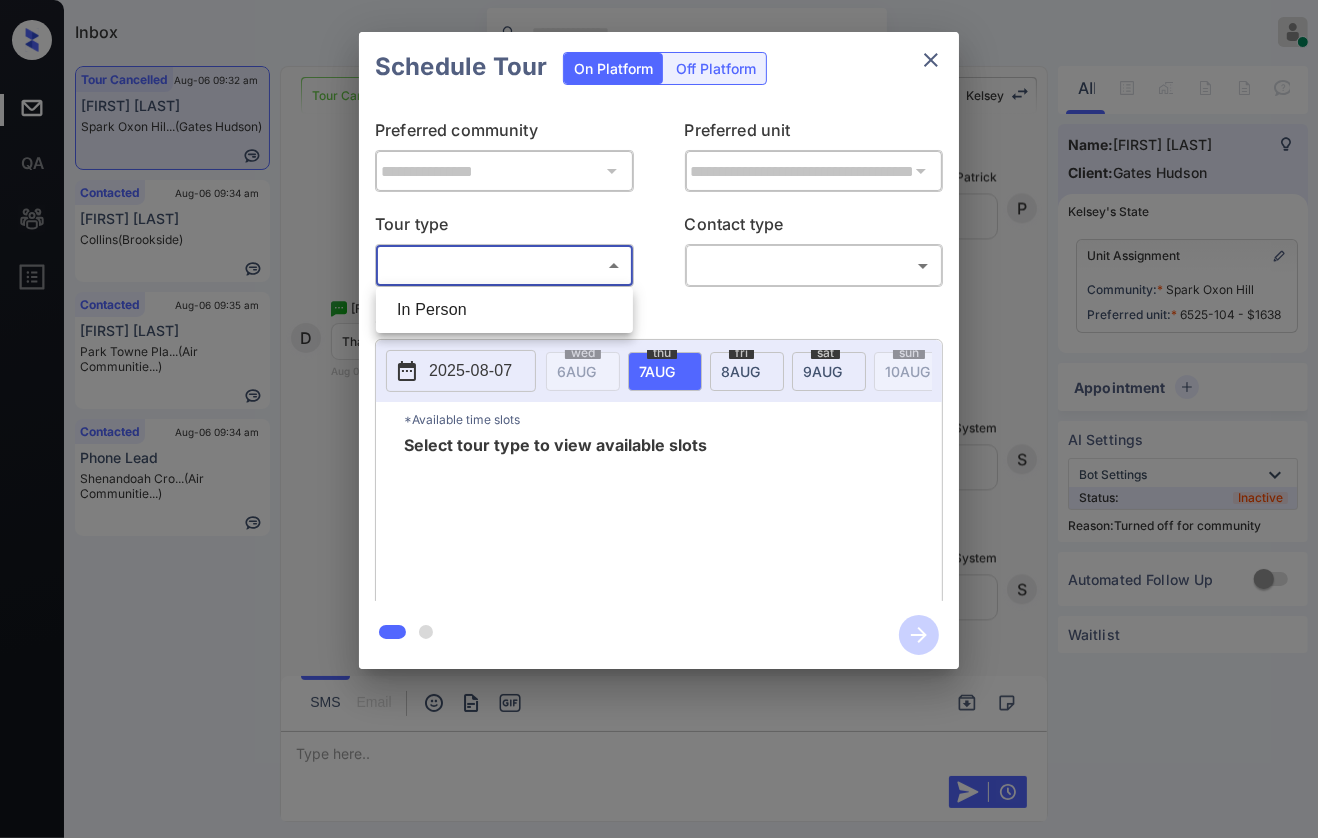 click on "In Person" at bounding box center (504, 310) 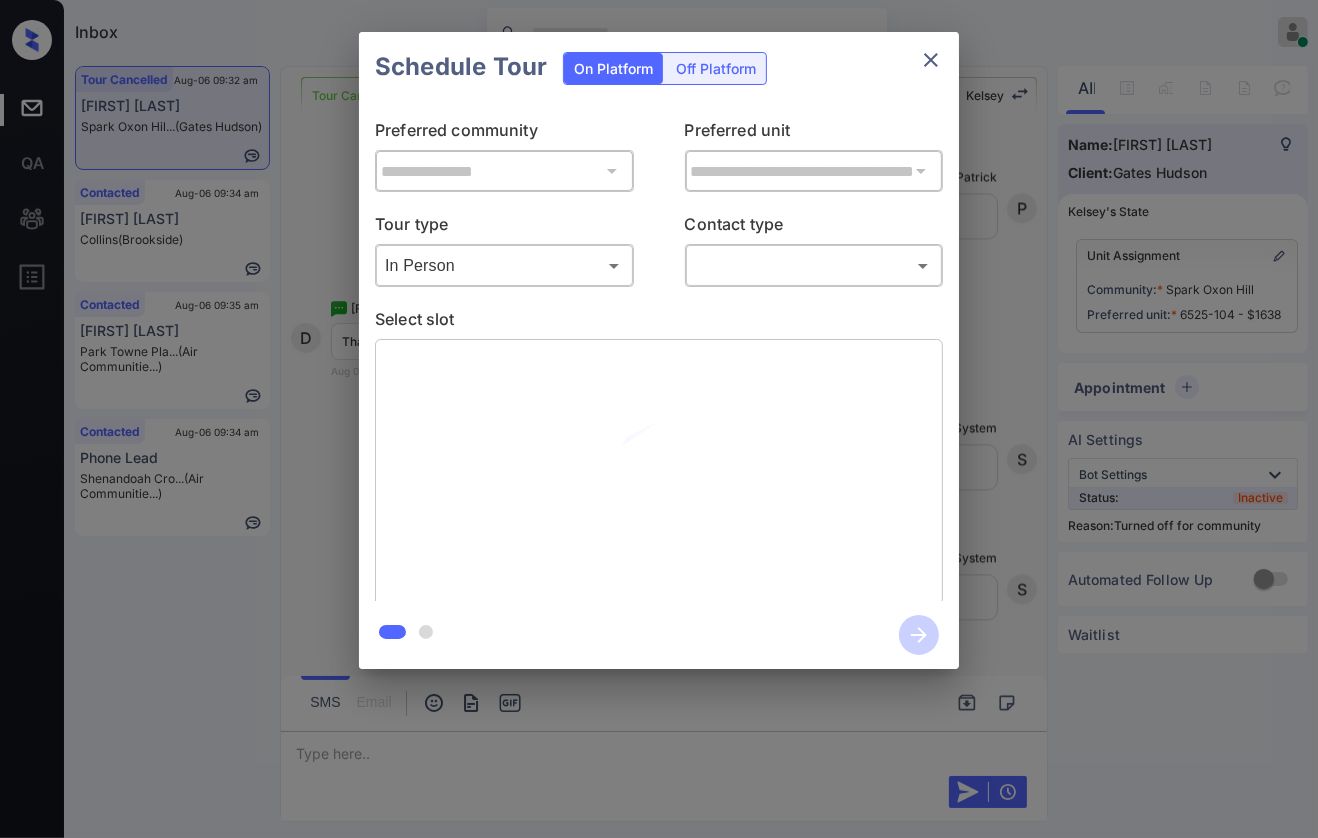 type on "********" 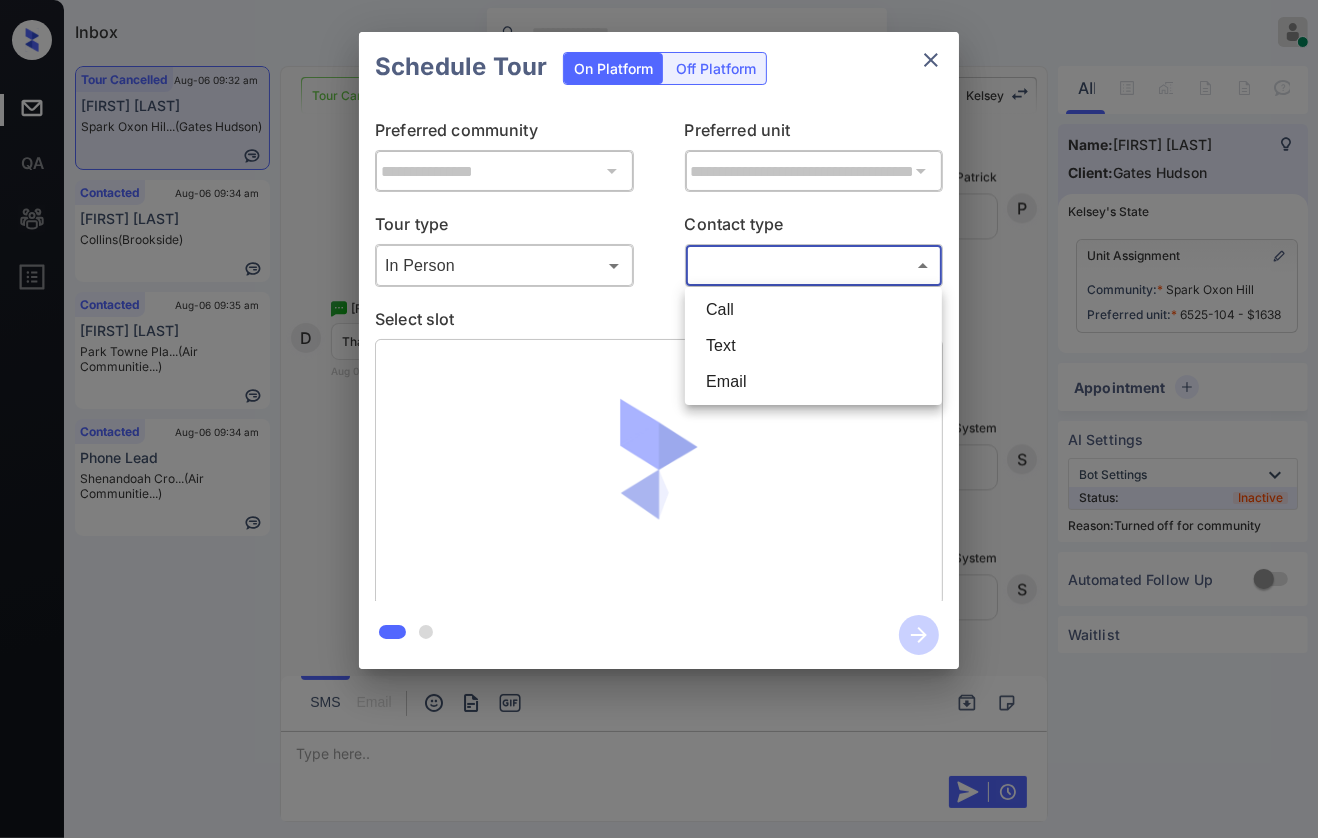 click on "Inbox Danielle Dela Cruz Online Set yourself   offline Set yourself   on break Profile Switch to  dark  mode Sign out Tour Cancelled Aug-06 09:32 am   David Wilson Spark Oxon Hil...  (Gates Hudson) Contacted Aug-06 09:34 am   Victoria Crame... Collins  (Brookside) Contacted Aug-06 09:35 am   Samantha Lutz Park Towne Pla...  (Air Communitie...) Contacted Aug-06 09:34 am   Phone Lead Shenandoah Cro...  (Air Communitie...) Tour Cancelled Lost Lead Sentiment: Angry Upon sliding the acknowledgement:  Lead will move to lost stage. * ​ SMS and call option will be set to opt out. AFM will be turned off for the lead. Kelsey New Message Kelsey Notes Note: https://conversation.getzuma.com/688649a2cd76355dd3b58bf1 - Paste this link into your browser to view Kelsey’s conversation with the prospect Jul 27, 2025 08:45 am  Sync'd w  yardi K New Message Zuma Lead transferred to leasing agent: kelsey Jul 27, 2025 08:45 am  Sync'd w  yardi Z New Message Agent Lead created via leadPoller in Inbound stage. A New Message Agent" at bounding box center [659, 419] 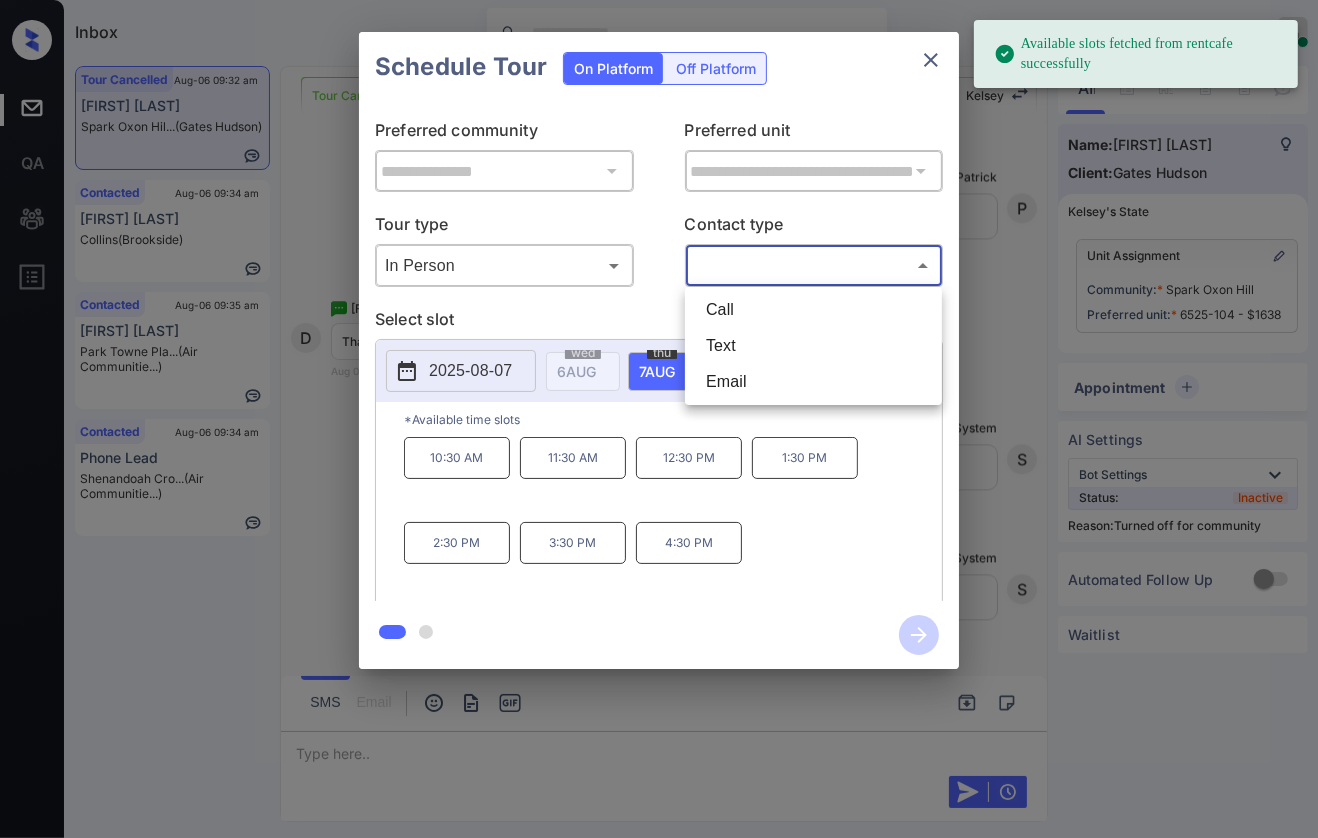 click on "Text" at bounding box center (813, 346) 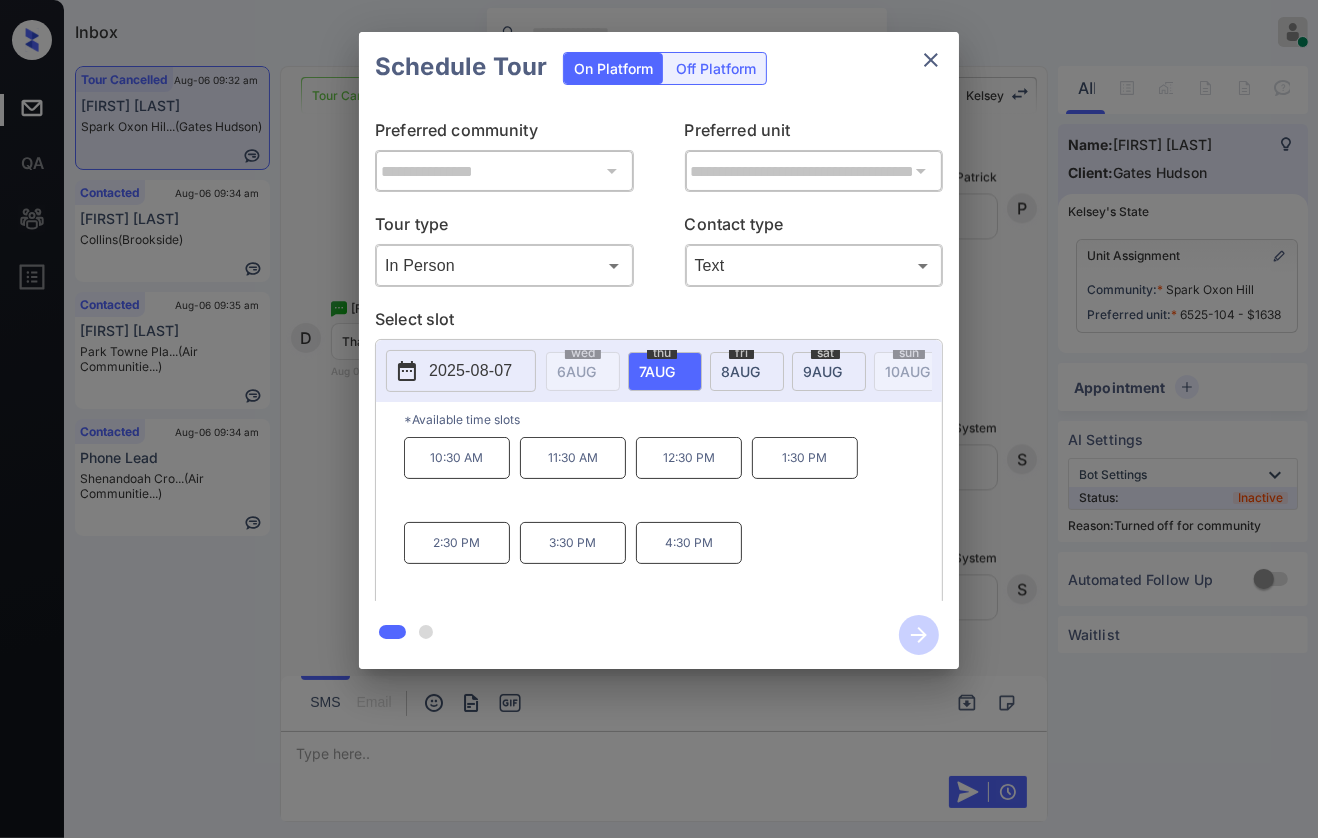 click on "2025-08-07" at bounding box center (470, 371) 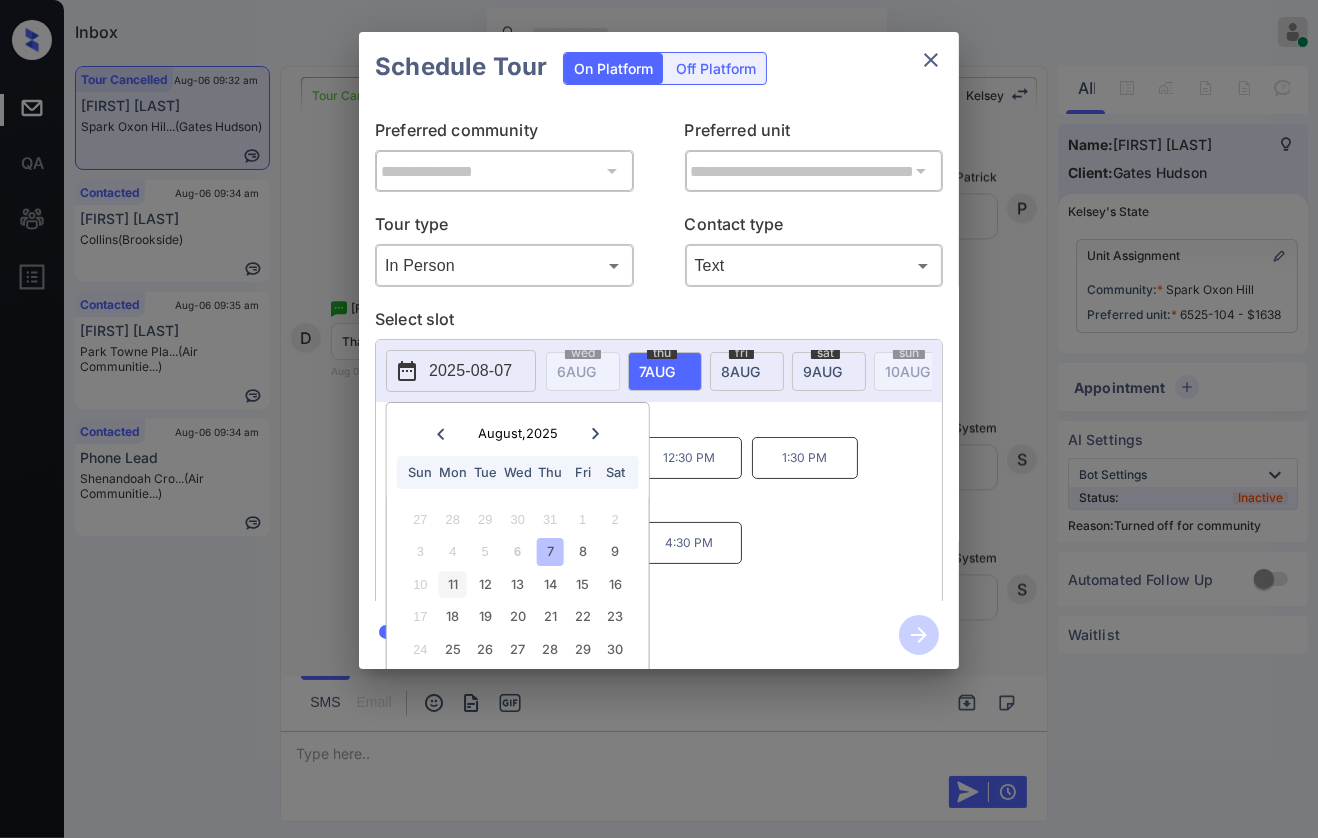 click on "11" at bounding box center (452, 584) 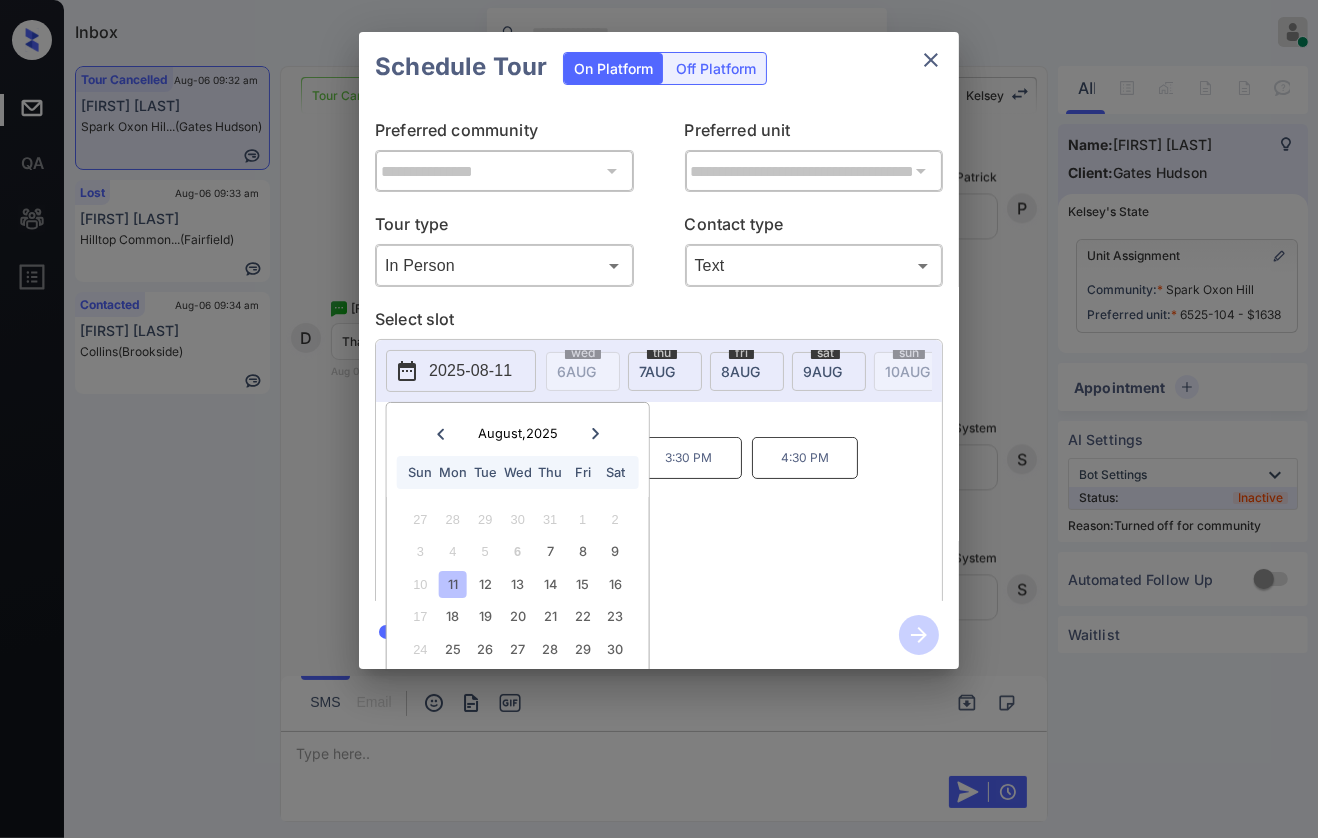 click on "9:30 AM 1:30 PM 3:30 PM 4:30 PM" at bounding box center (673, 517) 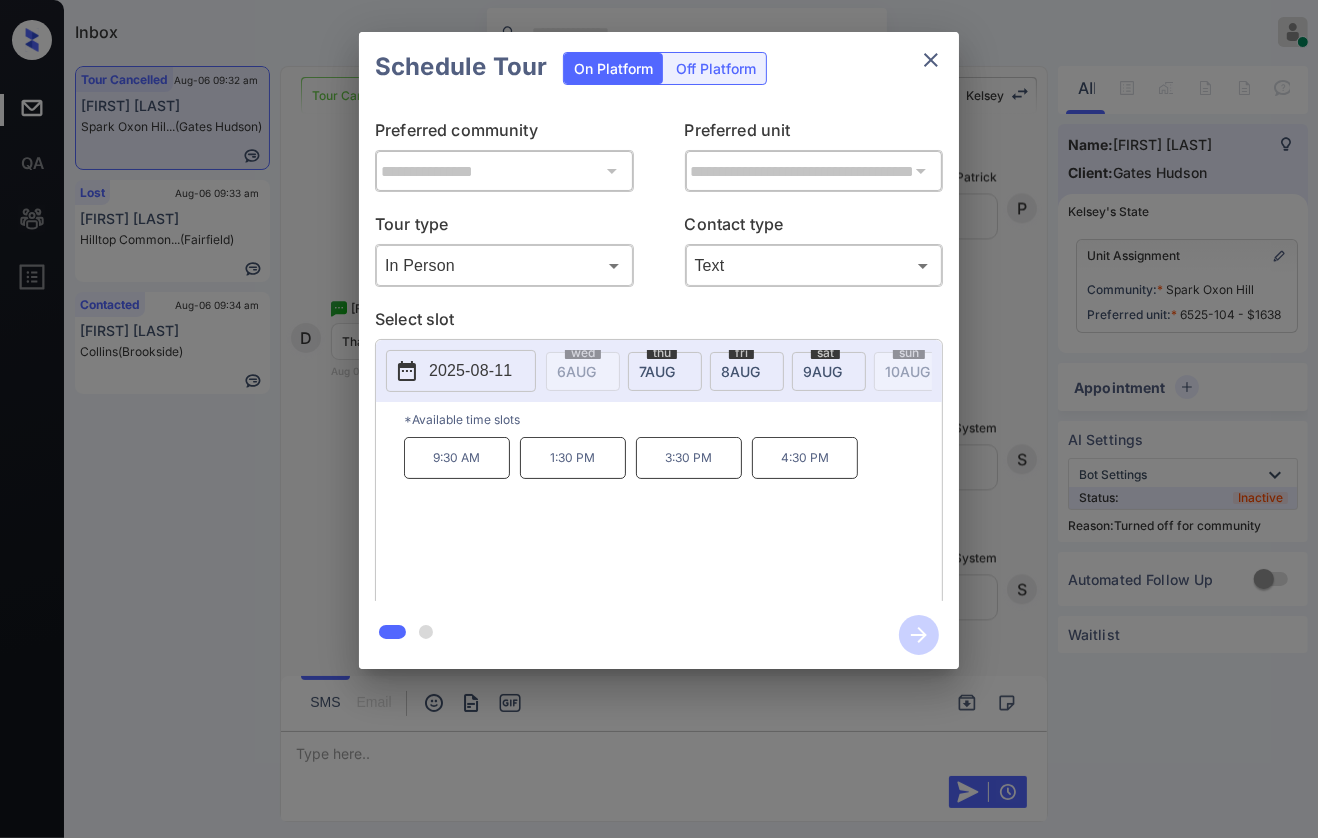 click on "9:30 AM" at bounding box center (457, 458) 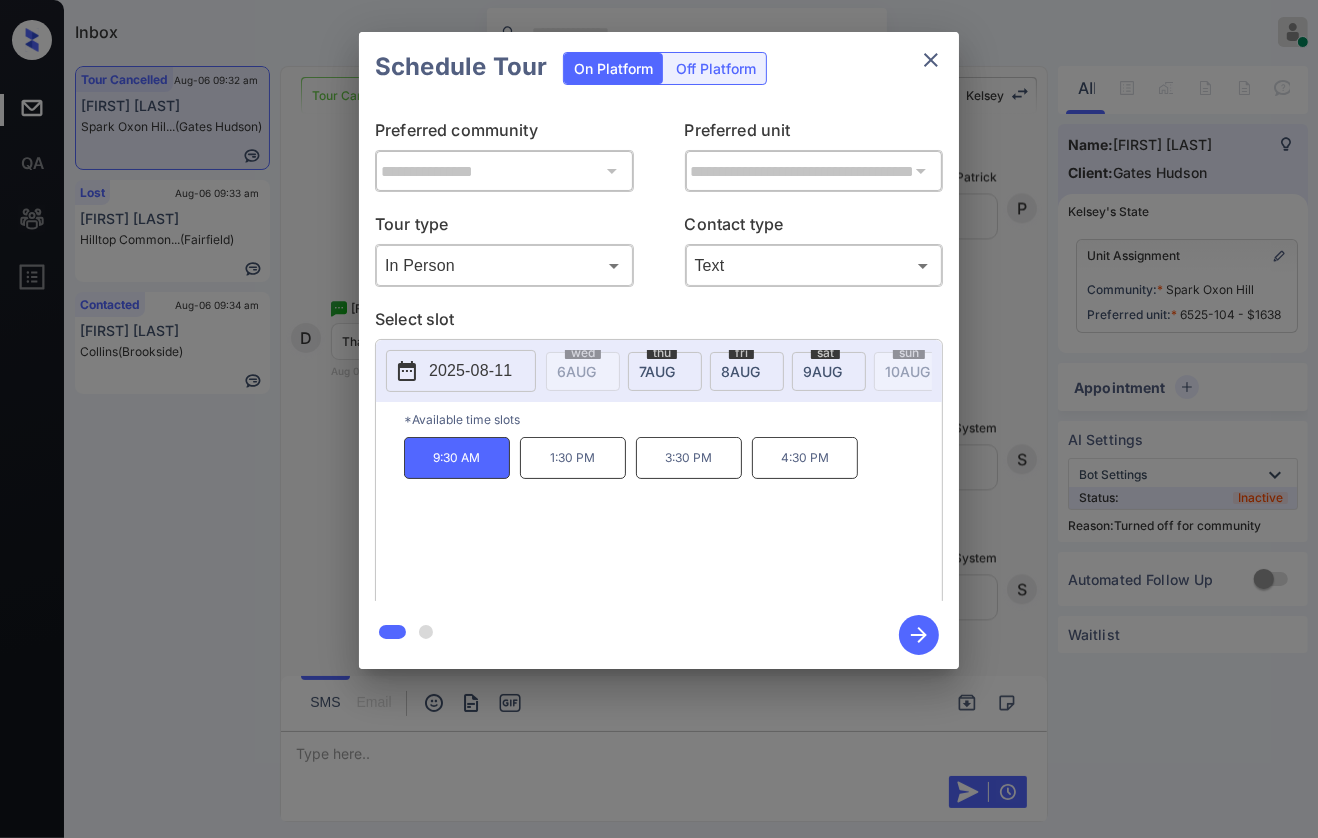click 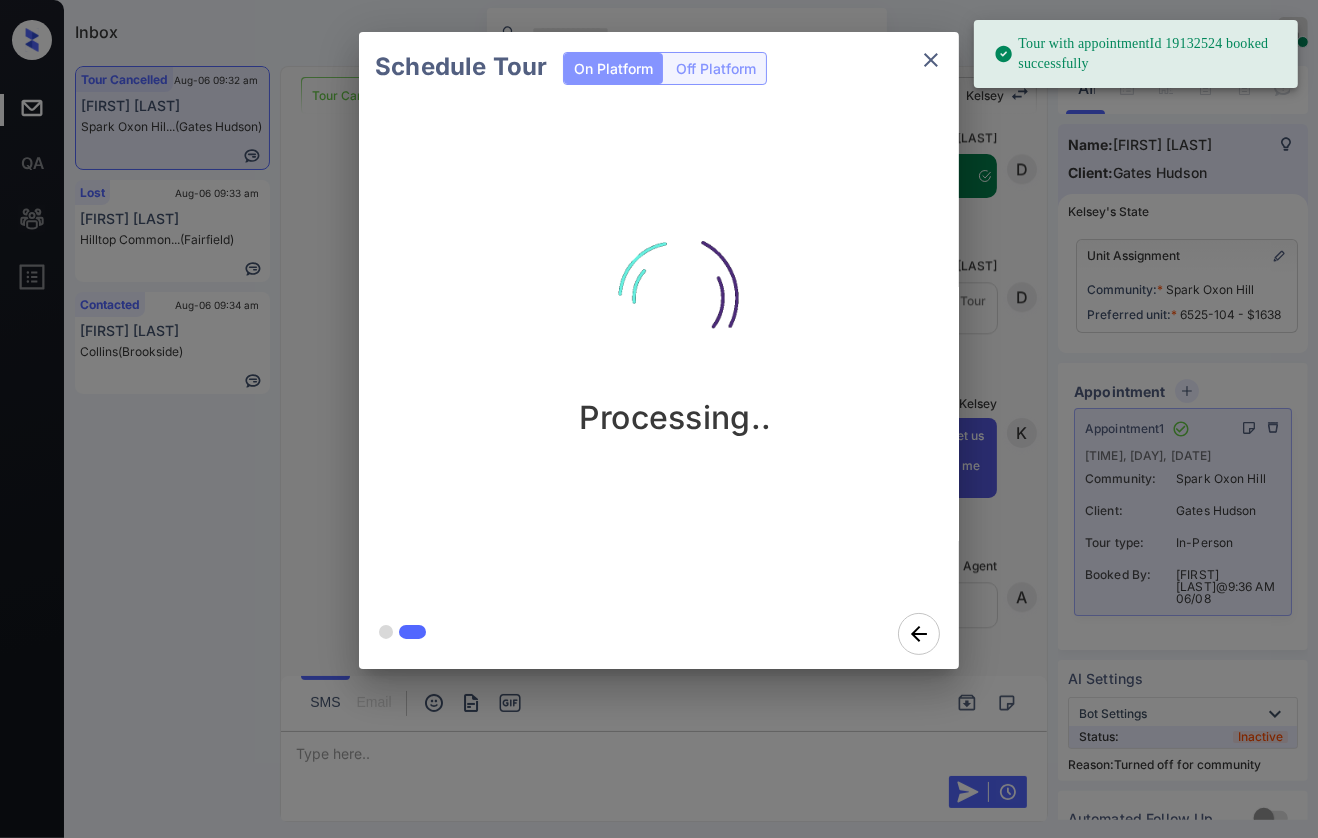 scroll, scrollTop: 15959, scrollLeft: 0, axis: vertical 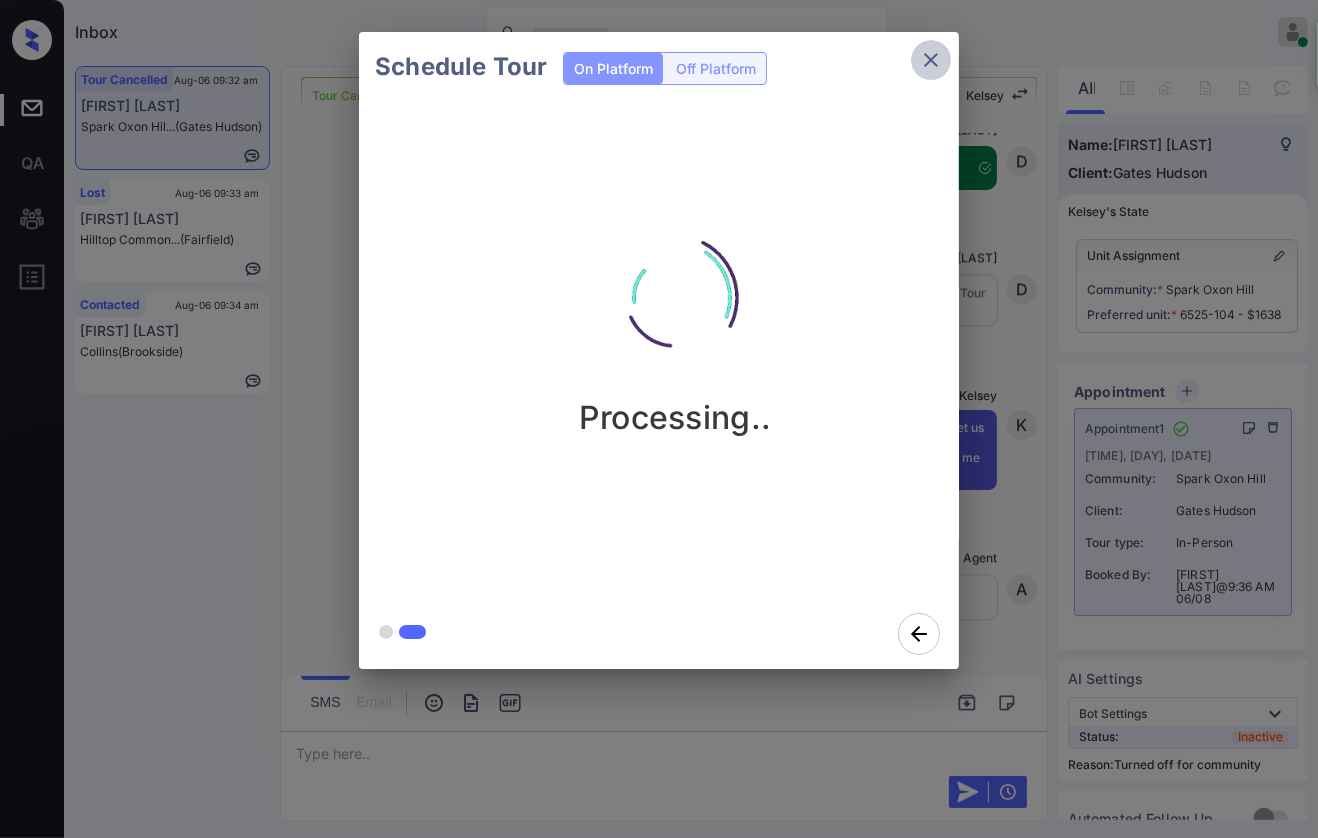 click 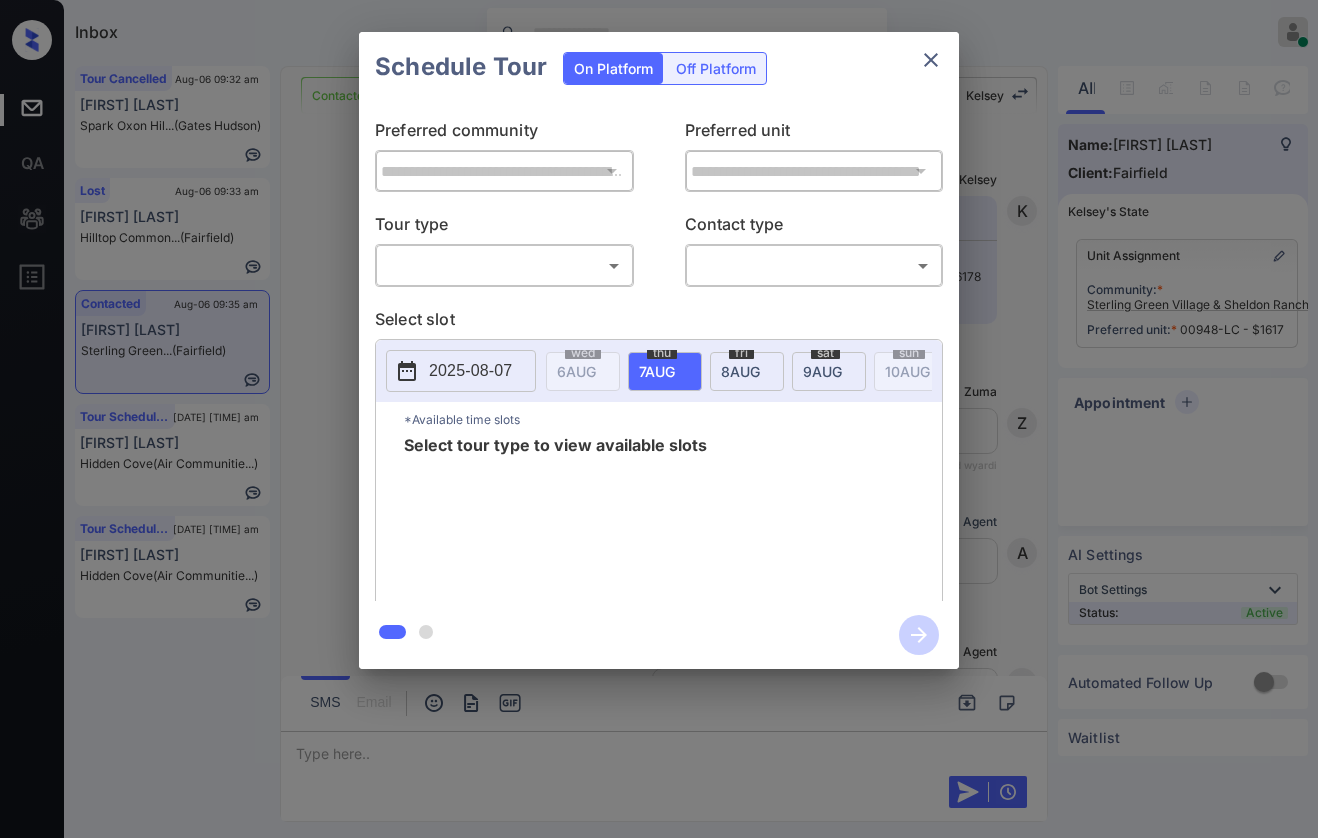 scroll, scrollTop: 0, scrollLeft: 0, axis: both 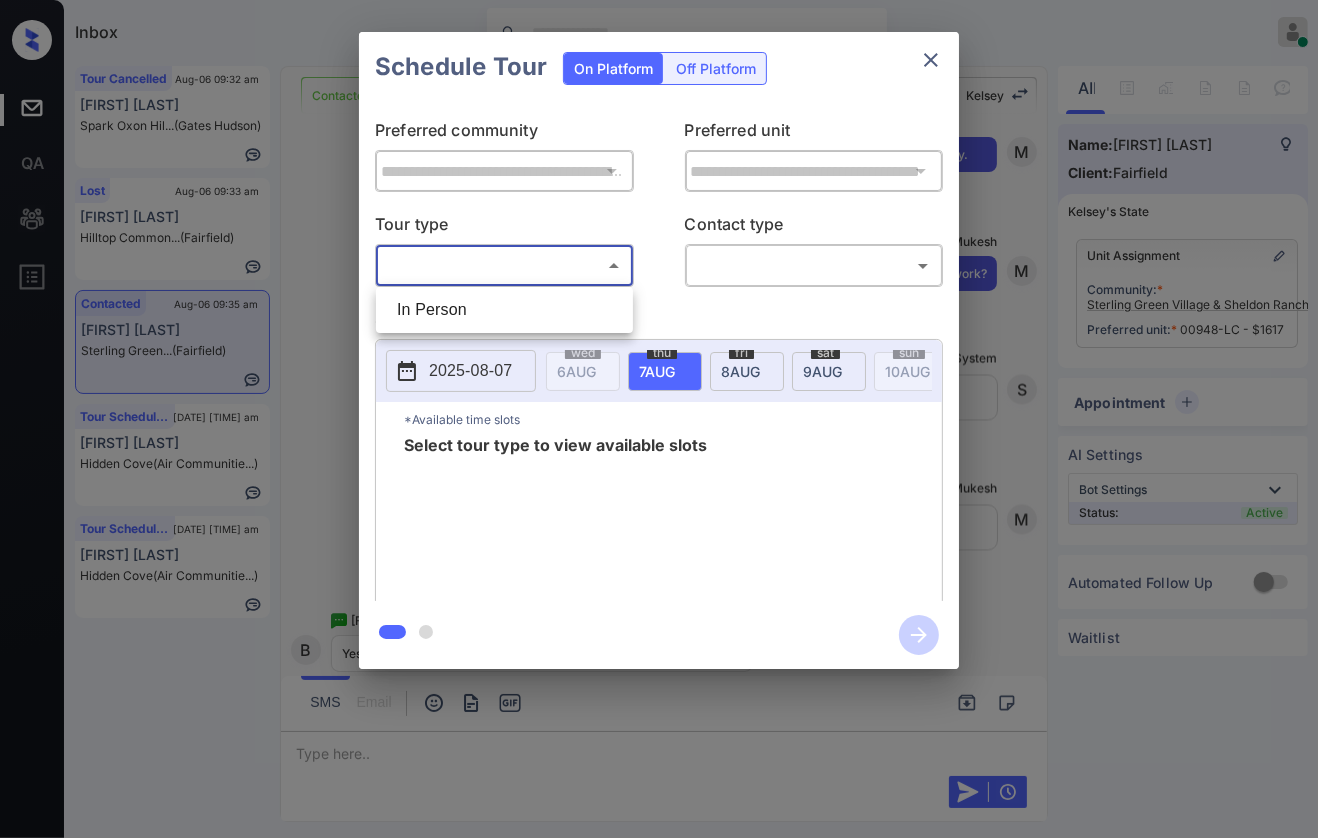 click on "Inbox Danielle Dela Cruz Online Set yourself   offline Set yourself   on break Profile Switch to  dark  mode Sign out Tour Cancelled Aug-06 09:32 am   David Wilson Spark Oxon Hil...  (Gates Hudson) Lost Aug-06 09:33 am   Kimberly Ryan Hilltop Common...  (Fairfield) Contacted Aug-06 09:35 am   Barbara Gonzal... Sterling Green...  (Fairfield) Tour Scheduled Aug-06 09:36 am   Bao Yonus Hidden Cove  (Air Communitie...) Tour Scheduled Aug-06 09:36 am   Bao Yonus Hidden Cove  (Air Communitie...) Contacted Lost Lead Sentiment: Angry Upon sliding the acknowledgement:  Lead will move to lost stage. * ​ SMS and call option will be set to opt out. AFM will be turned off for the lead. Kelsey New Message Kelsey Notes Note: https://conversation.getzuma.com/68931af3d49d3961785b1c8a - Paste this link into your browser to view Kelsey’s conversation with the prospect Aug 06, 2025 02:06 am K New Message Zuma Lead transferred to leasing agent: kelsey Aug 06, 2025 02:06 am  Sync'd w  yardi Z New Message Agent A New Message A" at bounding box center (659, 419) 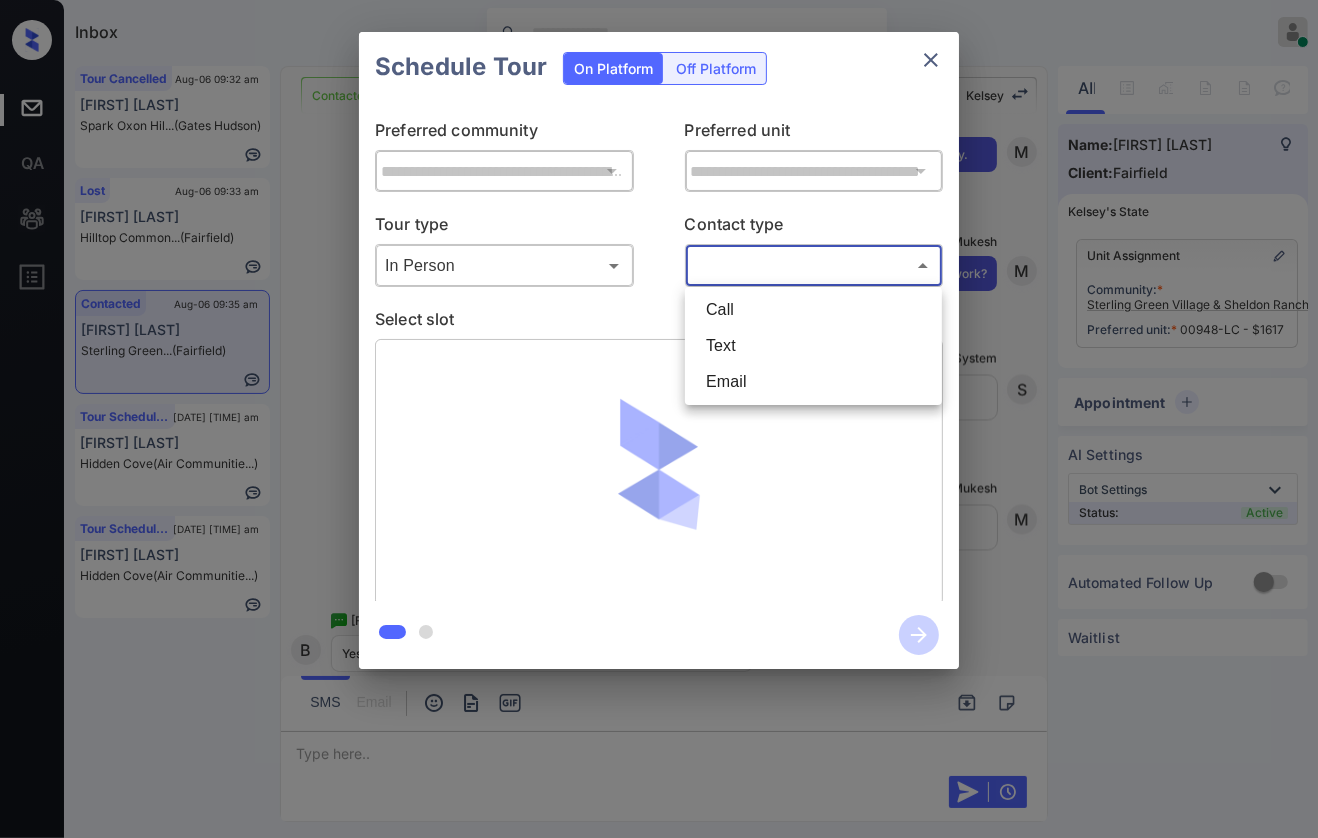 click on "Inbox [FIRST] [LAST] Online Set yourself   offline Set yourself   on break Profile Switch to  dark  mode Sign out Tour Cancelled [MONTH]-[DAY] [HOUR]:[MINUTE] [AM/PM]   [FIRST] [LAST] Spark Oxon Hill...  (Gates Hudson) Lost [MONTH]-[DAY] [HOUR]:[MINUTE]   [FIRST] [LAST] Hilltop Common...  (Fairfield) Contacted [MONTH]-[DAY] [HOUR]:[MINUTE]   [FIRST] [LAST] Sterling Green...  (Fairfield) Tour Scheduled [MONTH]-[DAY] [HOUR]:[MINUTE]   [FIRST] [LAST] Hidden Cove  (Air Communitie...) Tour Scheduled [MONTH]-[DAY] [HOUR]:[MINUTE]   [FIRST] [LAST] Hidden Cove  (Air Communitie...) Contacted Lost Lead Sentiment: Angry Upon sliding the acknowledgement:  Lead will move to lost stage. * ​ SMS and call option will be set to opt out. AFM will be turned off for the lead. [FIRST] New Message [FIRST] Notes Note: https://conversation.getzuma.com/68931af3d49d3961785b1c8a - Paste this link into your browser to view [FIRST]’s conversation with the prospect [MONTH] [DAY], [YEAR] [HOUR]:[MINUTE] [AM/PM] [FIRST] New Message Zuma Lead transferred to leasing agent: [FIRST] [MONTH] [DAY], [YEAR] [HOUR]:[MINUTE]  Sync'd w  yardi [FIRST] New Message [FIRST] New Message [FIRST]" at bounding box center (659, 419) 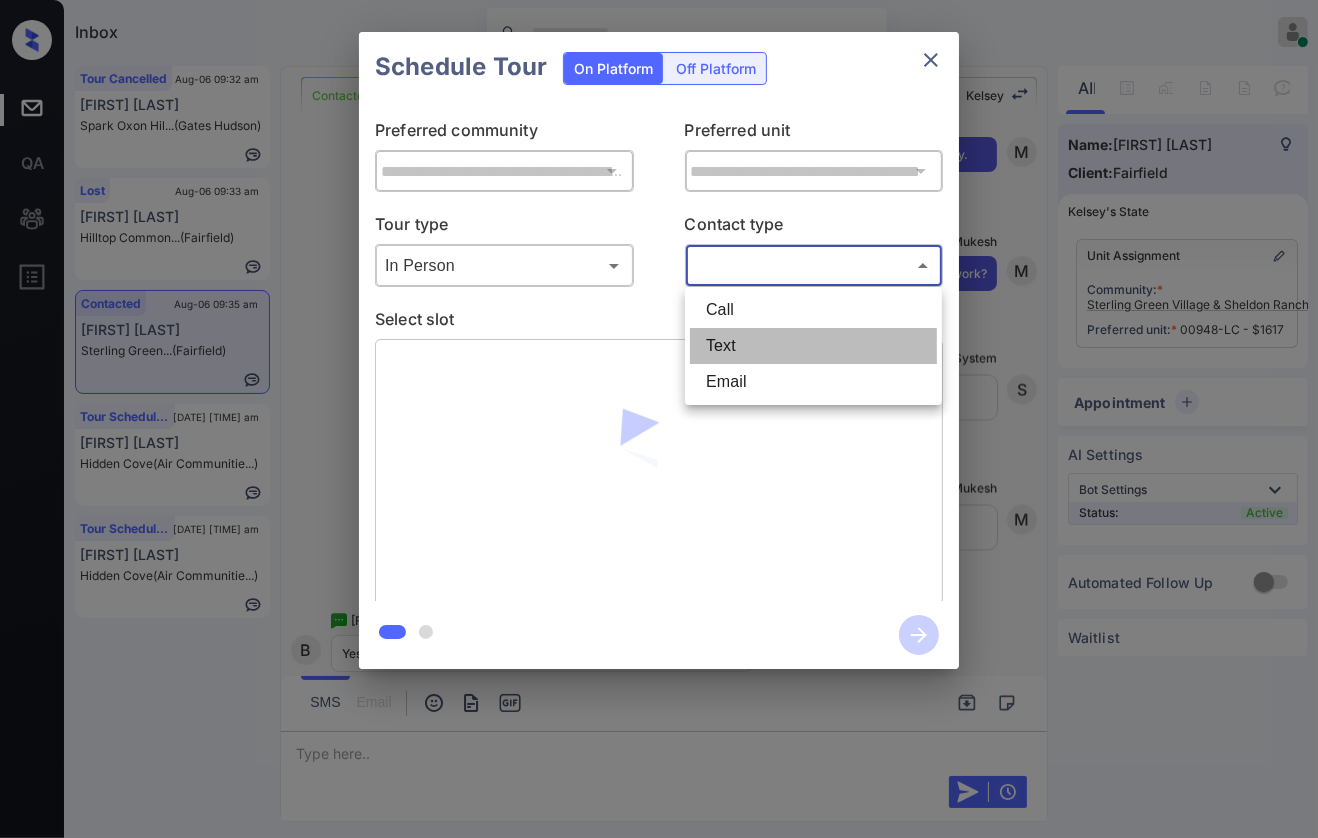 click on "Text" at bounding box center [813, 346] 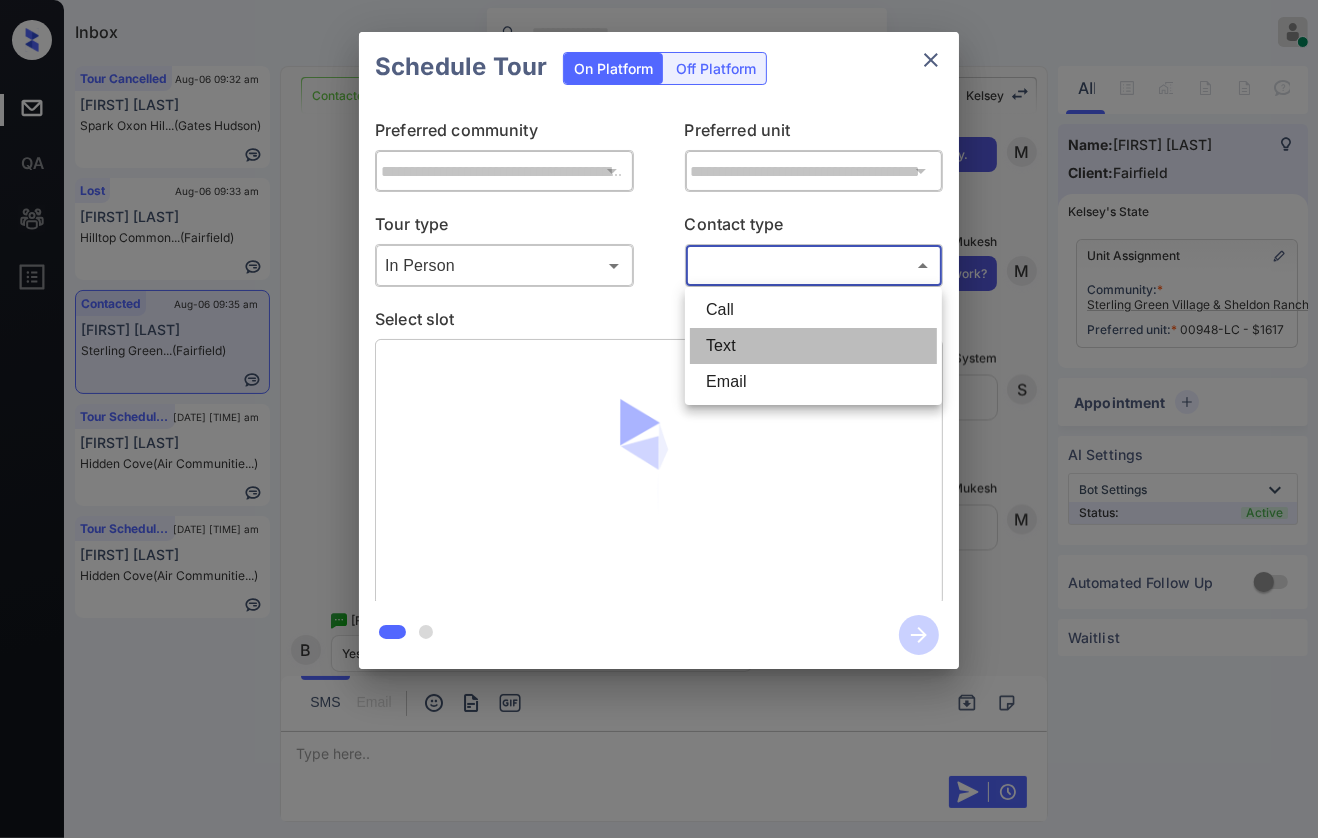 type on "****" 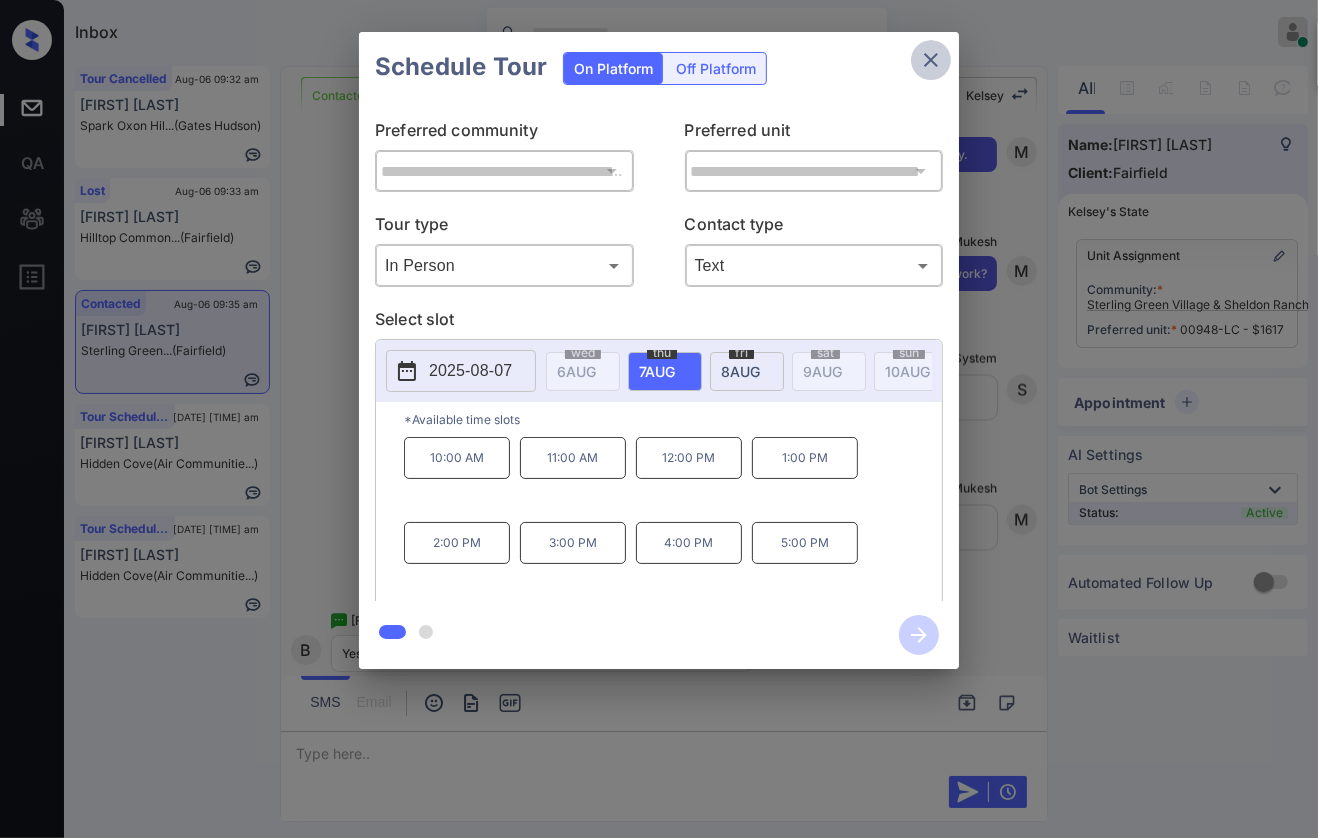 click 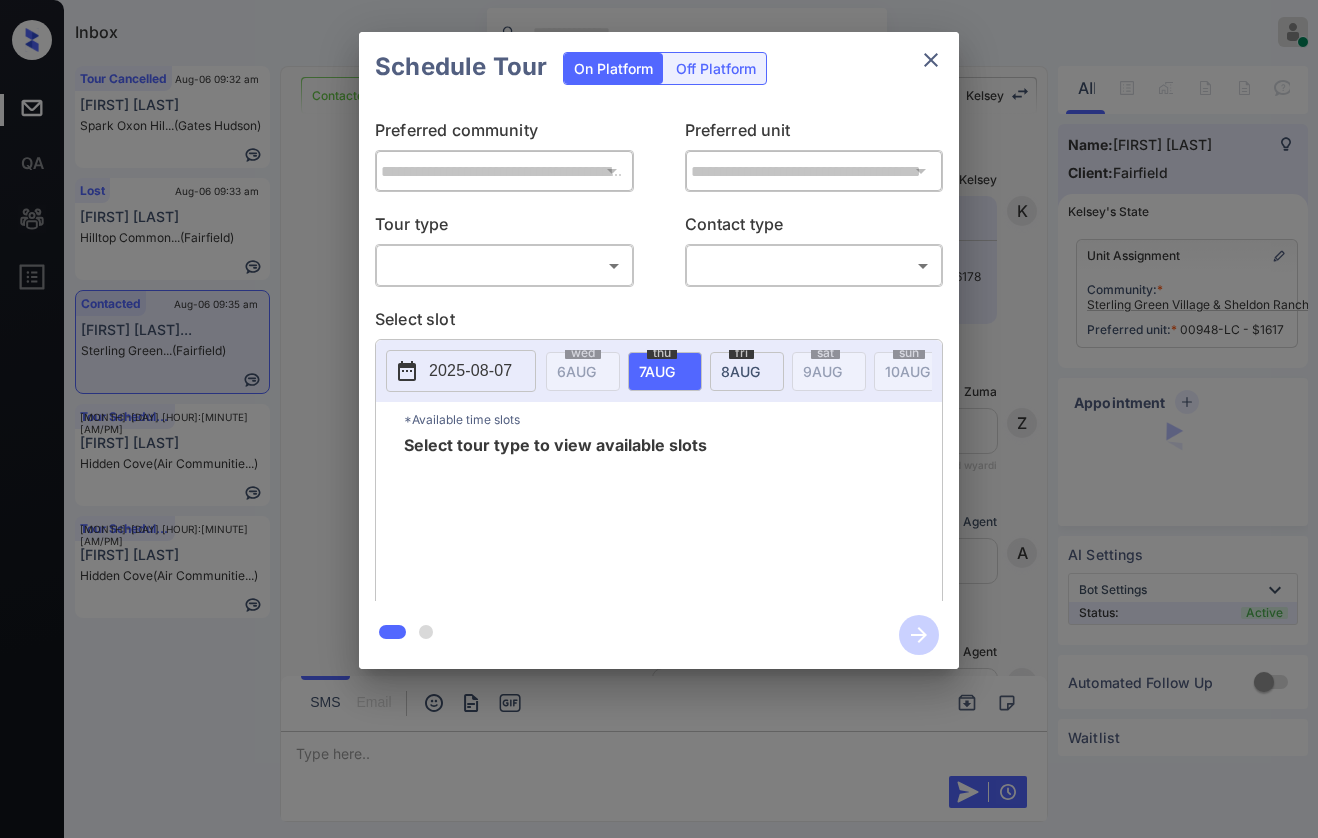 click on "Inbox [FIRST] [LAST] Online Set yourself   offline Set yourself   on break Profile Switch to  dark  mode Sign out Tour Cancelled [MONTH]-[DAY] [HOUR]:[MINUTE] [AM/PM]   [FIRST] [LAST] Spark Oxon Hill...  (Gates Hudson) Lost [MONTH]-[DAY] [HOUR]:[MINUTE]   [FIRST] [LAST] Hilltop Common...  (Fairfield) Contacted [MONTH]-[DAY] [HOUR]:[MINUTE]   [FIRST] [LAST] Sterling Green...  (Fairfield) Tour Scheduled [MONTH]-[DAY] [HOUR]:[MINUTE]   [FIRST] [LAST] Hidden Cove  (Air Communitie...) Tour Scheduled [MONTH]-[DAY] [HOUR]:[MINUTE]   [FIRST] [LAST] Hidden Cove  (Air Communitie...) Contacted Lost Lead Sentiment: Angry Upon sliding the acknowledgement:  Lead will move to lost stage. * ​ SMS and call option will be set to opt out. AFM will be turned off for the lead. [FIRST] New Message [FIRST] Notes Note: https://conversation.getzuma.com/68931af3d49d3961785b1c8a - Paste this link into your browser to view [FIRST]’s conversation with the prospect [MONTH] [DAY], [YEAR] [HOUR]:[MINUTE] [AM/PM] [FIRST] New Message Zuma Lead transferred to leasing agent: [FIRST] [MONTH] [DAY], [YEAR] [HOUR]:[MINUTE]  Sync'd w  yardi [FIRST] New Message [FIRST] New Message [FIRST]" at bounding box center (659, 419) 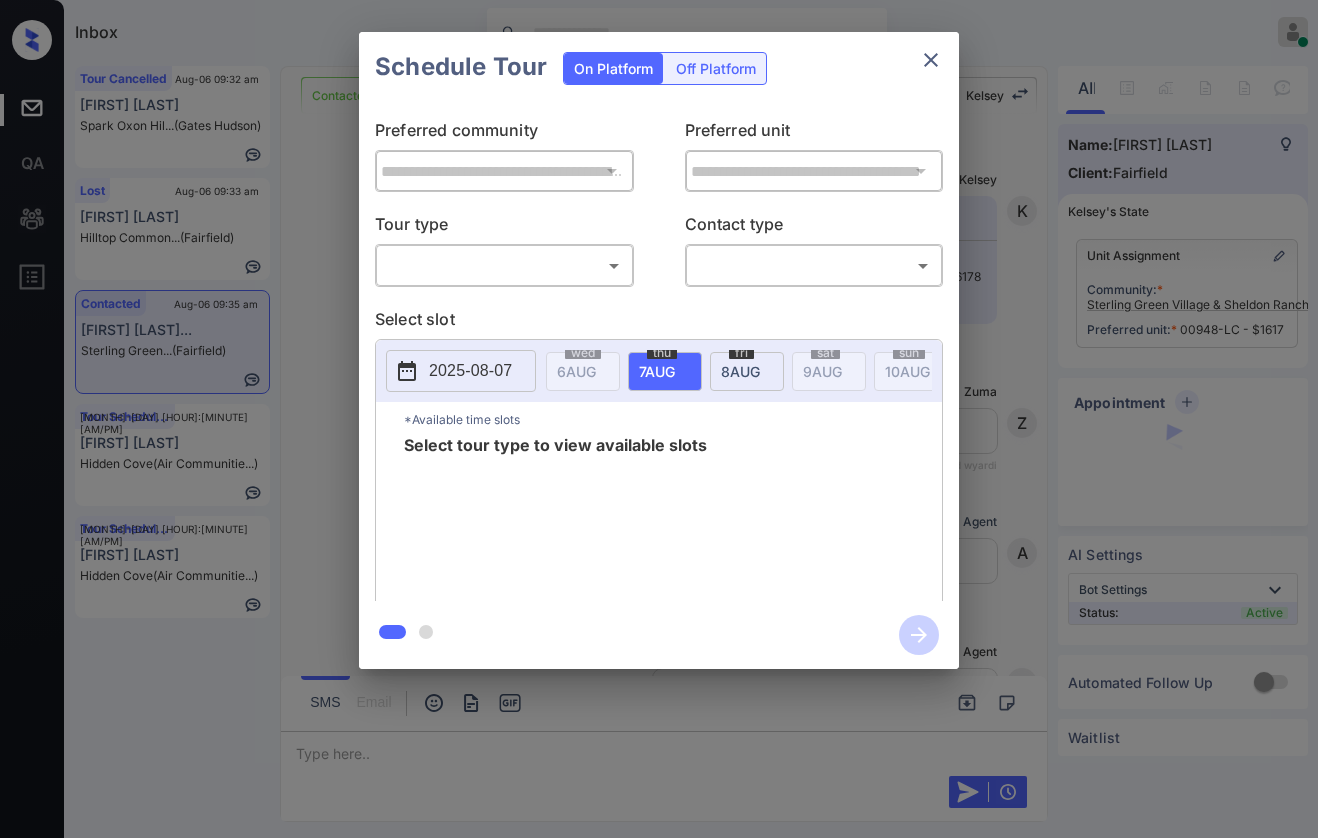 scroll, scrollTop: 0, scrollLeft: 0, axis: both 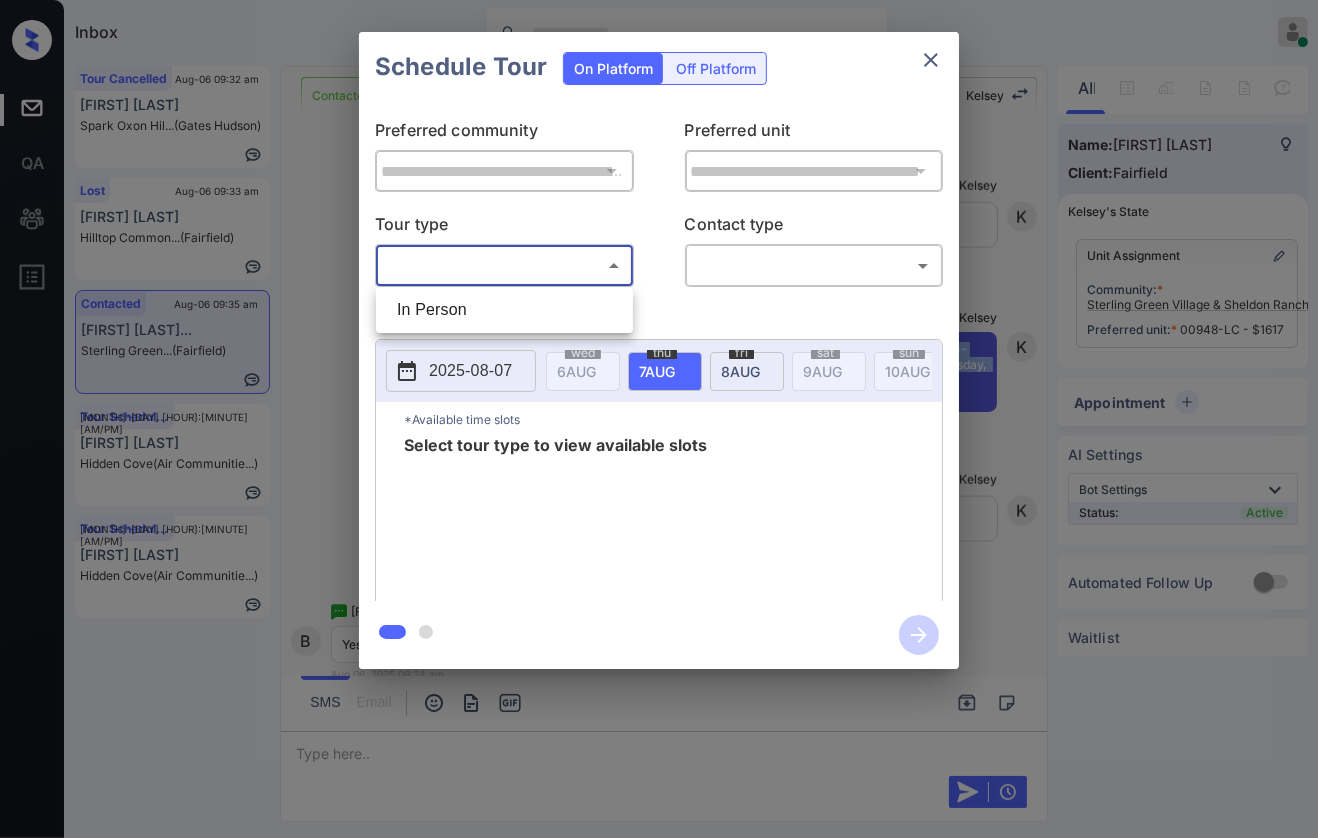 click on "In Person" at bounding box center (504, 310) 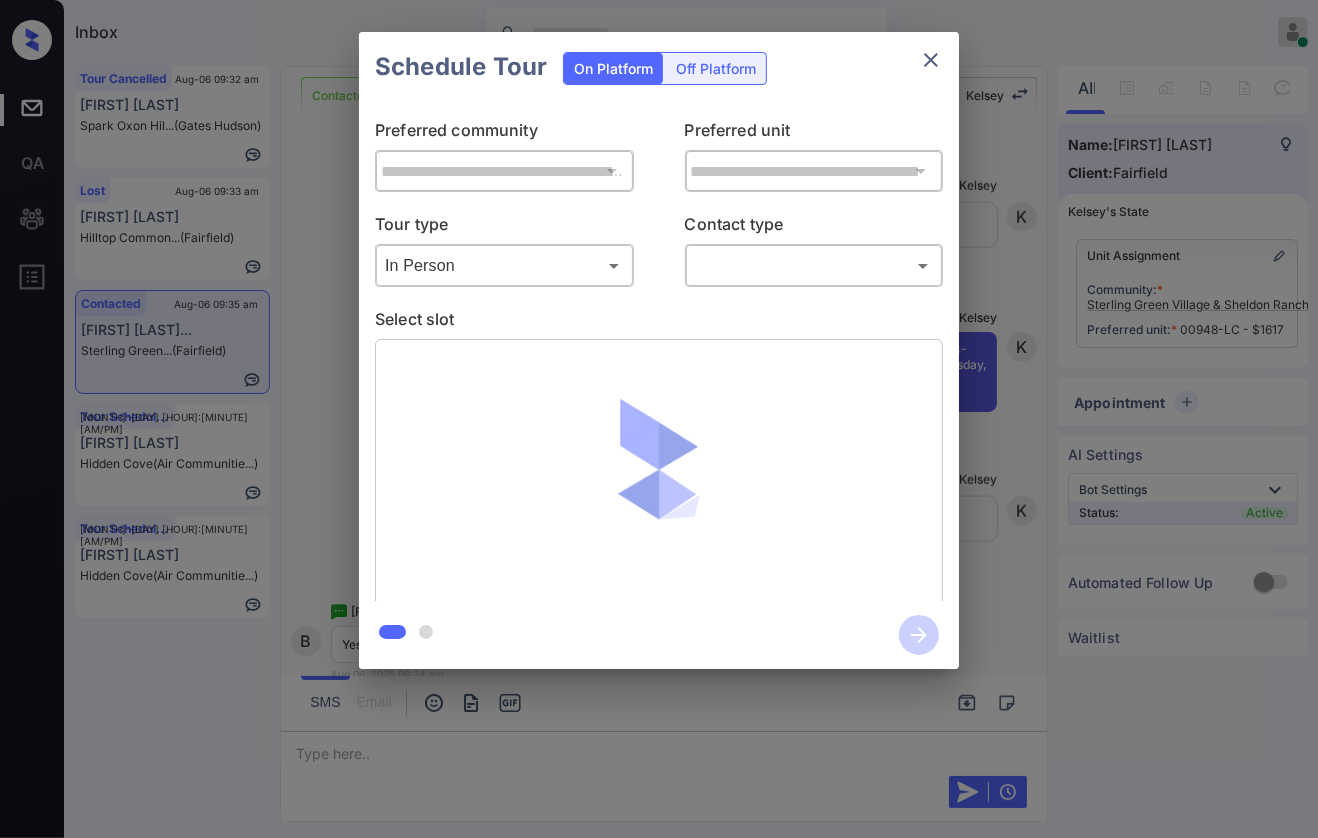 click on "**********" at bounding box center (659, 351) 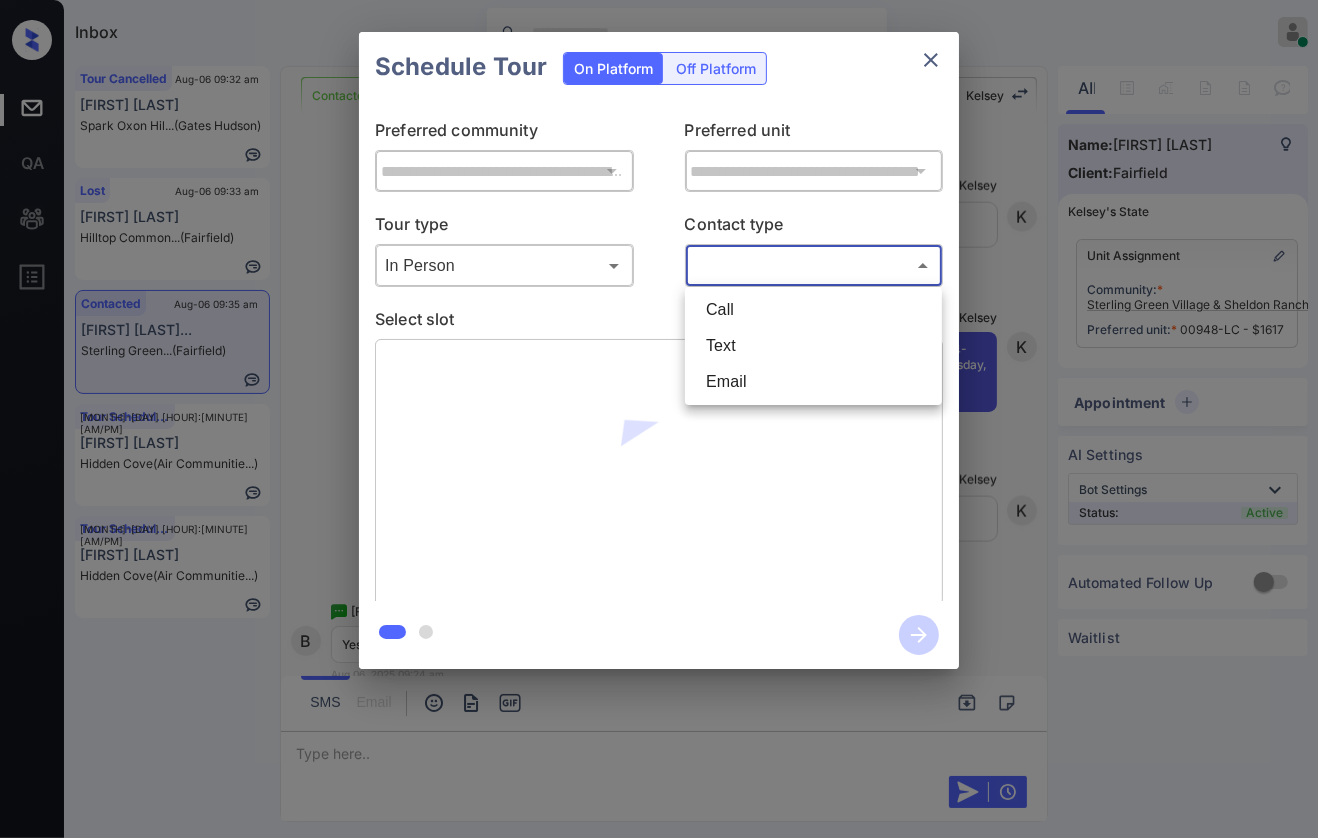 click on "Inbox Danielle Dela Cruz Online Set yourself   offline Set yourself   on break Profile Switch to  dark  mode Sign out Tour Cancelled Aug-06 09:32 am   David Wilson Spark Oxon Hil...  (Gates Hudson) Lost Aug-06 09:33 am   Kimberly Ryan Hilltop Common...  (Fairfield) Contacted Aug-06 09:35 am   Barbara Gonzal... Sterling Green...  (Fairfield) Tour Scheduled Aug-06 09:36 am   Bao Yonus Hidden Cove  (Air Communitie...) Tour Scheduled Aug-06 09:36 am   Bao Yonus Hidden Cove  (Air Communitie...) Contacted Lost Lead Sentiment: Angry Upon sliding the acknowledgement:  Lead will move to lost stage. * ​ SMS and call option will be set to opt out. AFM will be turned off for the lead. Kelsey New Message Kelsey Notes Note: https://conversation.getzuma.com/68931af3d49d3961785b1c8a - Paste this link into your browser to view Kelsey’s conversation with the prospect Aug 06, 2025 02:06 am K New Message Zuma Lead transferred to leasing agent: kelsey Aug 06, 2025 02:06 am  Sync'd w  yardi Z New Message Agent A New Message A" at bounding box center [659, 419] 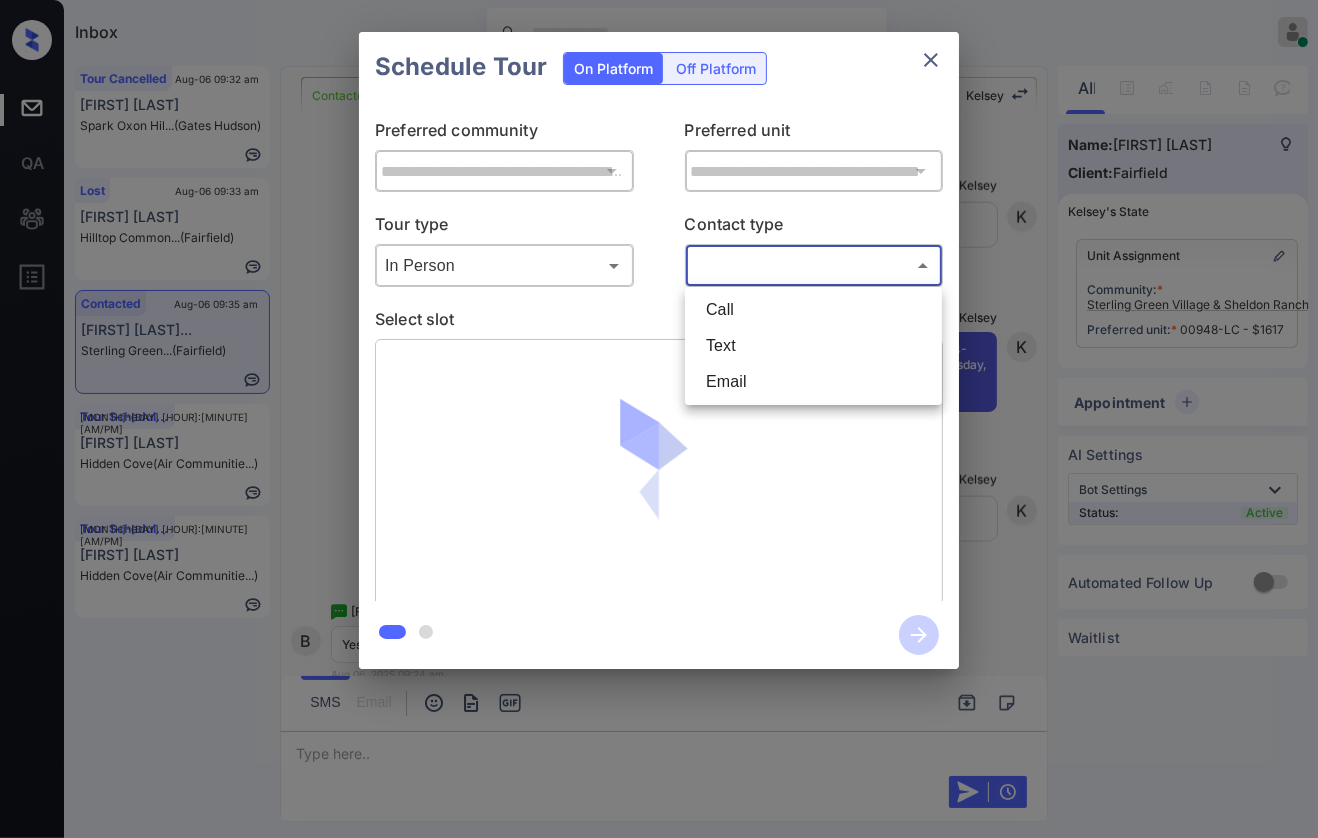 click on "Text" at bounding box center (813, 346) 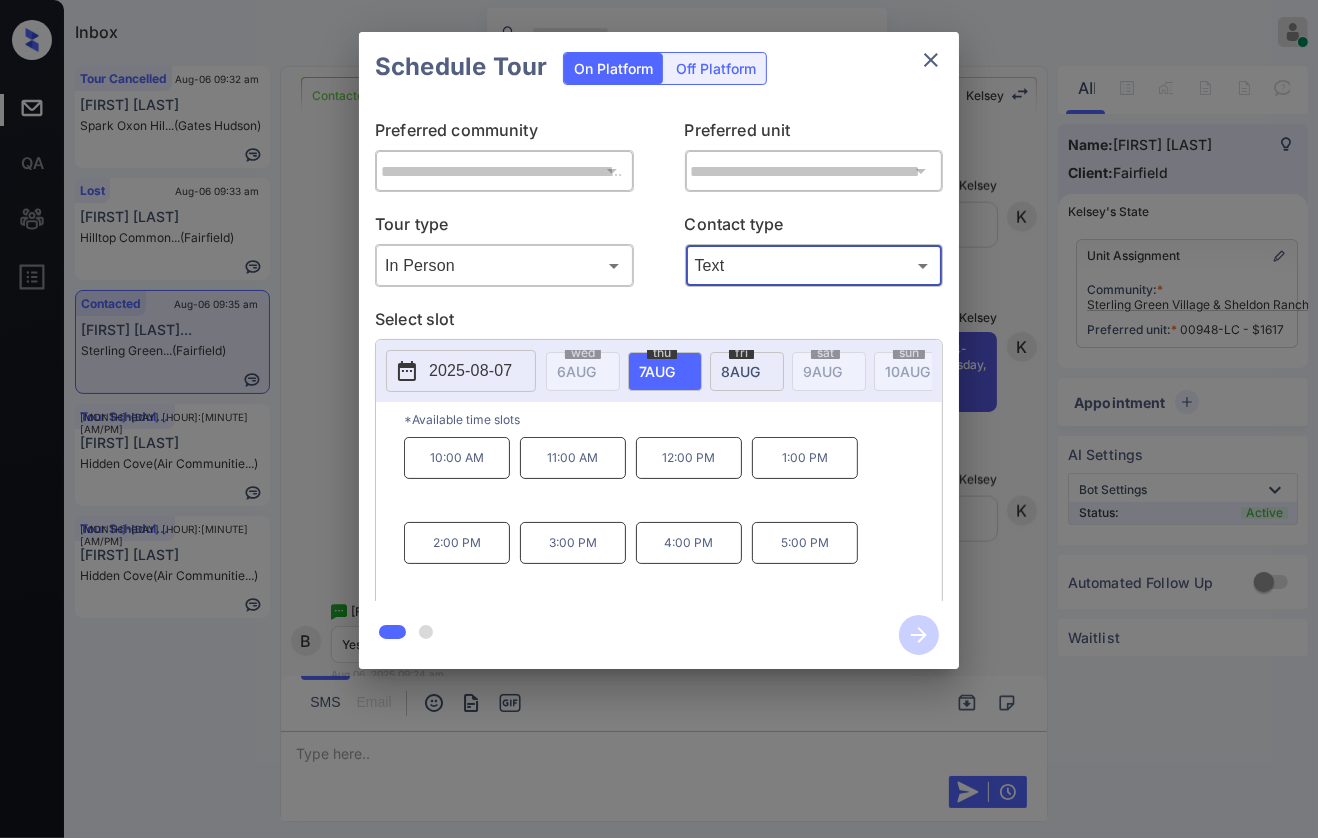 type on "****" 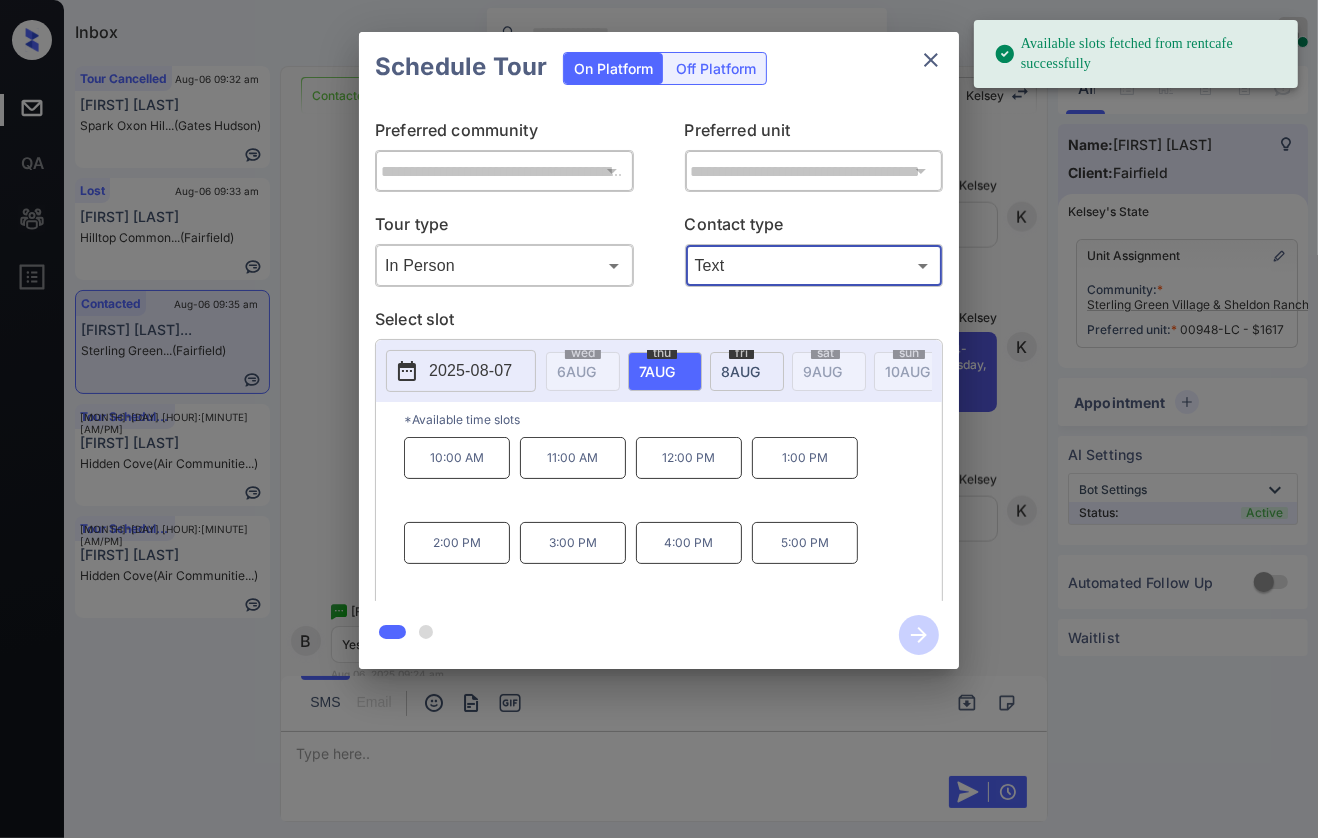 click on "thu 7 AUG" at bounding box center (665, 371) 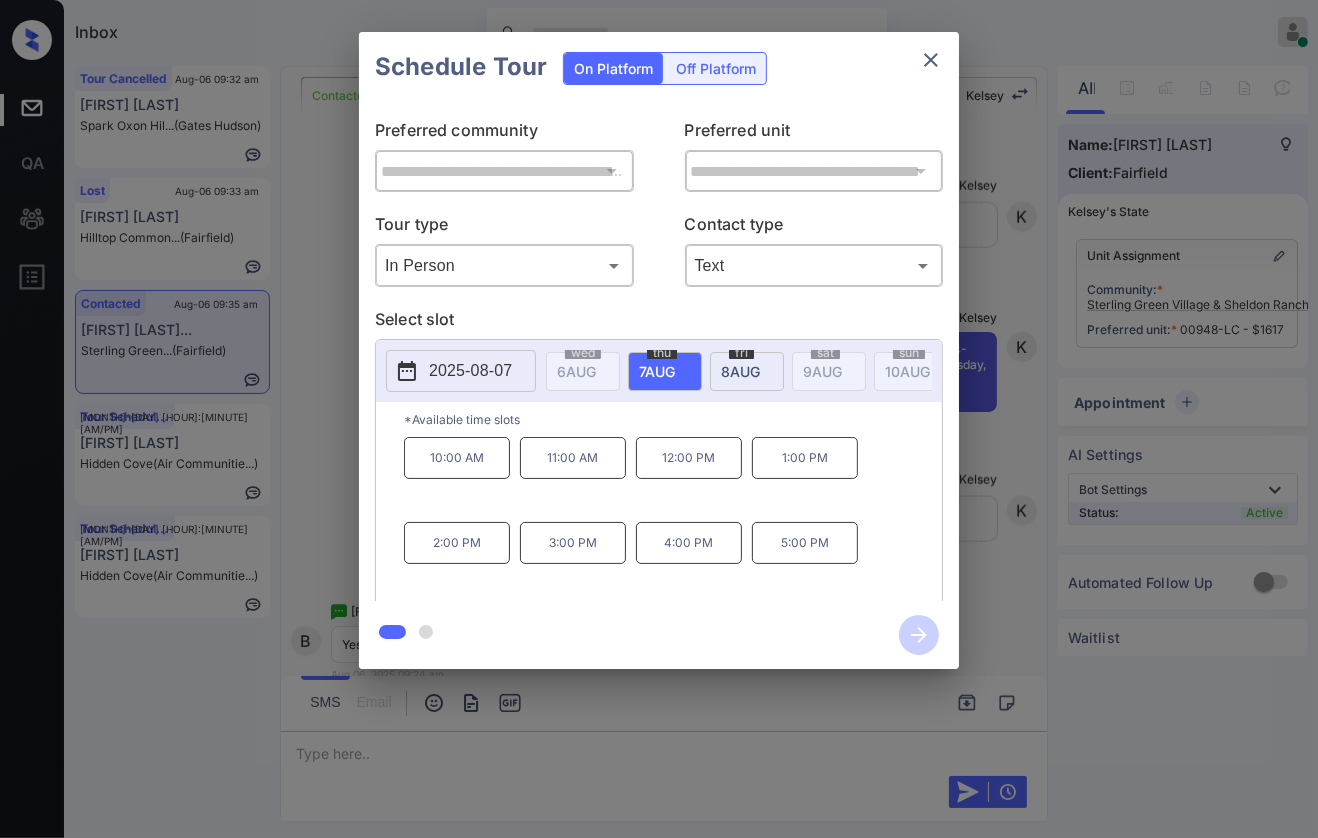 click on "12:00 PM" at bounding box center (689, 458) 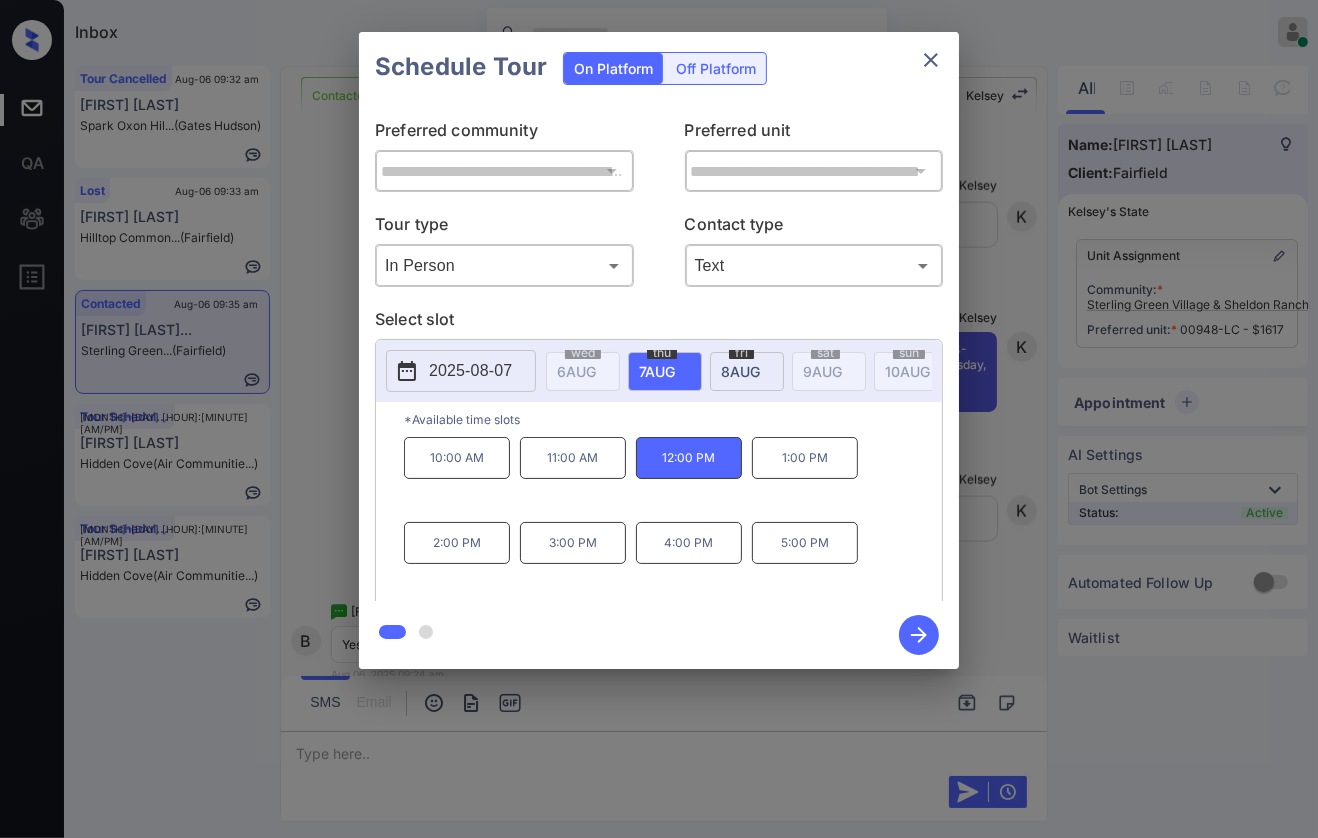 click 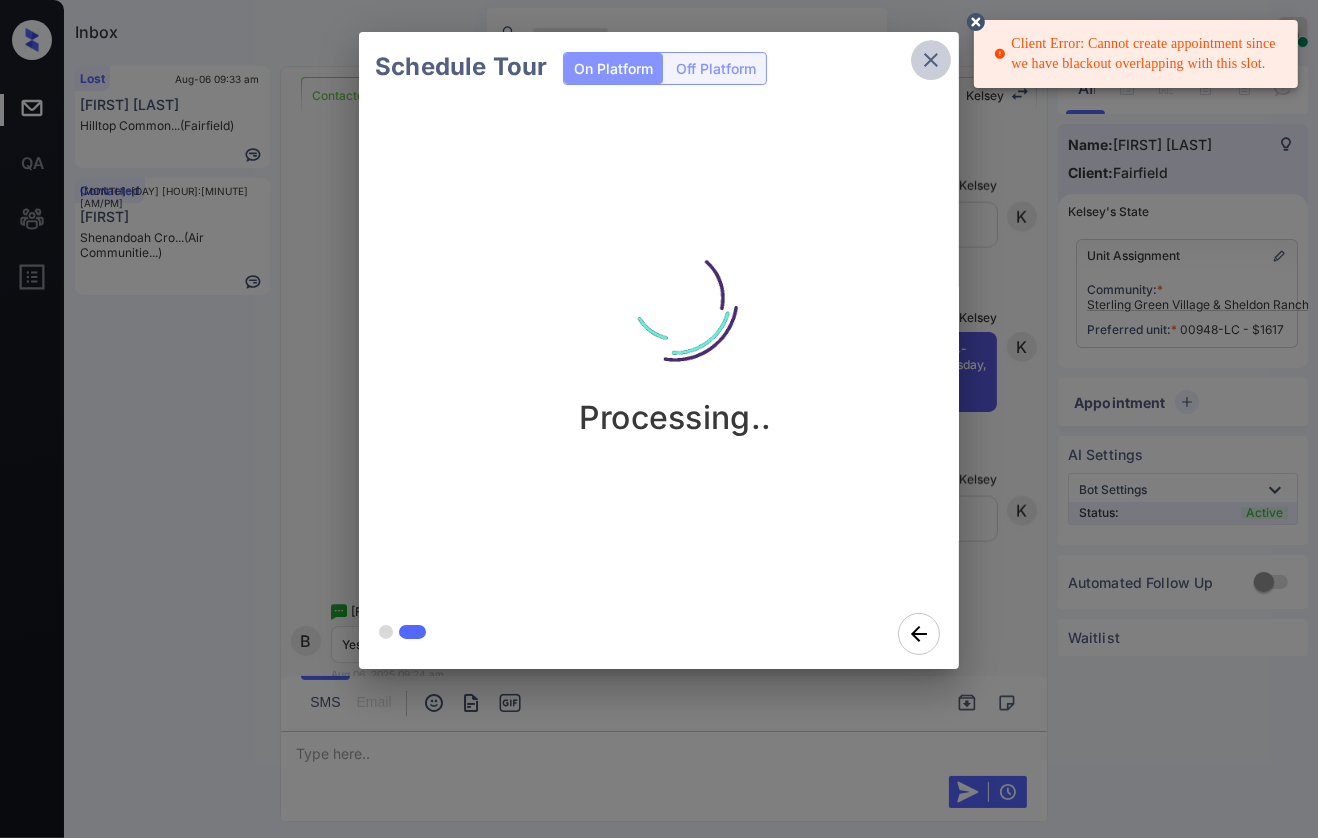 click 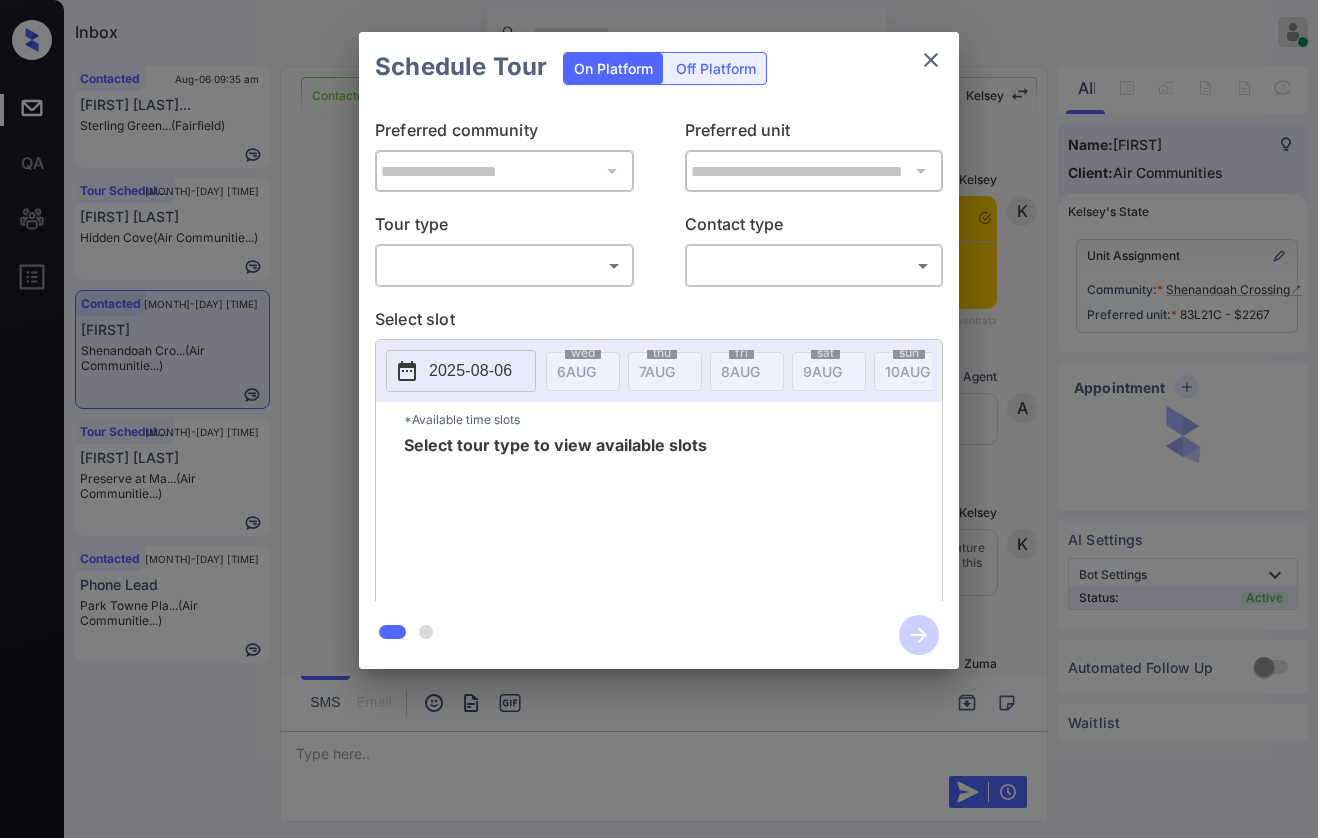 scroll, scrollTop: 0, scrollLeft: 0, axis: both 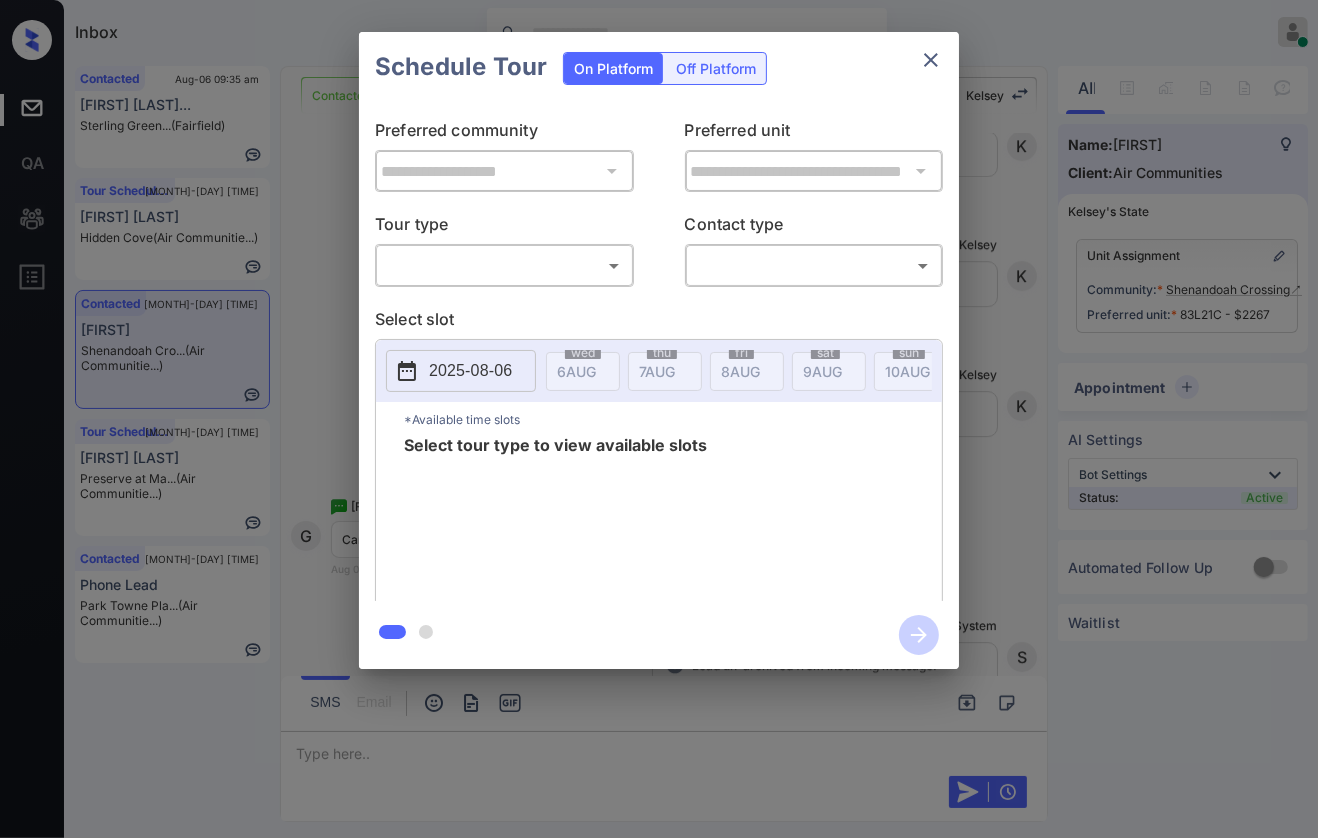 click on "Inbox [FIRST] [LAST] Online Set yourself   offline Set yourself   on break Profile Switch to  dark  mode Sign out Contacted [MONTH]-[DAY] [TIME]   [FIRST] [LAST]... [FIRST] [LAST]  (Air Communitie...) Tour Scheduled [MONTH]-[DAY] [TIME]   [FIRST] [LAST] Hidden Cove  (Air Communitie...) Contacted [MONTH]-[DAY] [TIME]   [FIRST] Shenandoah Cro...  (Air Communitie...) Tour Scheduled [MONTH]-[DAY] [TIME]   [FIRST] [LAST] Preserve at Ma...  (Air Communitie...) Contacted [MONTH]-[DAY] [TIME]   Phone Lead Park Towne Pla...  (Air Communitie...) Contacted Lost Lead Sentiment: Angry Upon sliding the acknowledgement:  Lead will move to lost stage. * ​ SMS and call option will be set to opt out. AFM will be turned off for the lead. [FIRST] New Message [FIRST] Notes Note: [URL] - Paste this link into your browser to view [FIRST]’s conversation with the prospect [MONTH] [DAY], [YEAR] [TIME]  Sync'd w  entrata [FIRST] New Message Agent A [FIRST] [FIRST]" at bounding box center (659, 419) 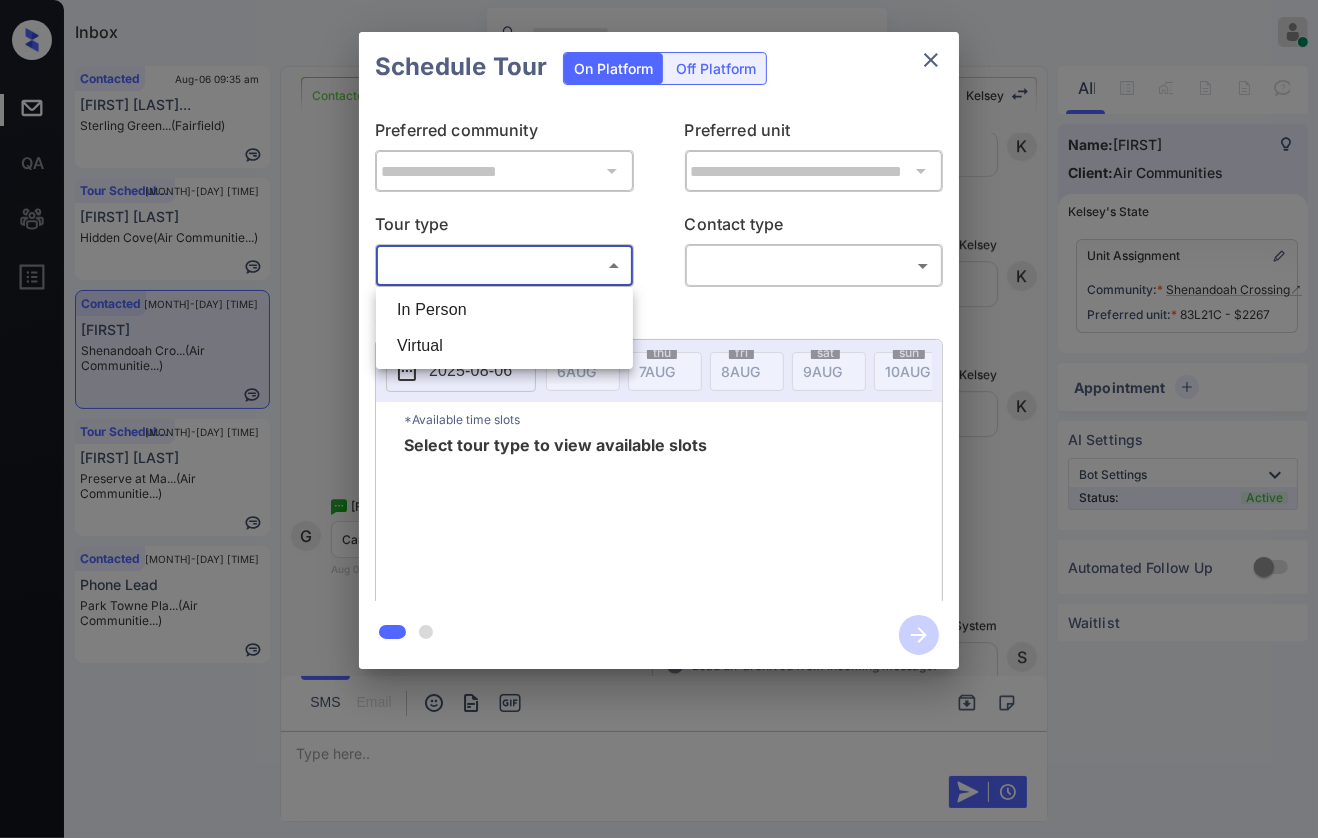 click on "In Person" at bounding box center [504, 310] 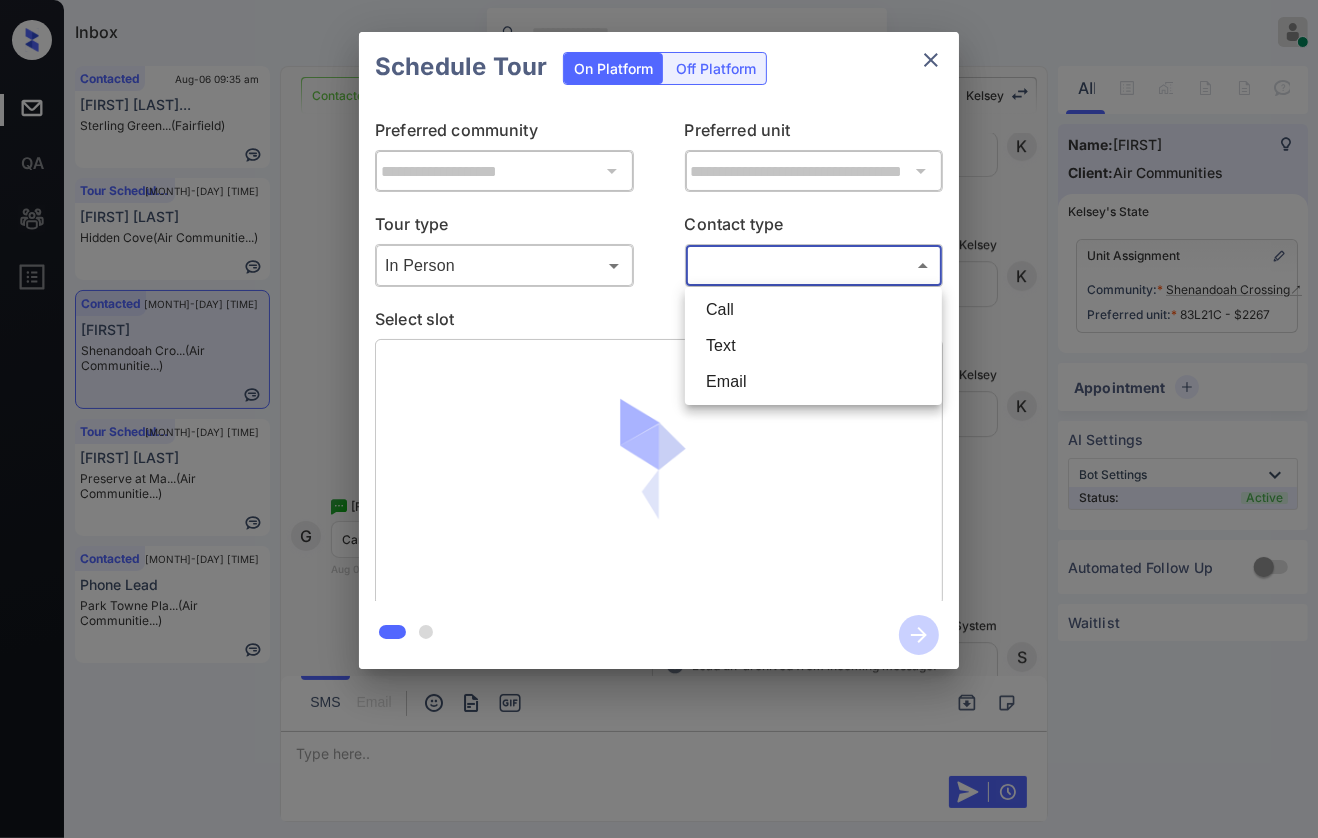 click on "Inbox [FIRST] [LAST] Online Set yourself   offline Set yourself   on break Profile Switch to  dark  mode Sign out Contacted [MONTH]-[DAY] [TIME]   [FIRST] [LAST]... [FIRST] [LAST]  (Air Communitie...) Tour Scheduled [MONTH]-[DAY] [TIME]   [FIRST] [LAST] Hidden Cove  (Air Communitie...) Contacted [MONTH]-[DAY] [TIME]   [FIRST] Shenandoah Cro...  (Air Communitie...) Tour Scheduled [MONTH]-[DAY] [TIME]   [FIRST] [LAST] Preserve at Ma...  (Air Communitie...) Contacted [MONTH]-[DAY] [TIME]   Phone Lead Park Towne Pla...  (Air Communitie...) Contacted Lost Lead Sentiment: Angry Upon sliding the acknowledgement:  Lead will move to lost stage. * ​ SMS and call option will be set to opt out. AFM will be turned off for the lead. [FIRST] New Message [FIRST] Notes Note: [URL] - Paste this link into your browser to view [FIRST]’s conversation with the prospect [MONTH] [DAY], [YEAR] [TIME]  Sync'd w  entrata [FIRST] New Message Agent A [FIRST] [FIRST]" at bounding box center (659, 419) 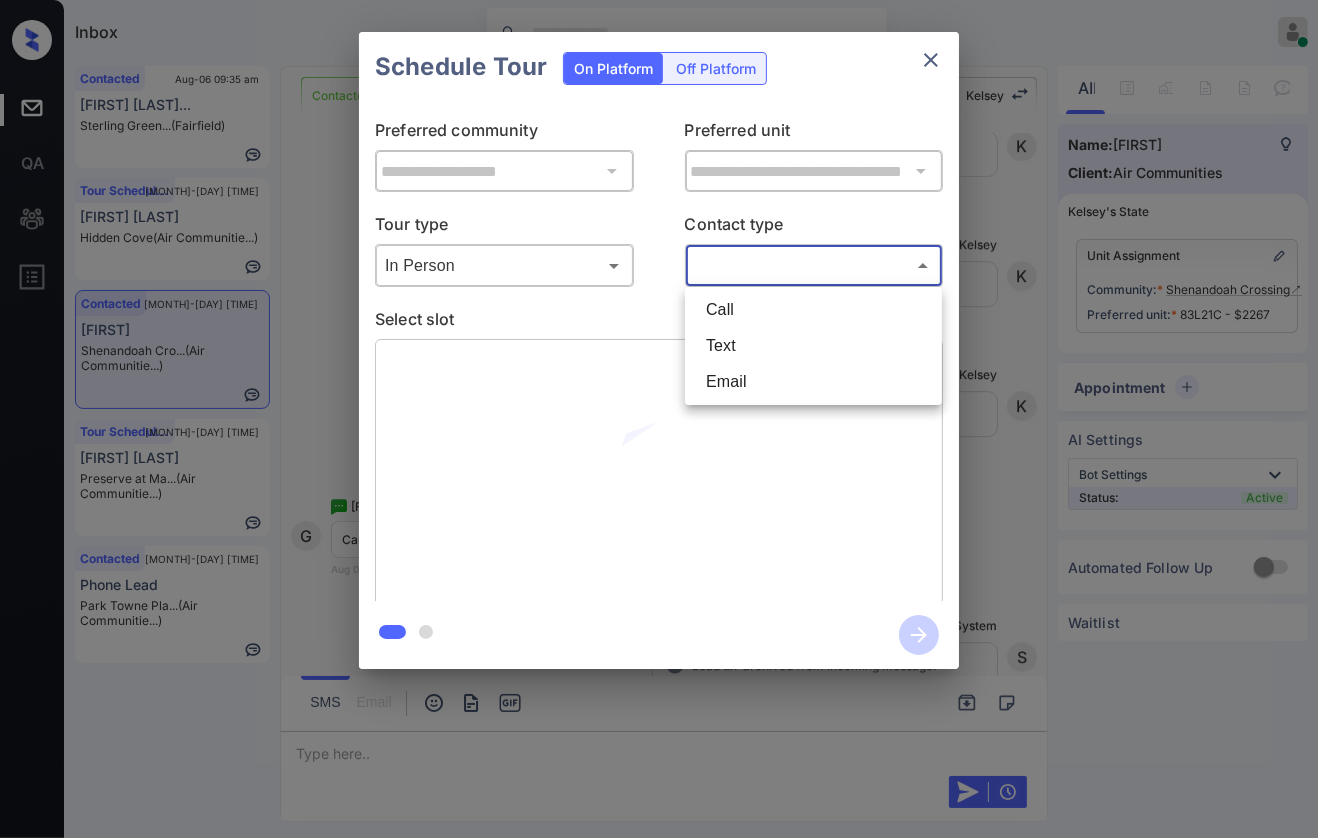 click on "Text" at bounding box center (813, 346) 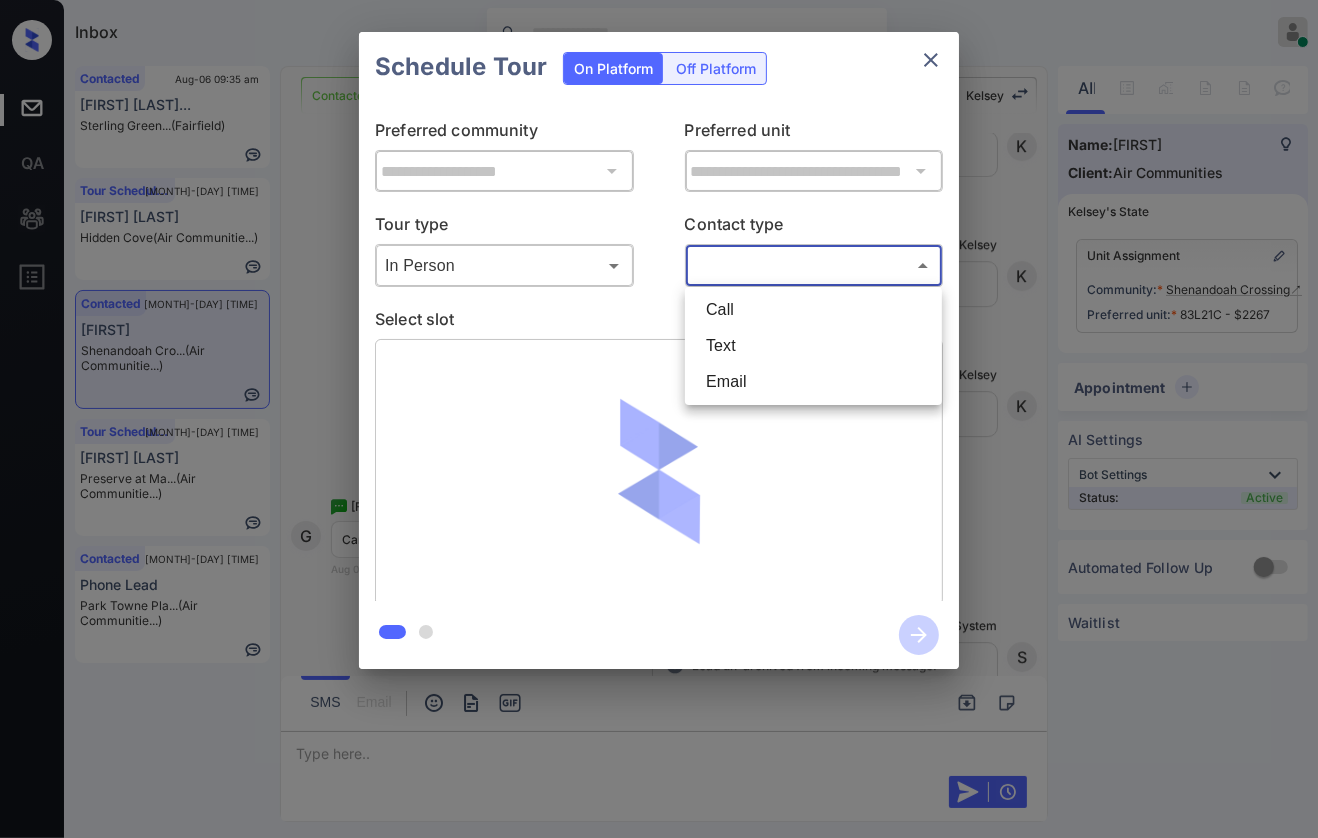 type on "****" 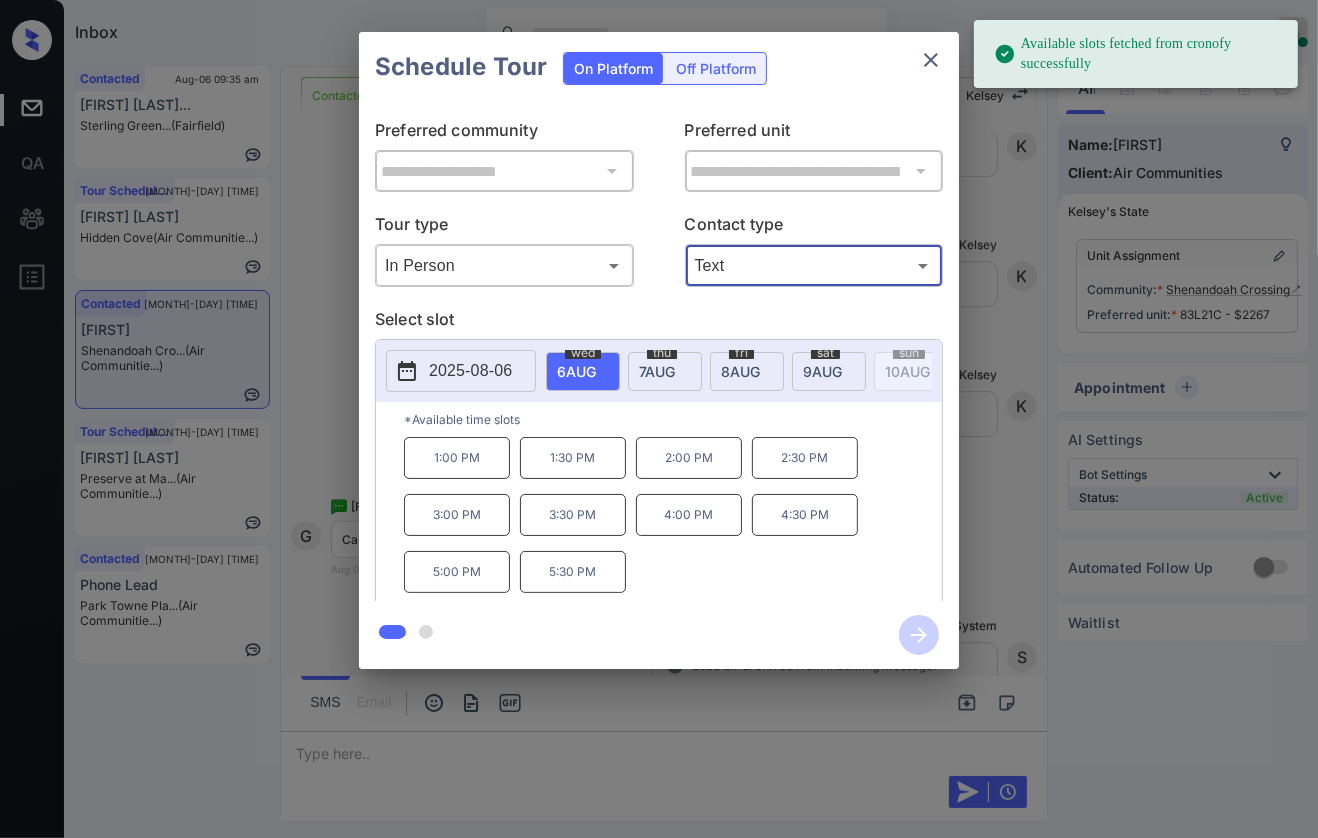 click 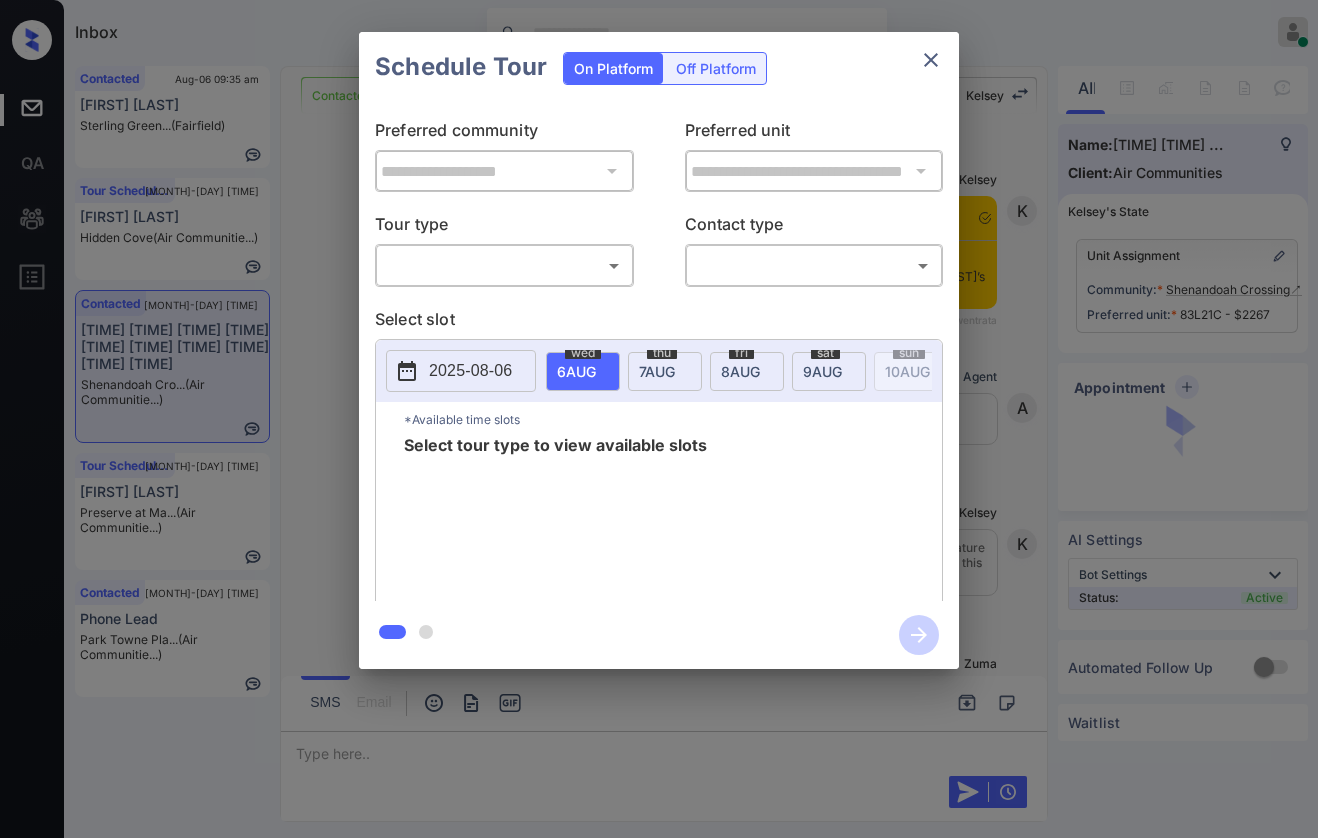 click on "Inbox [FIRST] [LAST] Online Set yourself   offline Set yourself   on break Profile Switch to  dark  mode Sign out Contacted [MONTH]-[DAY] [TIME]   [FIRST] [LAST]... [FIRST] [LAST]  (Air Communitie...) Tour Scheduled [MONTH]-[DAY] [TIME]   [FIRST] [LAST] Hidden Cove  (Air Communitie...) Contacted [MONTH]-[DAY] [TIME]   [FIRST] Shenandoah Cro...  (Air Communitie...) Tour Scheduled [MONTH]-[DAY] [TIME]   [FIRST] [LAST] Preserve at Ma...  (Air Communitie...) Contacted [MONTH]-[DAY] [TIME]   Phone Lead Park Towne Pla...  (Air Communitie...) Contacted Lost Lead Sentiment: Angry Upon sliding the acknowledgement:  Lead will move to lost stage. * ​ SMS and call option will be set to opt out. AFM will be turned off for the lead. [FIRST] New Message [FIRST] Notes Note: [URL] - Paste this link into your browser to view [FIRST]’s conversation with the prospect [MONTH] [DAY], [YEAR] [TIME]  Sync'd w  entrata [FIRST] New Message Agent A [FIRST] [FIRST]" at bounding box center (659, 419) 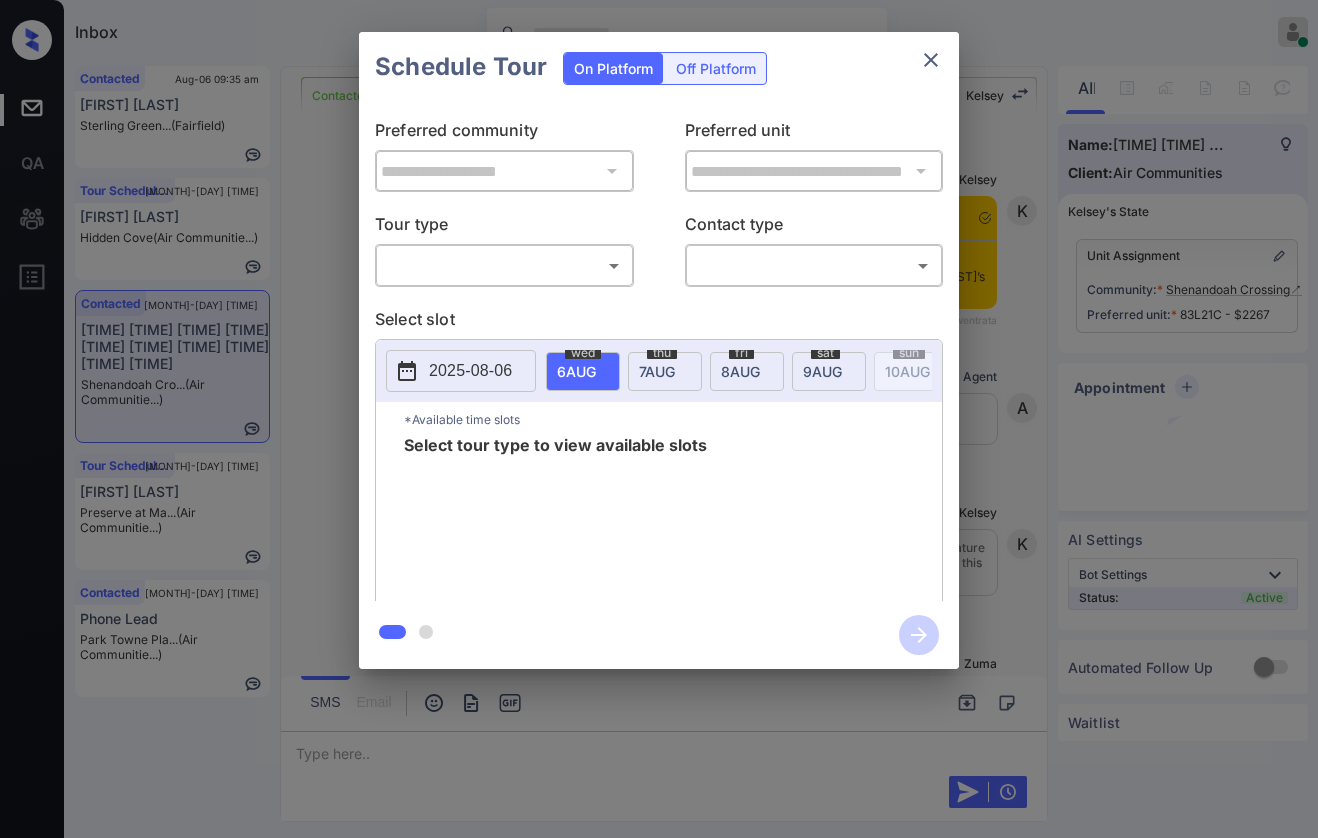 scroll, scrollTop: 0, scrollLeft: 0, axis: both 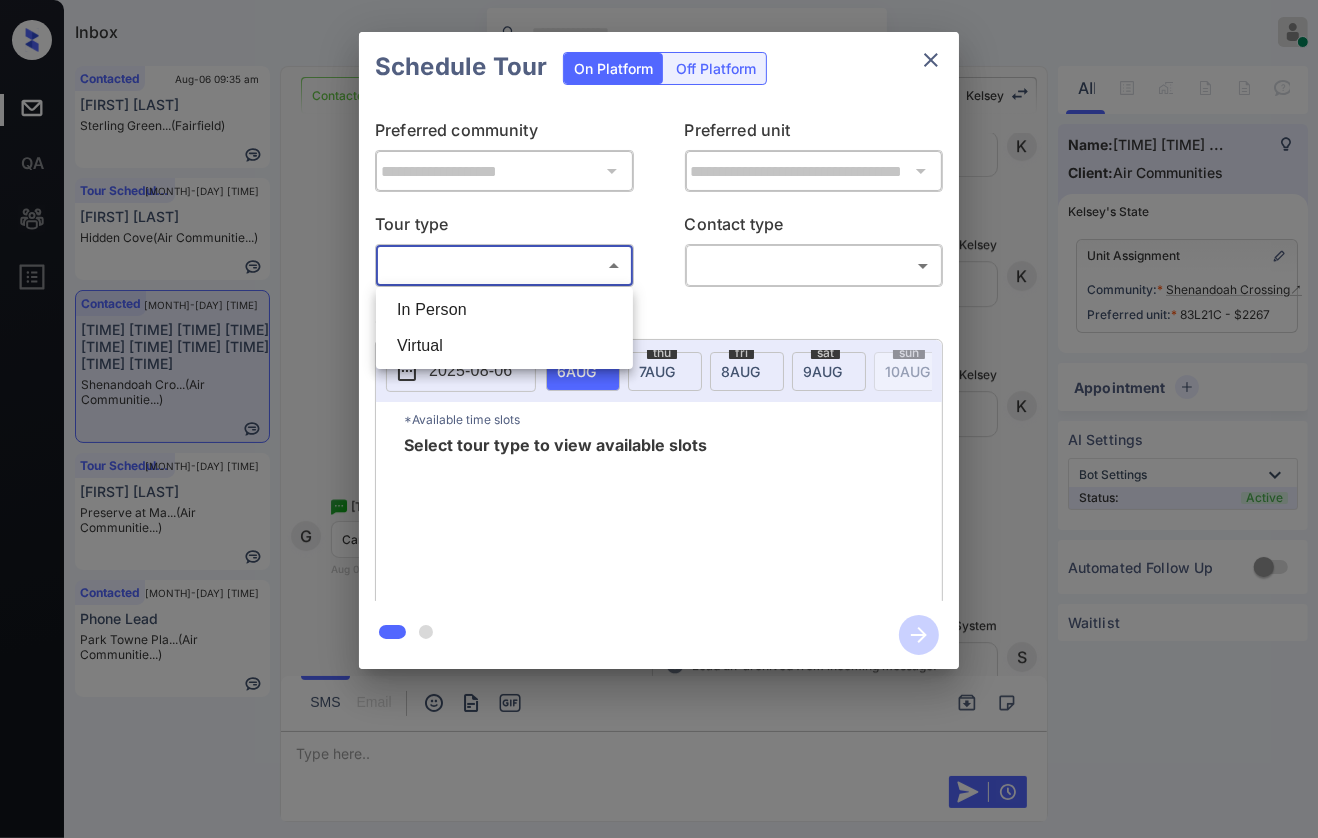 click on "In Person" at bounding box center (504, 310) 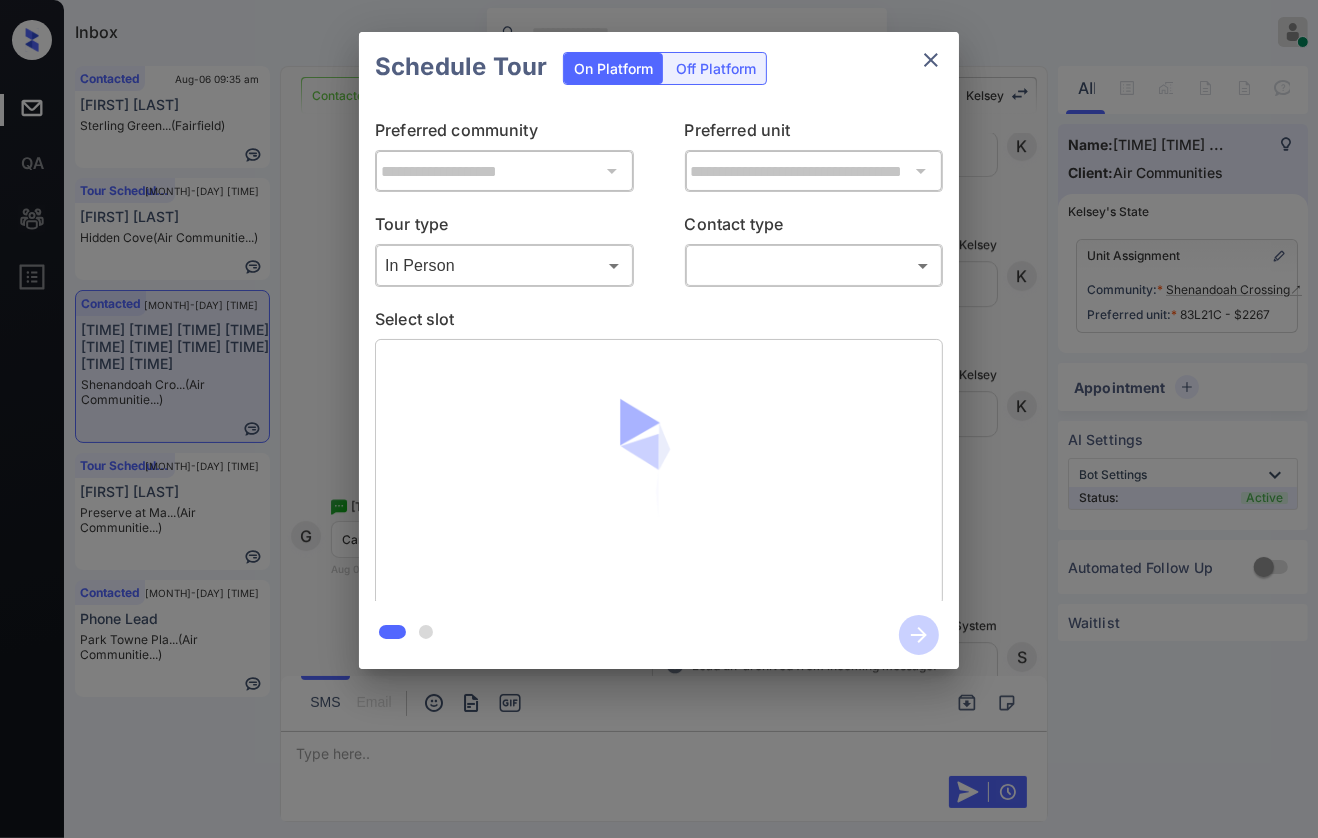 click at bounding box center (659, 419) 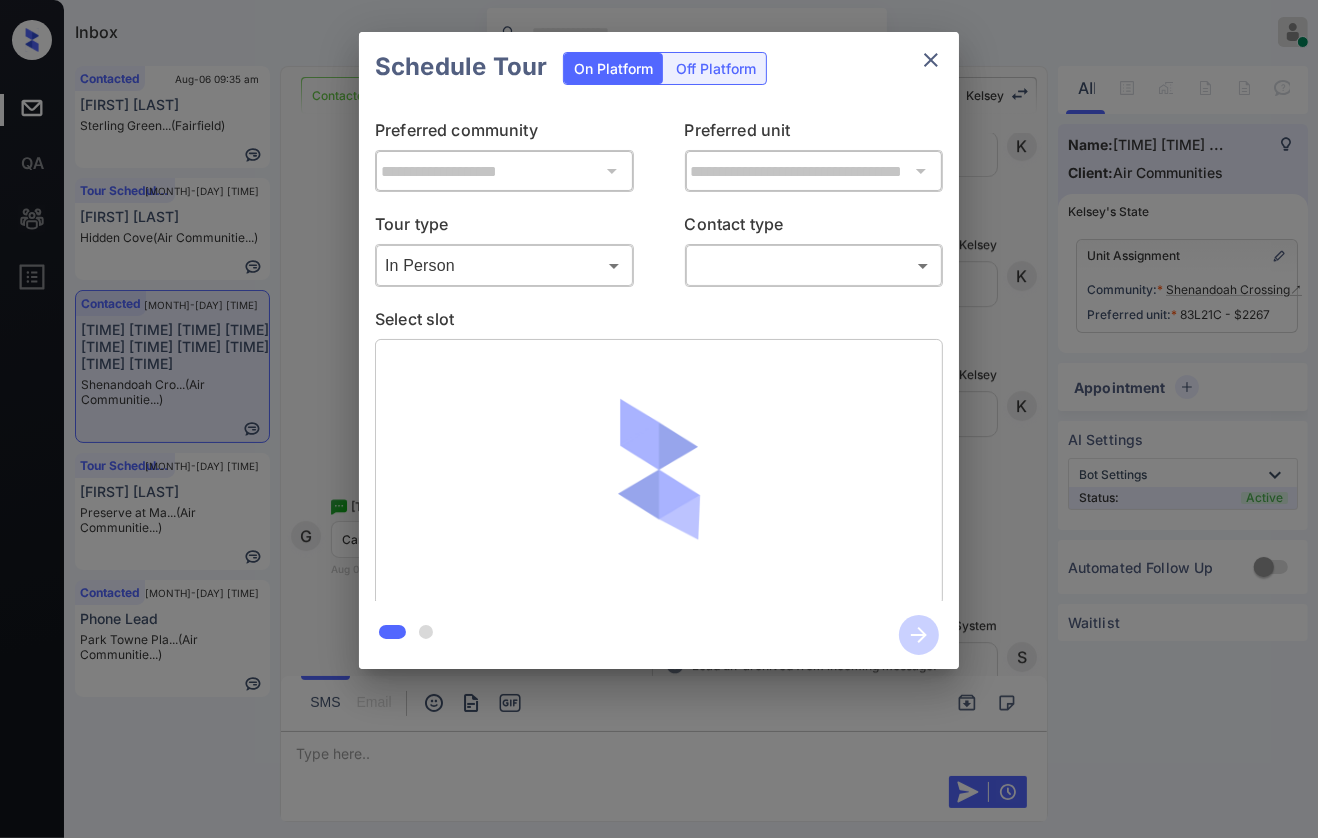 click on "Inbox [FIRST] [LAST] Online Set yourself   offline Set yourself   on break Profile Switch to  dark  mode Sign out Contacted [MONTH]-[DAY] [TIME]   [FIRST] [LAST]... [FIRST] [LAST]  (Air Communitie...) Tour Scheduled [MONTH]-[DAY] [TIME]   [FIRST] [LAST] Hidden Cove  (Air Communitie...) Contacted [MONTH]-[DAY] [TIME]   [FIRST] Shenandoah Cro...  (Air Communitie...) Tour Scheduled [MONTH]-[DAY] [TIME]   [FIRST] [LAST] Preserve at Ma...  (Air Communitie...) Contacted [MONTH]-[DAY] [TIME]   Phone Lead Park Towne Pla...  (Air Communitie...) Contacted Lost Lead Sentiment: Angry Upon sliding the acknowledgement:  Lead will move to lost stage. * ​ SMS and call option will be set to opt out. AFM will be turned off for the lead. [FIRST] New Message [FIRST] Notes Note: [URL] - Paste this link into your browser to view [FIRST]’s conversation with the prospect [MONTH] [DAY], [YEAR] [TIME]  Sync'd w  entrata [FIRST] New Message Agent A [FIRST] [FIRST]" at bounding box center [659, 419] 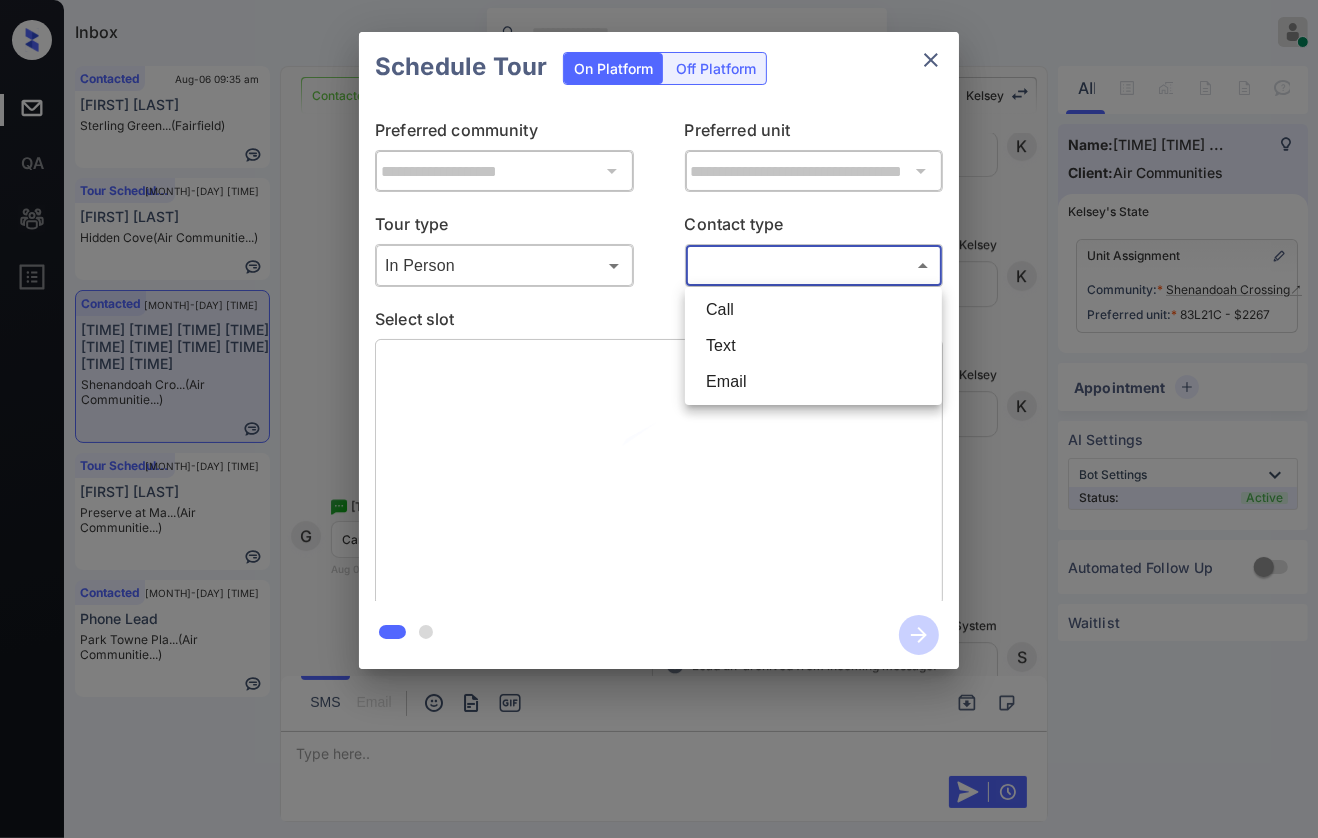 click on "Text" at bounding box center [813, 346] 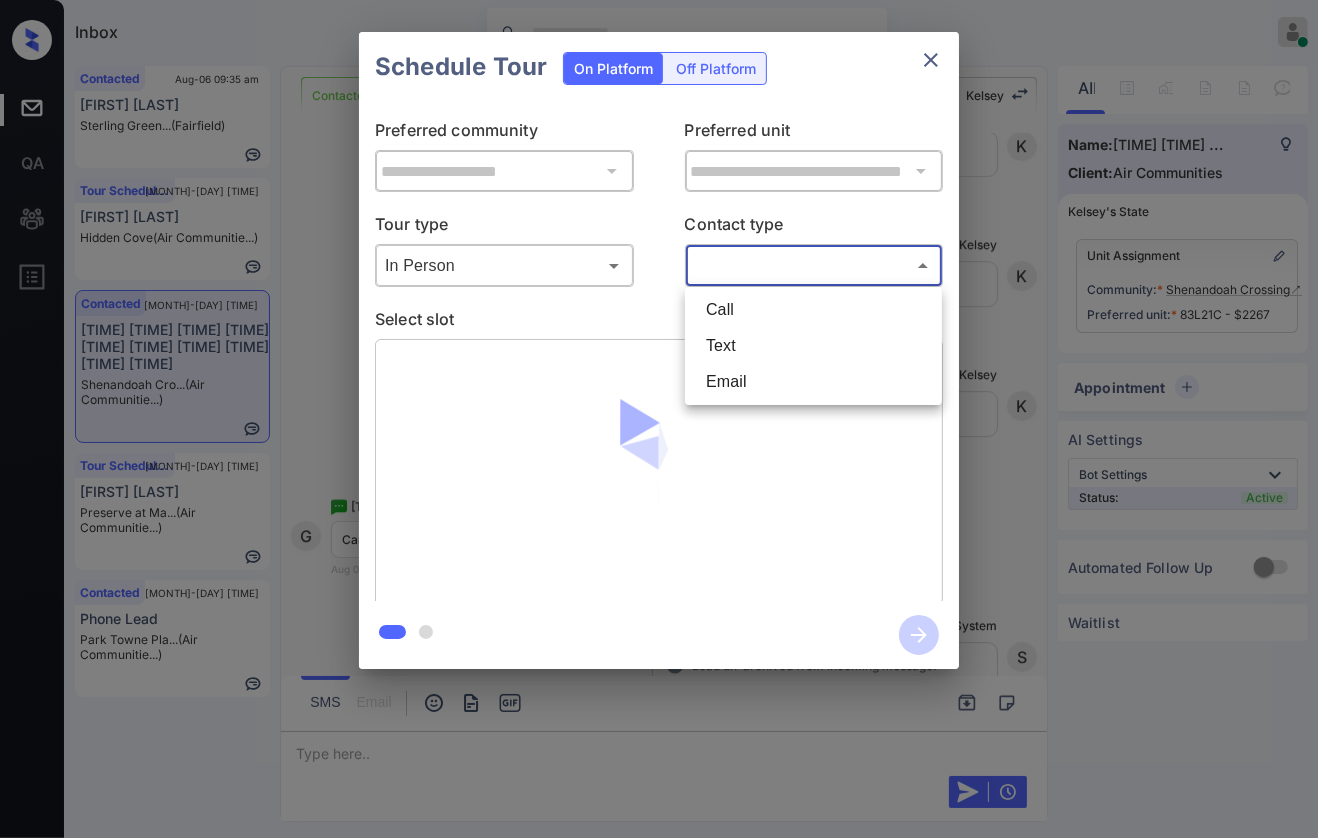 type on "****" 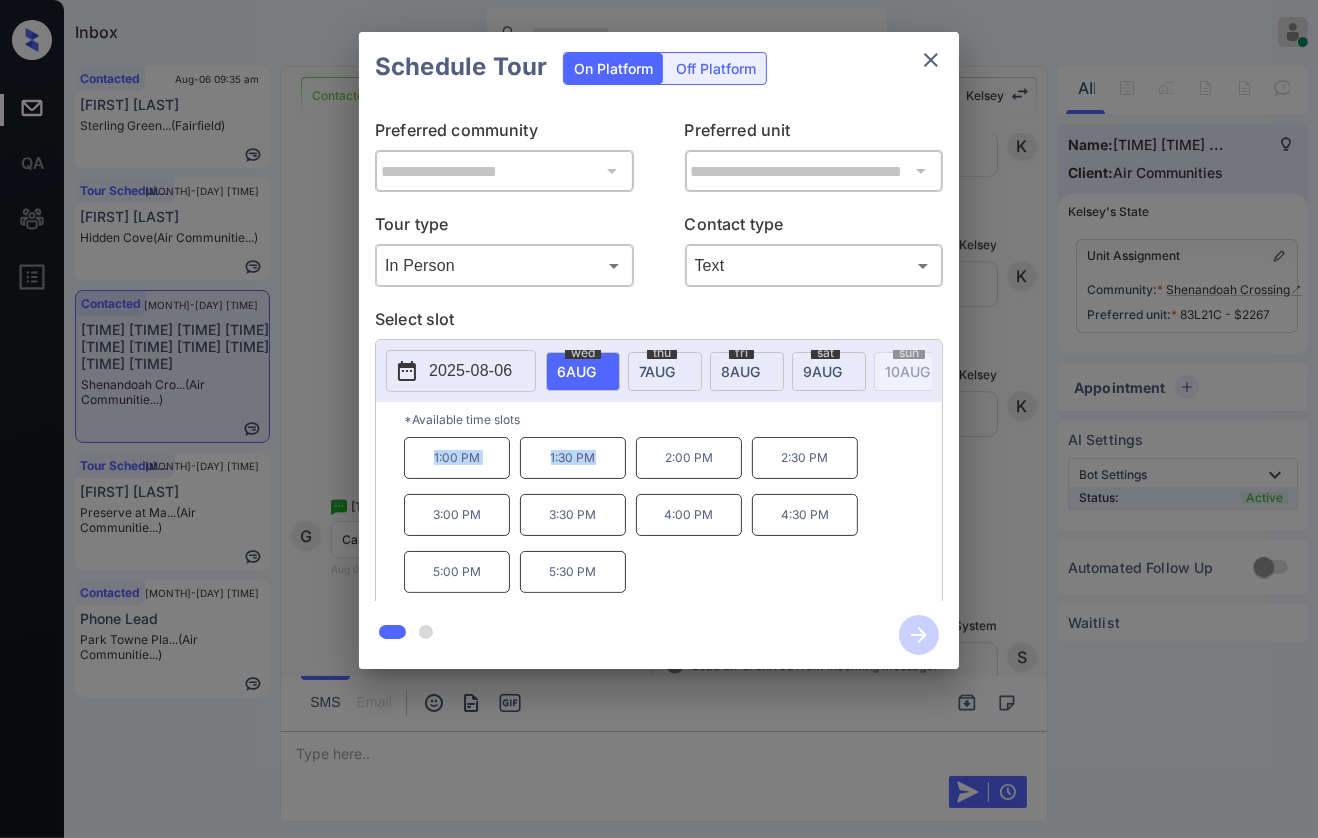 drag, startPoint x: 419, startPoint y: 464, endPoint x: 605, endPoint y: 464, distance: 186 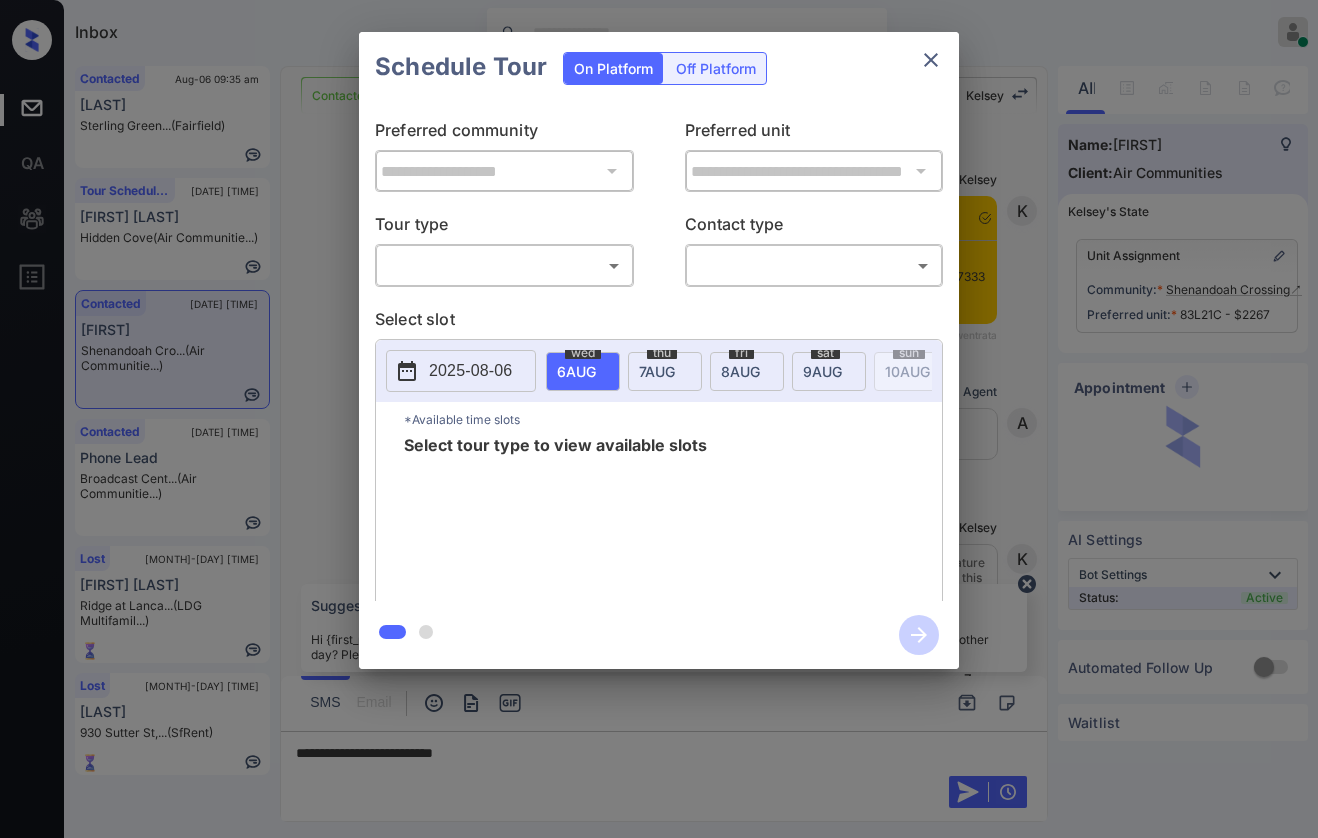 scroll, scrollTop: 0, scrollLeft: 0, axis: both 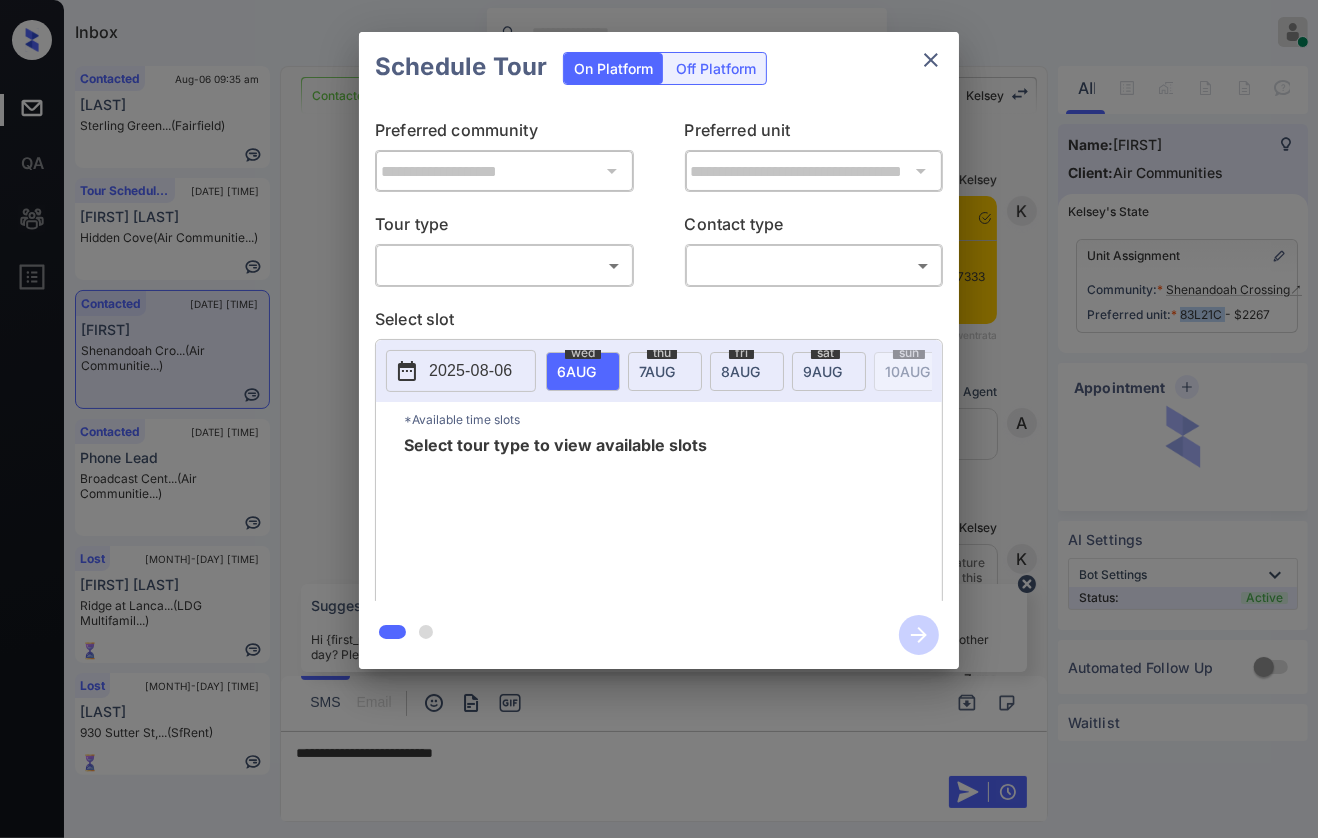 click on "Inbox [FIRST] [LAST] Online Set yourself   offline Set yourself   on break Profile Switch to  dark  mode Sign out Contacted [DATE] [TIME]   [LAST] [LAST]  (Fairfield) Tour Scheduled [DATE] [TIME]   [FIRST] [LAST] Hidden Cove  (Air Communitie...) Contacted [DATE] [TIME]   [FIRST] Shenandoah Cro...  (Air Communitie...) Contacted [DATE] [TIME]   Phone Lead Broadcast Cent...  (Air Communitie...) Lost [MONTH]-[DAY] [TIME]   [FIRST] [LAST] Ridge at Lanca...  (LDG Multifamil...) Lost [MONTH]-[DAY] [TIME]   [FIRST] [LAST] [NUMBER] [STREET],  (SfRent) Contacted Lost Lead Sentiment: Angry Upon sliding the acknowledgement:  Lead will move to lost stage. * ​ SMS and call option will be set to opt out. AFM will be turned off for the lead. [FIRST] New Message [FIRST] Notes Note: https://conversation.getzuma.com/68936f26d870ac733355b45e - Paste this link into your browser to view [FIRST]’s conversation with the prospect  Sync'd w  [FIRST]" at bounding box center (659, 419) 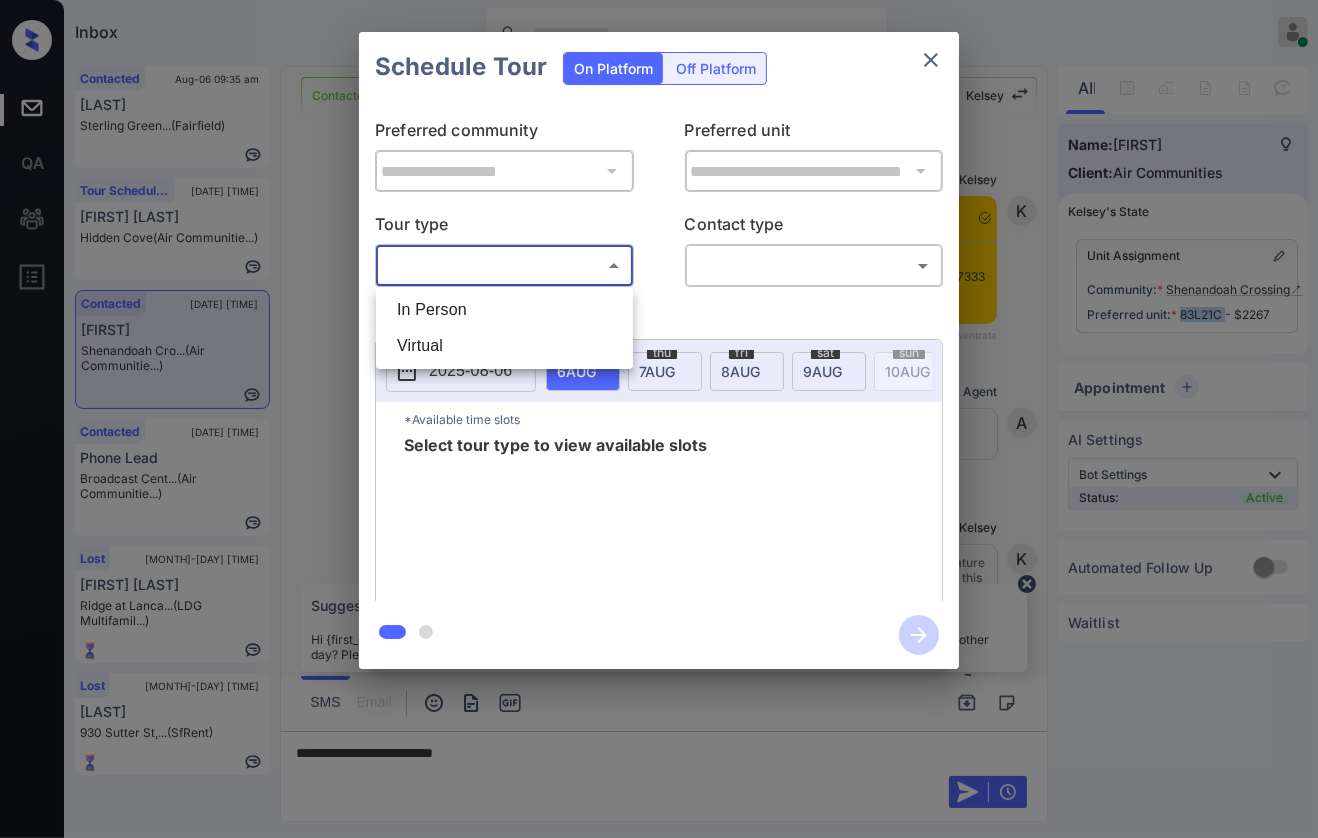 scroll, scrollTop: 5893, scrollLeft: 0, axis: vertical 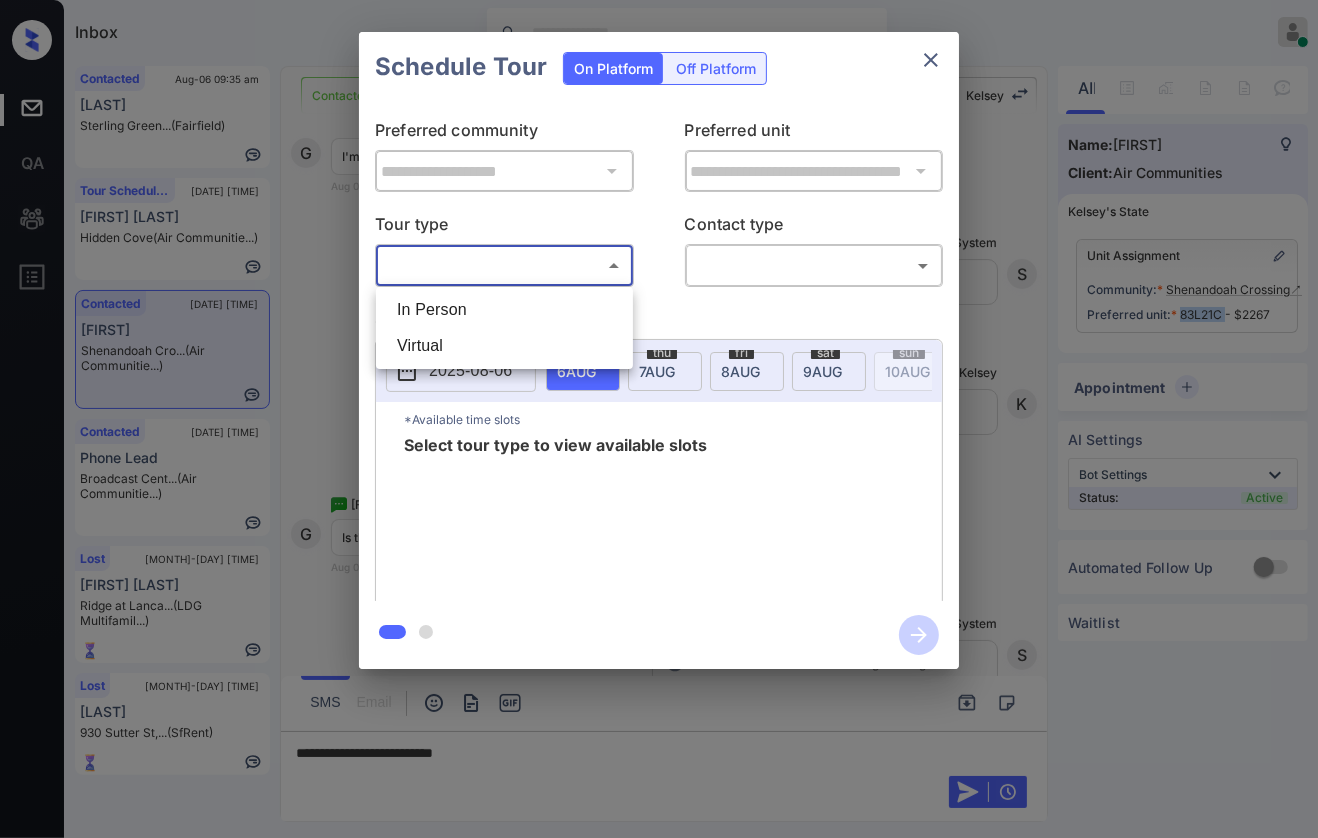 click on "In Person" at bounding box center [504, 310] 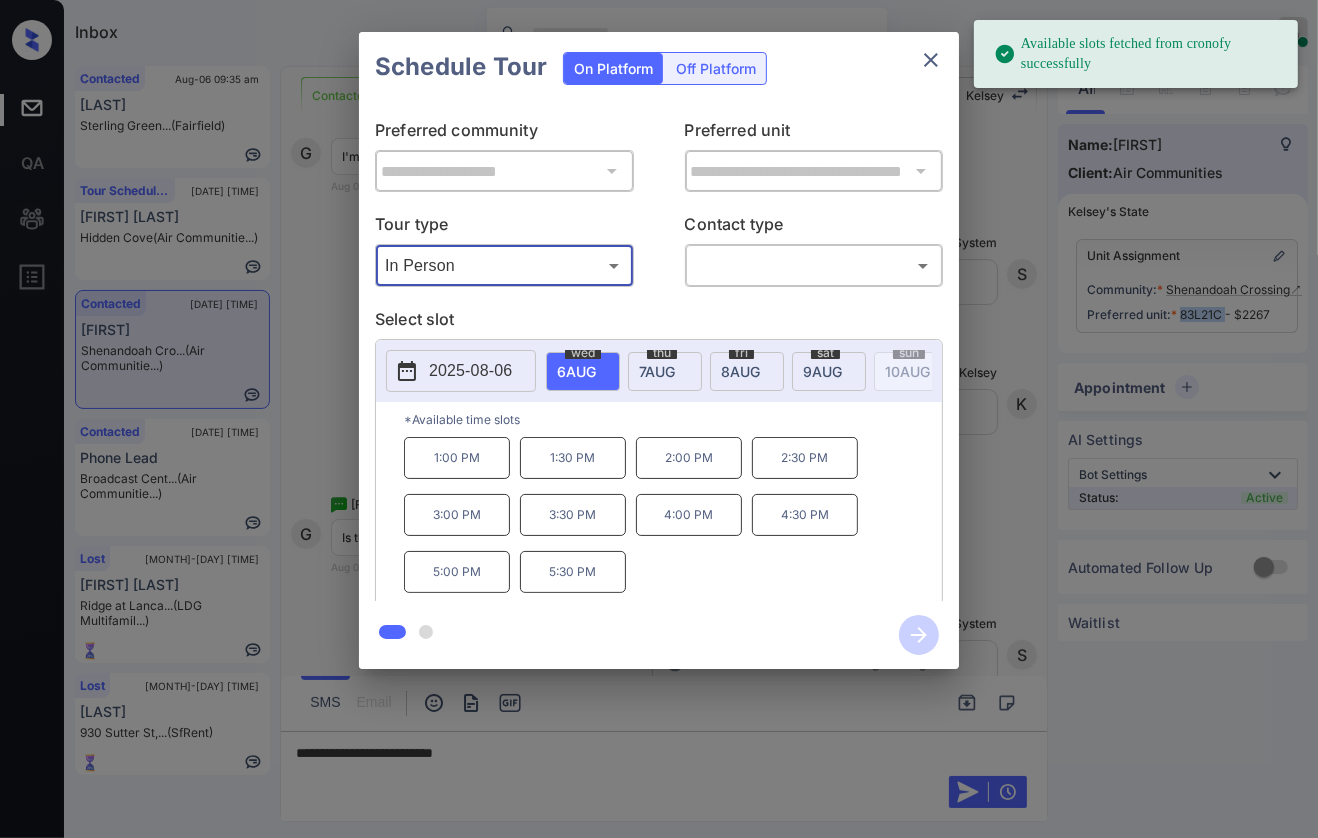 click 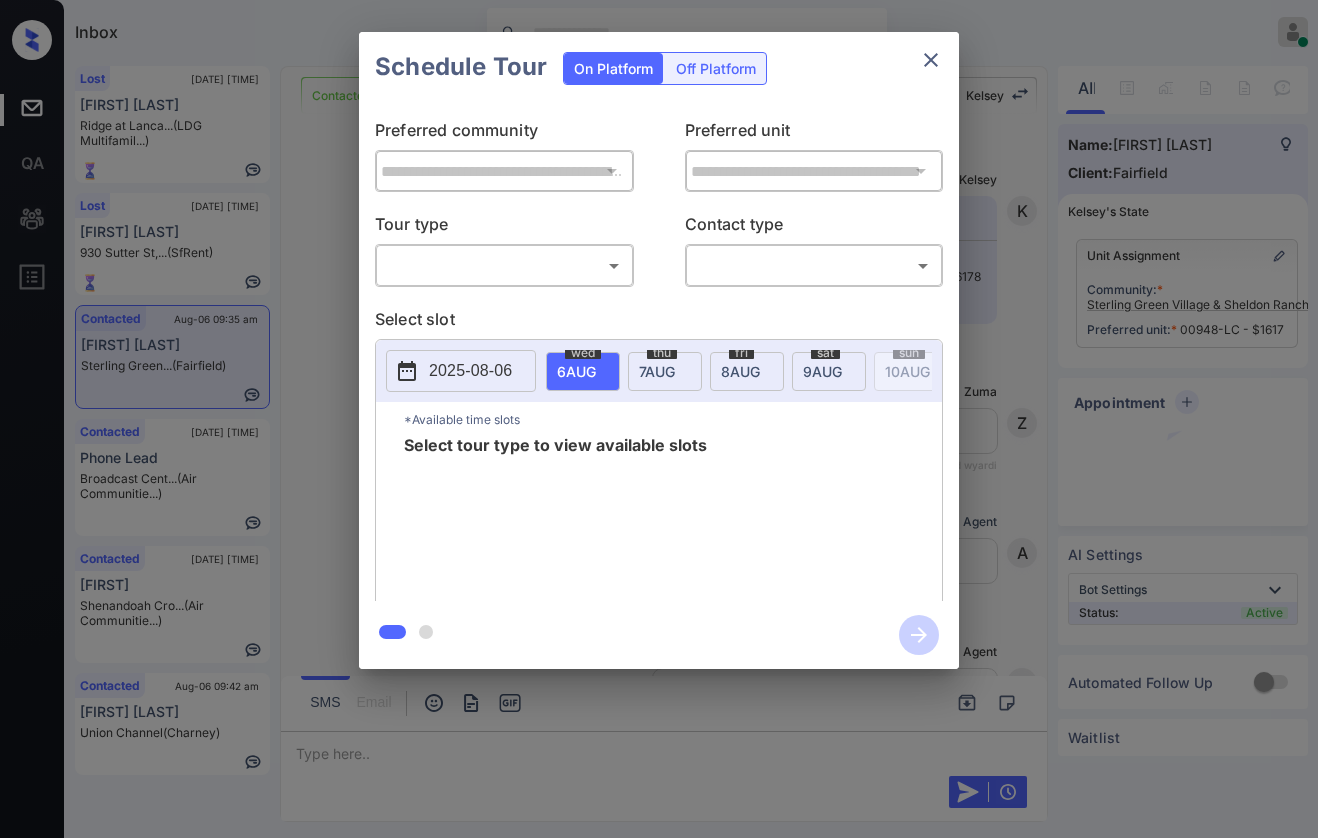 scroll, scrollTop: 0, scrollLeft: 0, axis: both 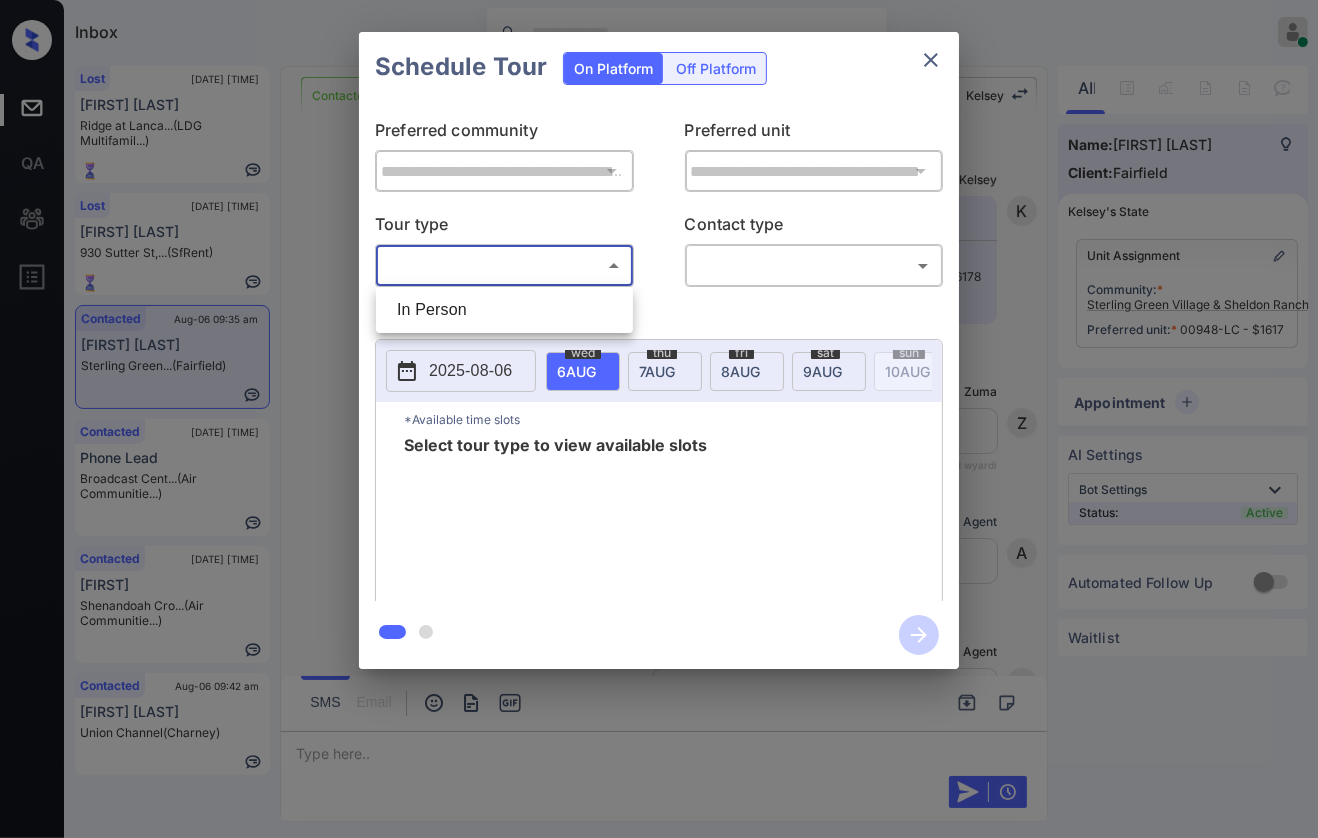 click on "Inbox [FIRST] [LAST] Online Set yourself   offline Set yourself   on break Profile Switch to  dark  mode Sign out Lost [DATE] [TIME]   [FIRST] [LAST] [STREET]  ([COMPANY]) Lost [DATE] [TIME]   [FIRST] [LAST] [NUMBER] [STREET], [CITY]  (SfRent) Contacted [DATE] [TIME]   [FIRST] [LAST] [COMPANY]  (Fairfield) Contacted [DATE] [TIME]   Phone Lead Broadcast Cent...  (Air Communitie...) Contacted [DATE] [TIME]   [FIRST] Shenandoah Cro...  (Air Communitie...) Contacted [DATE] [TIME]   [FIRST] [LAST] Union Channel  (Charney) Contacted Lost Lead Sentiment: Angry Upon sliding the acknowledgement:  Lead will move to lost stage. * ​ SMS and call option will be set to opt out. [FIRST] New Message [FIRST] Notes Note: https://conversation.getzuma.com/68931af3d49d3961785b1c8a - Paste this link into your browser to view [FIRST]’s conversation with the prospect [DATE] [TIME] [FIRST] New Message Zuma Lead transferred to leasing agent: [FIRST]  Sync'd w  Z" at bounding box center (659, 419) 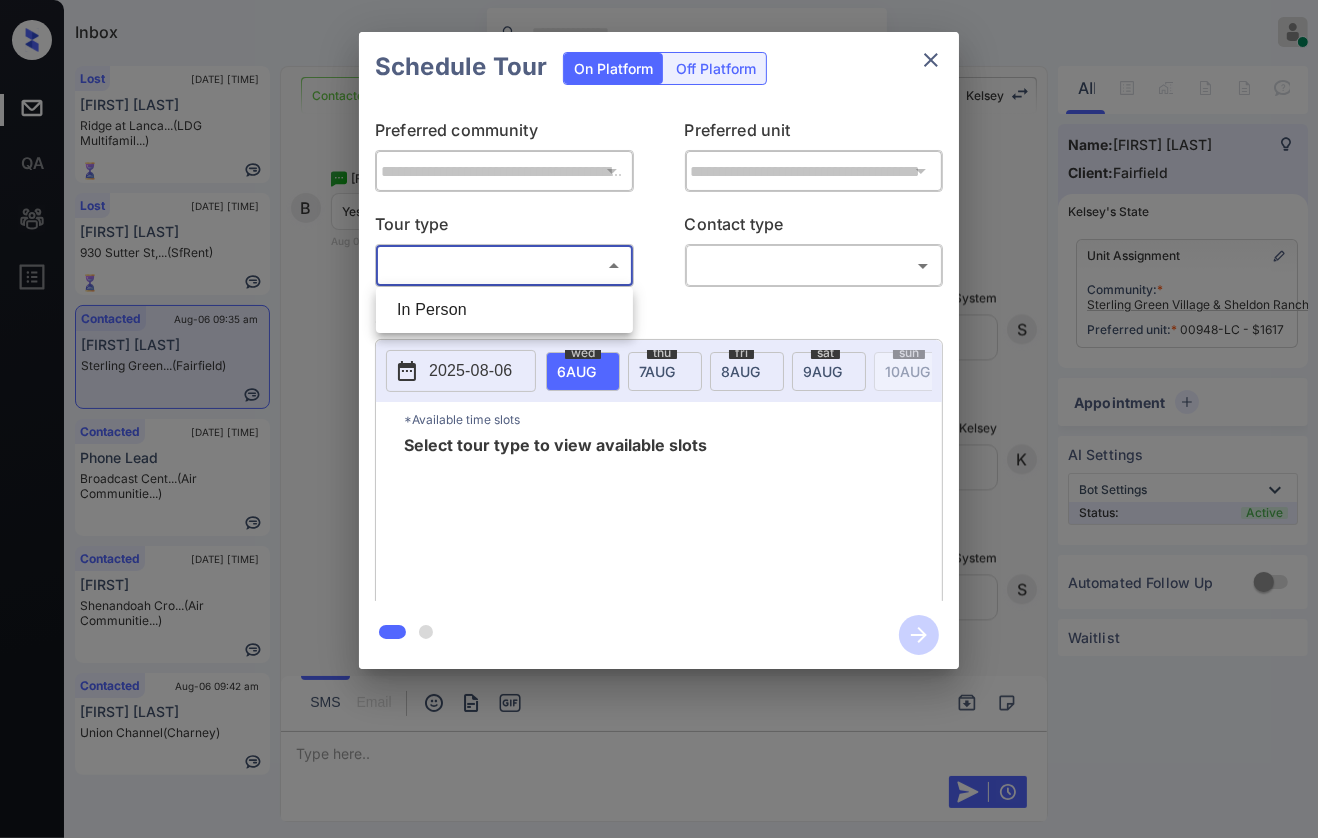 click on "In Person" at bounding box center [504, 310] 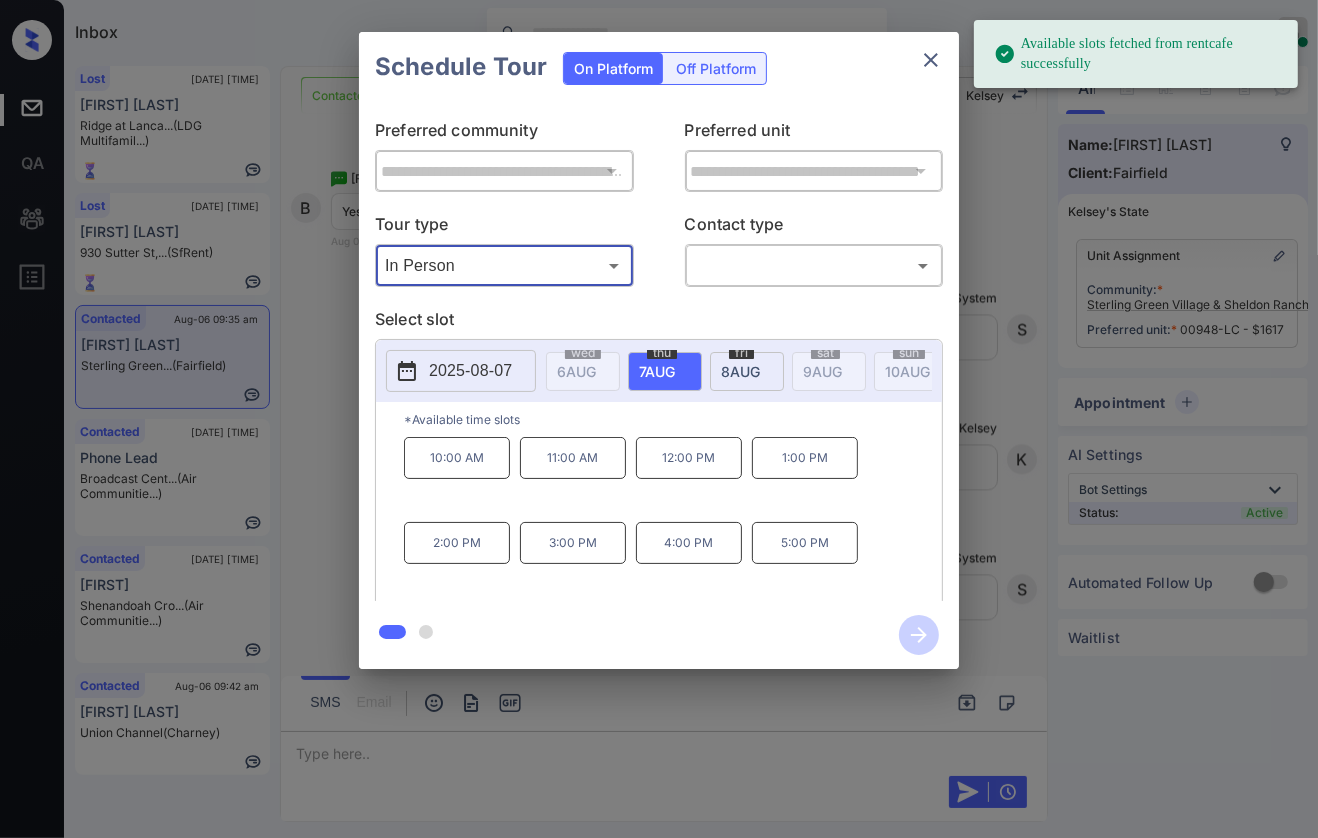 click on "**********" at bounding box center [659, 350] 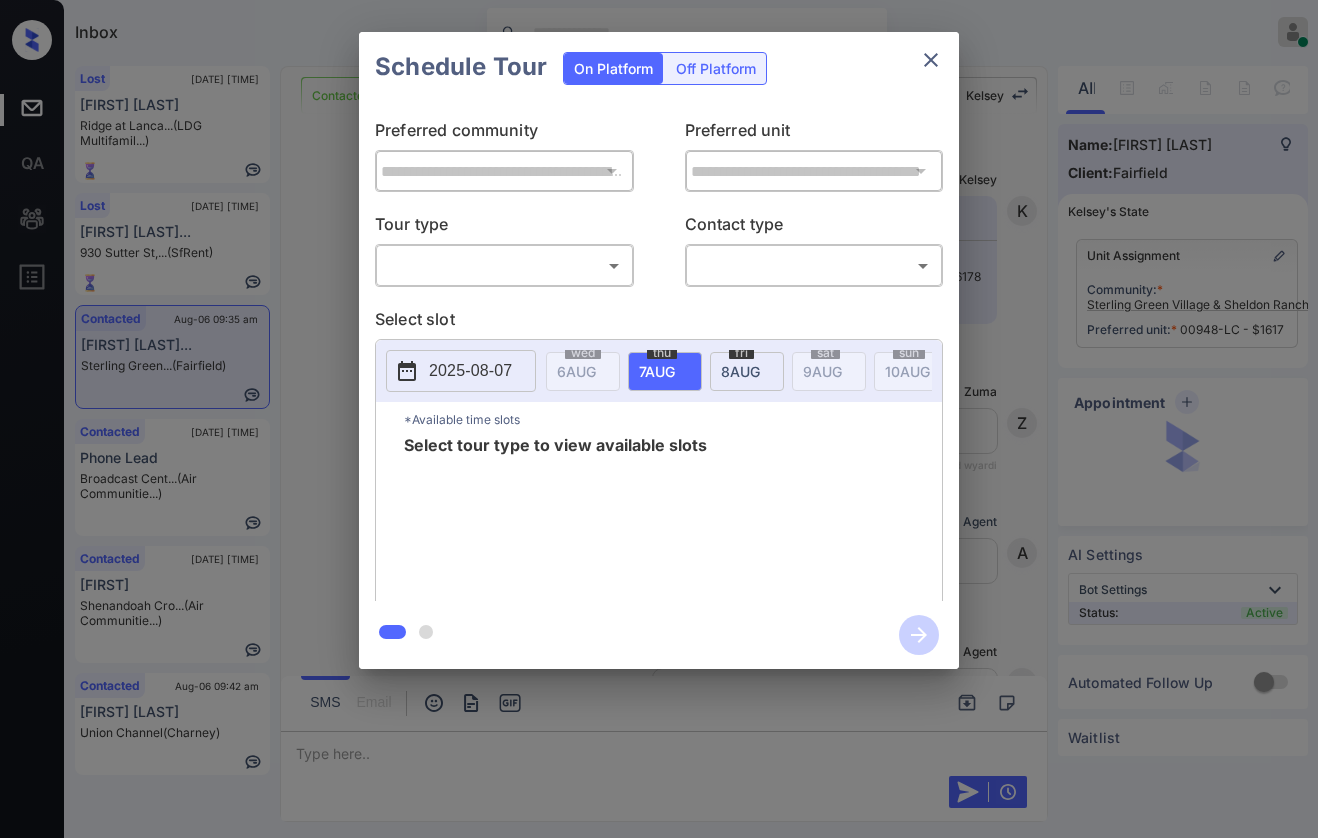 scroll, scrollTop: 0, scrollLeft: 0, axis: both 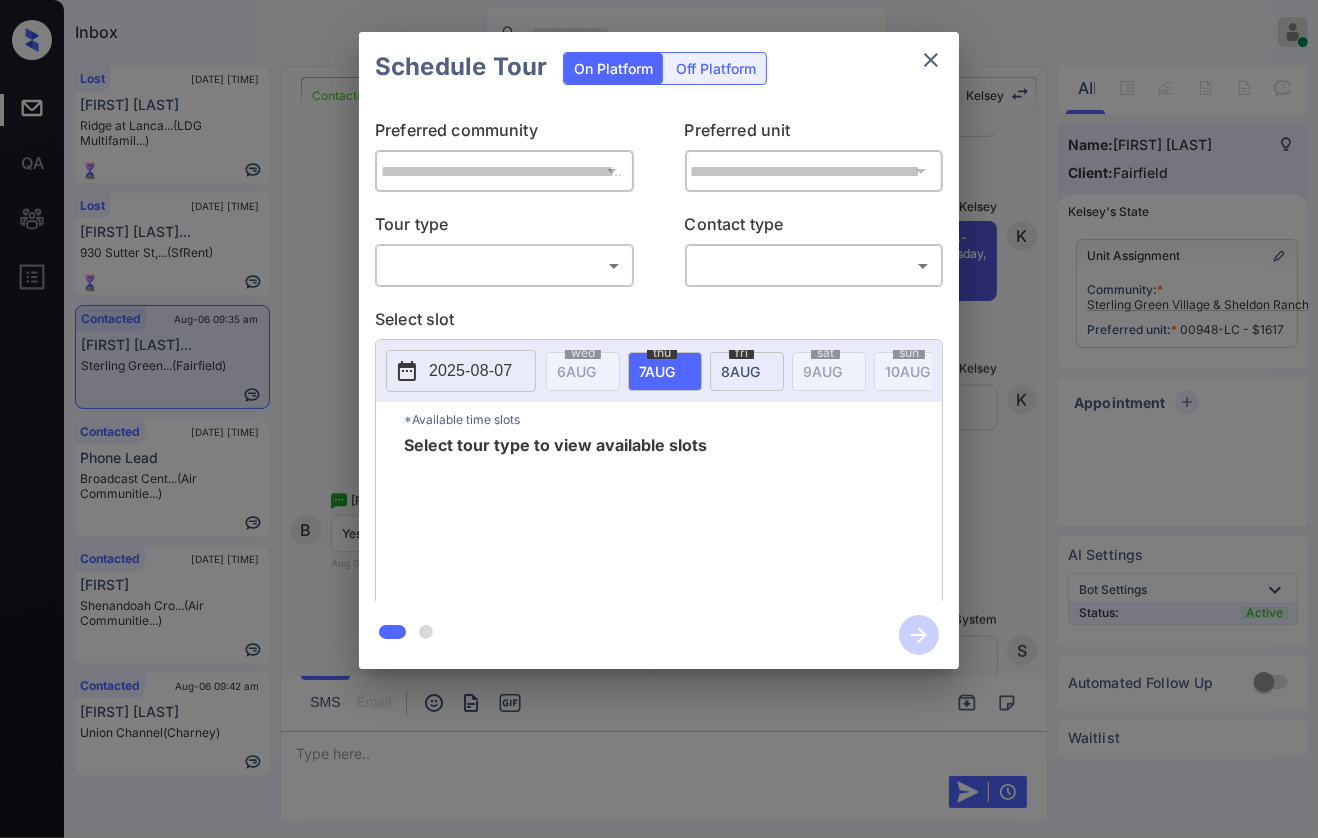 click on "Inbox [FIRST] [LAST] Online Set yourself   offline Set yourself   on break Profile Switch to  dark  mode Sign out Lost [DATE] [TIME]   [FIRST] [LAST] [STREET]  ([COMPANY]) Lost [DATE] [TIME]   [FIRST] [LAST] [NUMBER] [STREET], [CITY]  (SfRent) Contacted [DATE] [TIME]   [FIRST] [LAST] [COMPANY]  (Fairfield) Contacted [DATE] [TIME]   Phone Lead Broadcast Cent...  (Air Communitie...) Contacted [DATE] [TIME]   [FIRST] Shenandoah Cro...  (Air Communitie...) Contacted [DATE] [TIME]   [FIRST] [LAST] Union Channel  (Charney) Contacted Lost Lead Sentiment: Angry Upon sliding the acknowledgement:  Lead will move to lost stage. * ​ SMS and call option will be set to opt out. [FIRST] New Message [FIRST] Notes Note: https://conversation.getzuma.com/68931af3d49d3961785b1c8a - Paste this link into your browser to view [FIRST]’s conversation with the prospect [DATE] [TIME] [FIRST] New Message Zuma Lead transferred to leasing agent: [FIRST]  Sync'd w  Z" at bounding box center [659, 419] 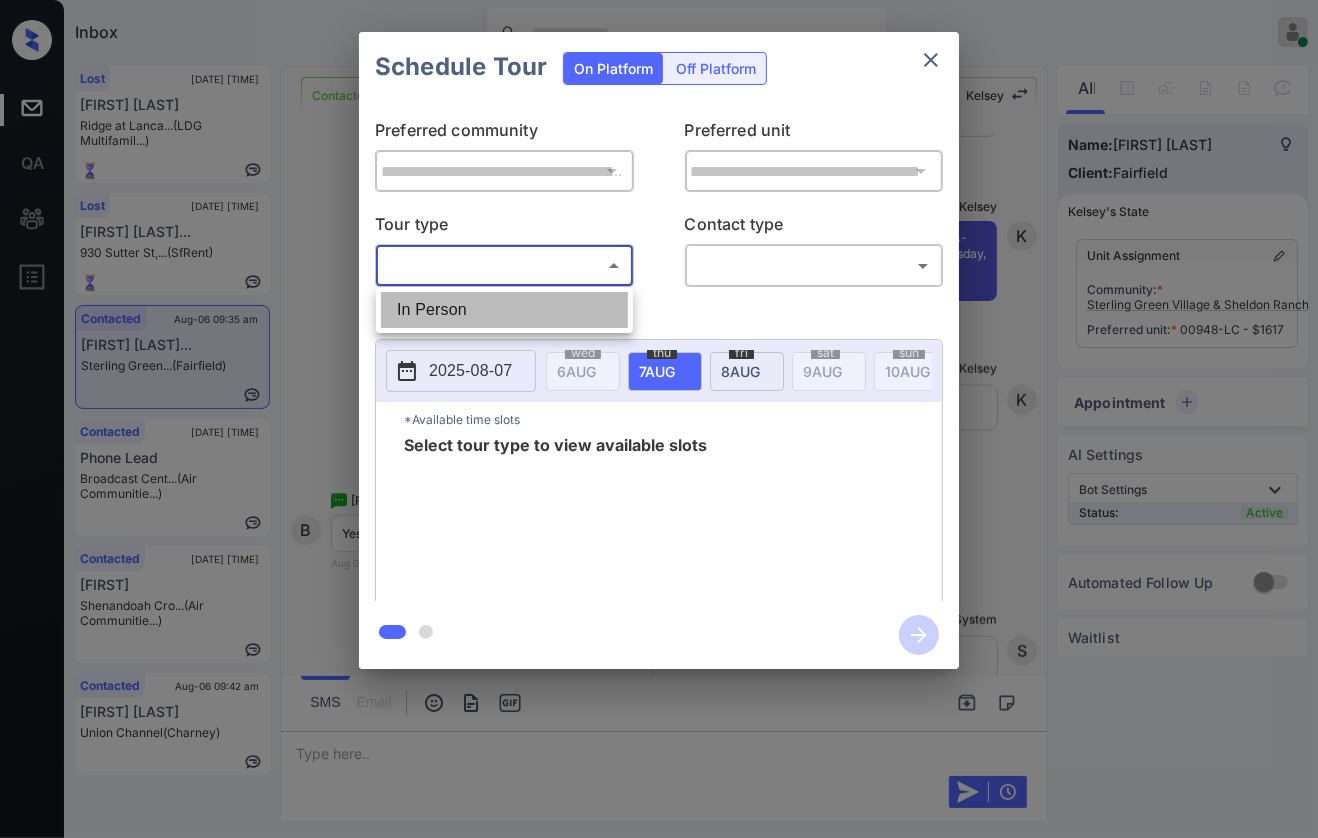 click on "In Person" at bounding box center [504, 310] 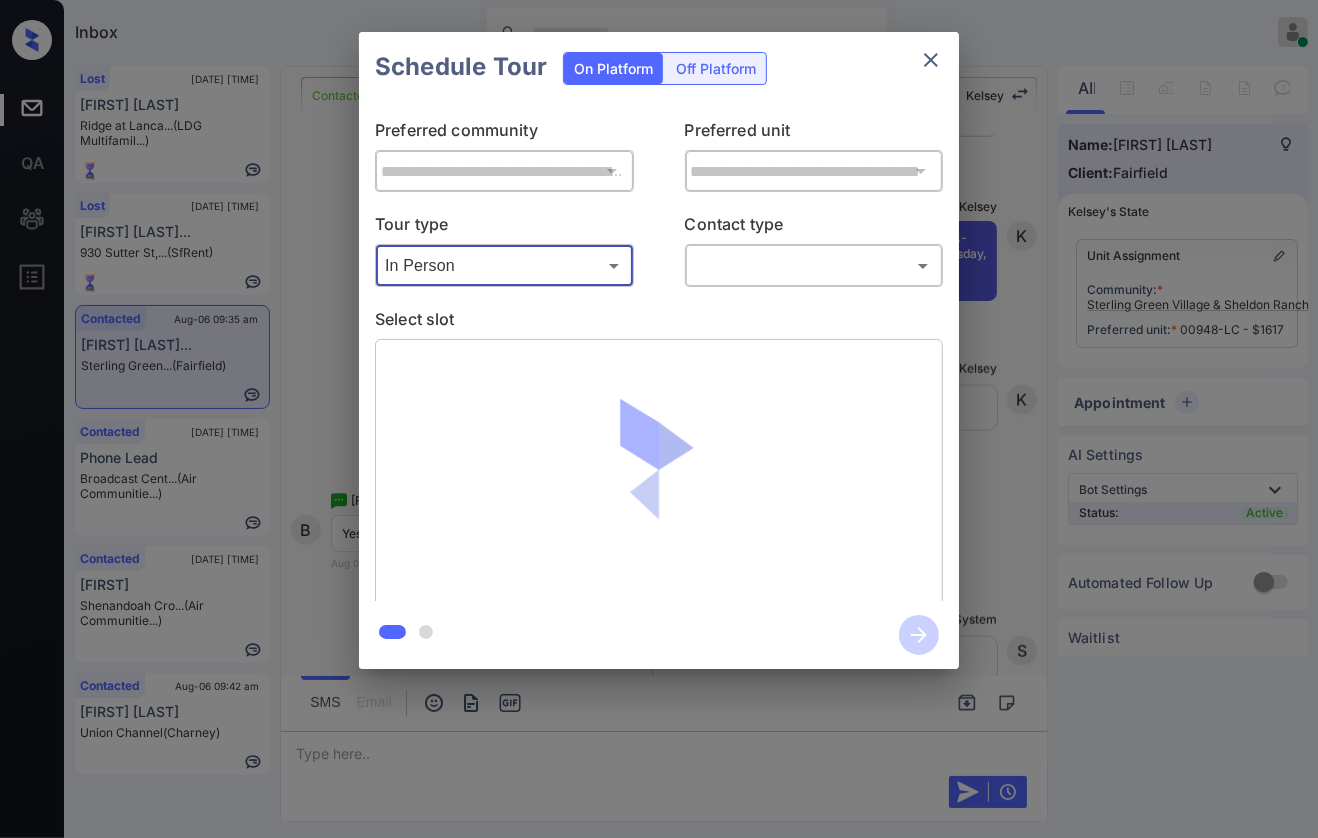 click on "Inbox [FIRST] [LAST] Online Set yourself   offline Set yourself   on break Profile Switch to  dark  mode Sign out Lost [DATE] [TIME]   [FIRST] [LAST] [STREET]  ([COMPANY]) Lost [DATE] [TIME]   [FIRST] [LAST] [NUMBER] [STREET], [CITY]  (SfRent) Contacted [DATE] [TIME]   [FIRST] [LAST] [COMPANY]  (Fairfield) Contacted [DATE] [TIME]   Phone Lead Broadcast Cent...  (Air Communitie...) Contacted [DATE] [TIME]   [FIRST] Shenandoah Cro...  (Air Communitie...) Contacted [DATE] [TIME]   [FIRST] [LAST] Union Channel  (Charney) Contacted Lost Lead Sentiment: Angry Upon sliding the acknowledgement:  Lead will move to lost stage. * ​ SMS and call option will be set to opt out. [FIRST] New Message [FIRST] Notes Note: https://conversation.getzuma.com/68931af3d49d3961785b1c8a - Paste this link into your browser to view [FIRST]’s conversation with the prospect [DATE] [TIME] [FIRST] New Message Zuma Lead transferred to leasing agent: [FIRST]  Sync'd w  Z" at bounding box center [659, 419] 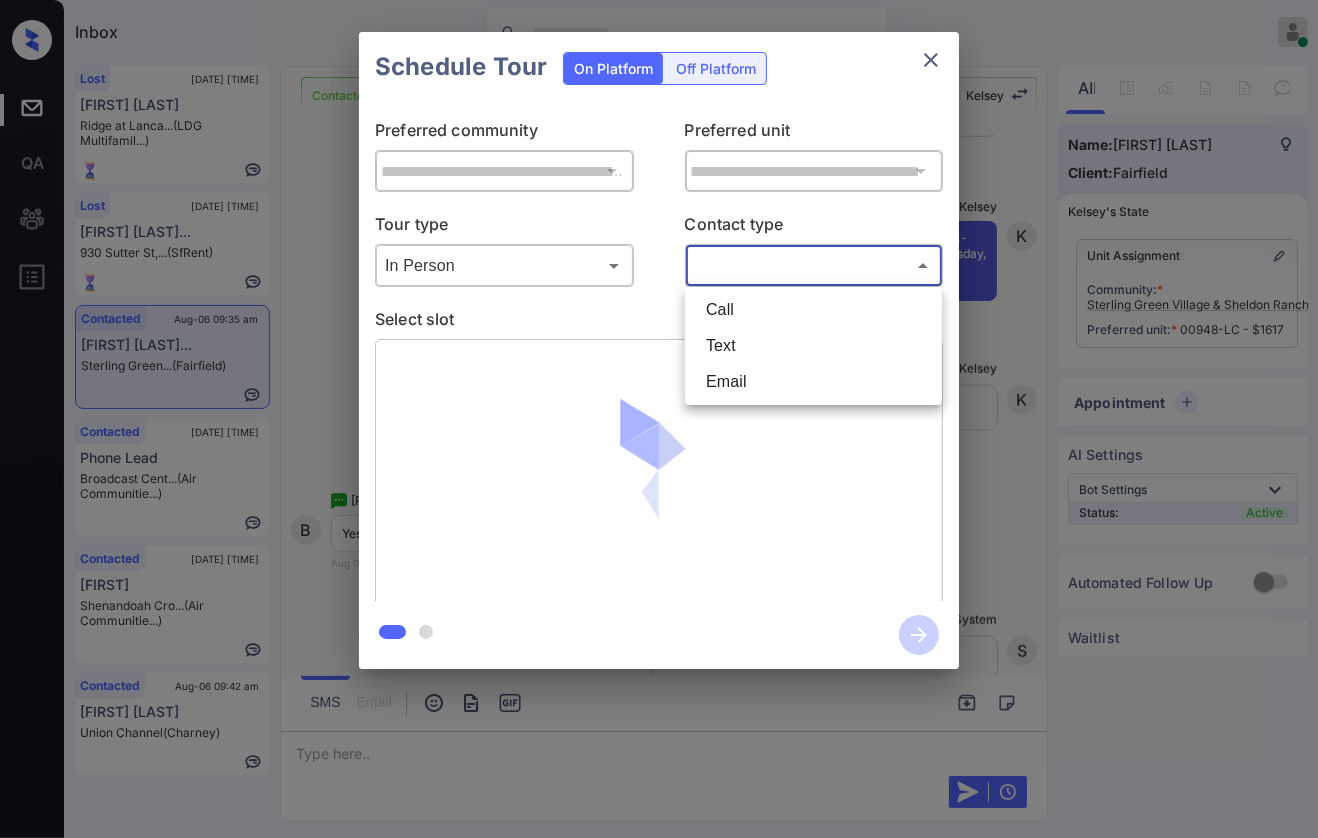 click on "Text" at bounding box center [813, 346] 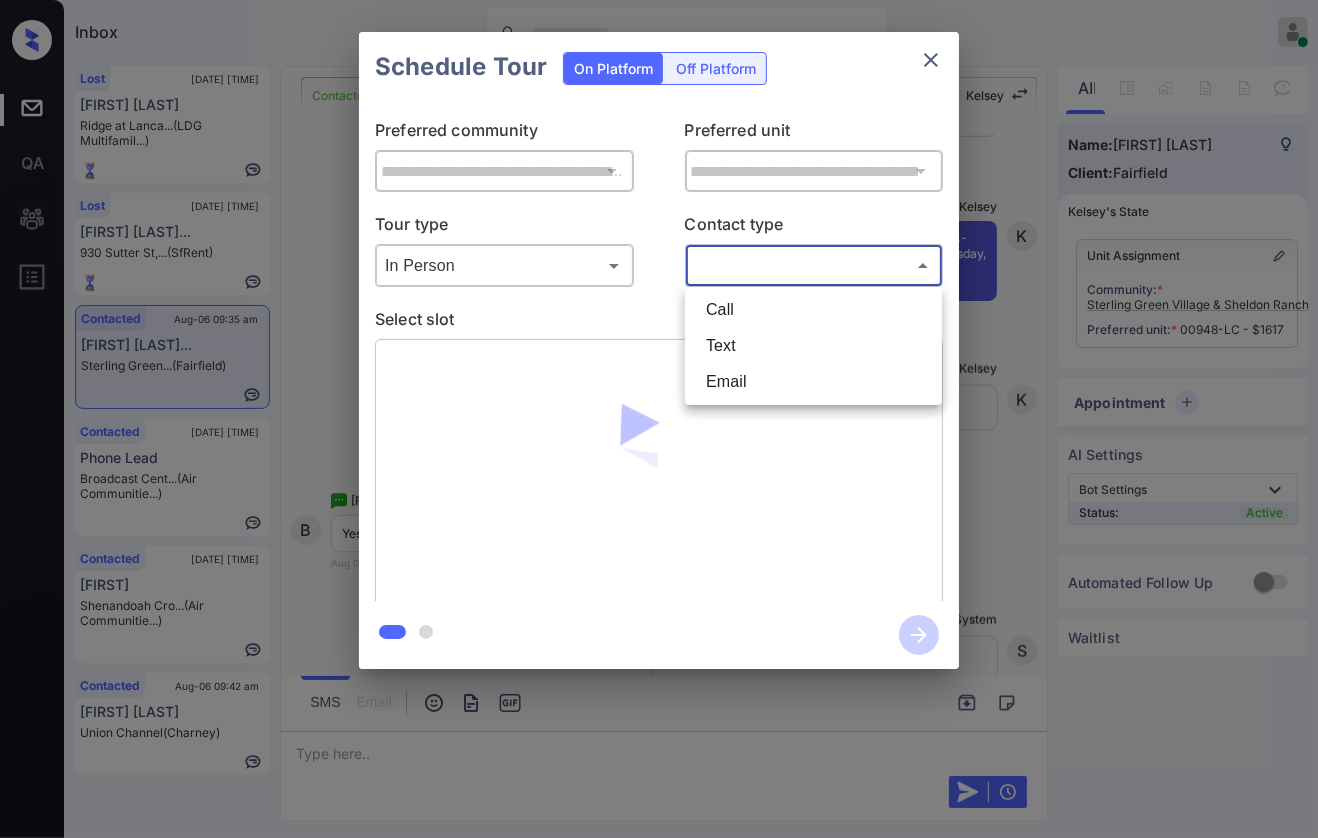 type on "****" 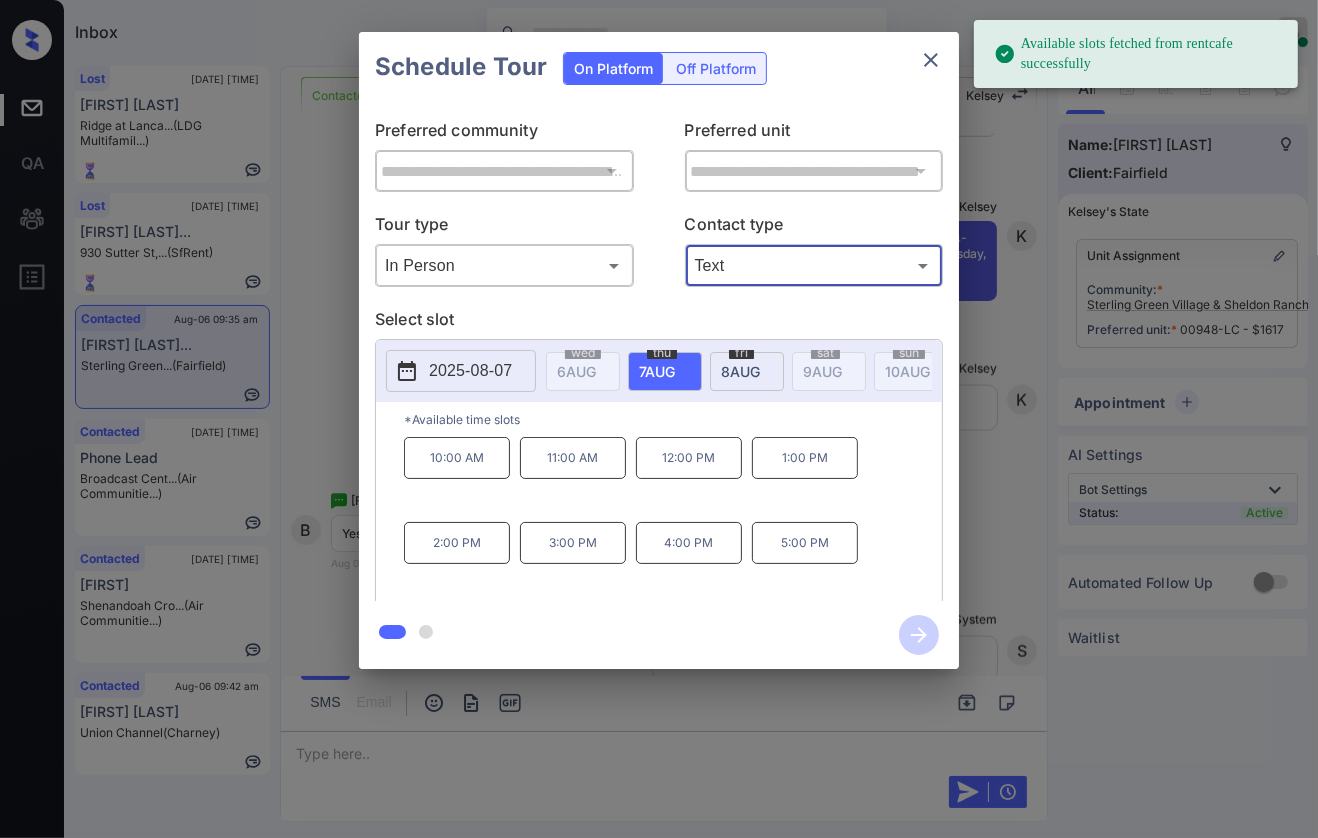 click on "7 AUG" at bounding box center (576, 371) 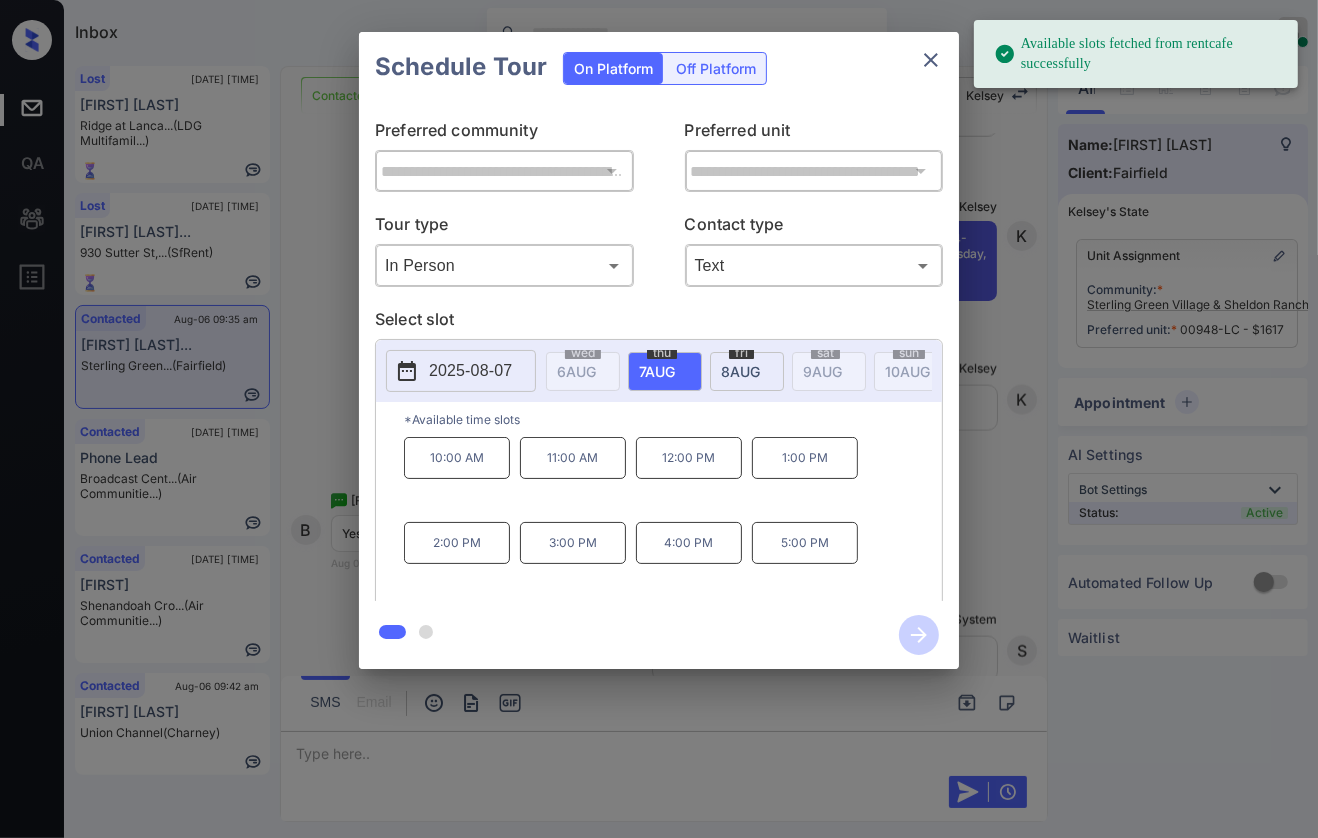 click on "12:00 PM" at bounding box center [689, 458] 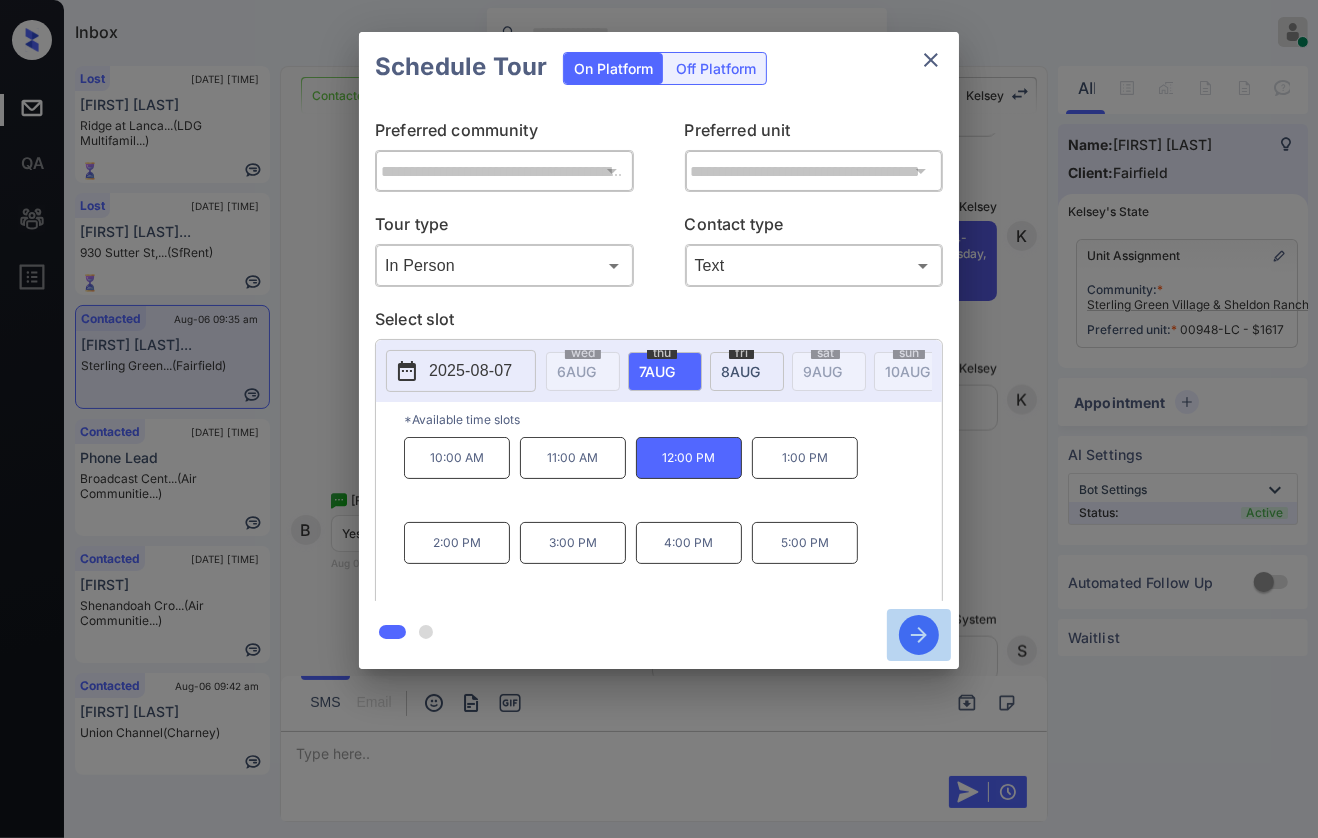 click 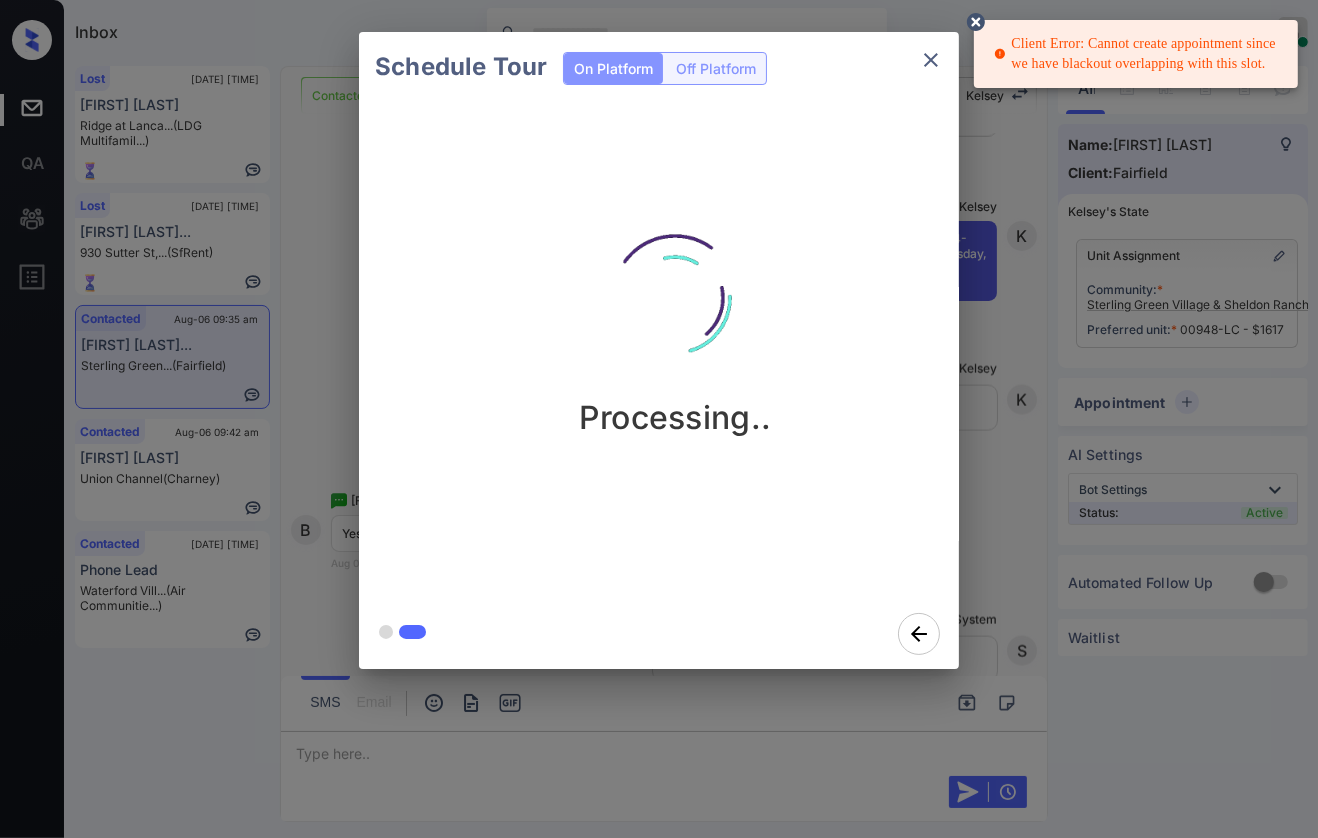 drag, startPoint x: 1003, startPoint y: 41, endPoint x: 1265, endPoint y: 63, distance: 262.92203 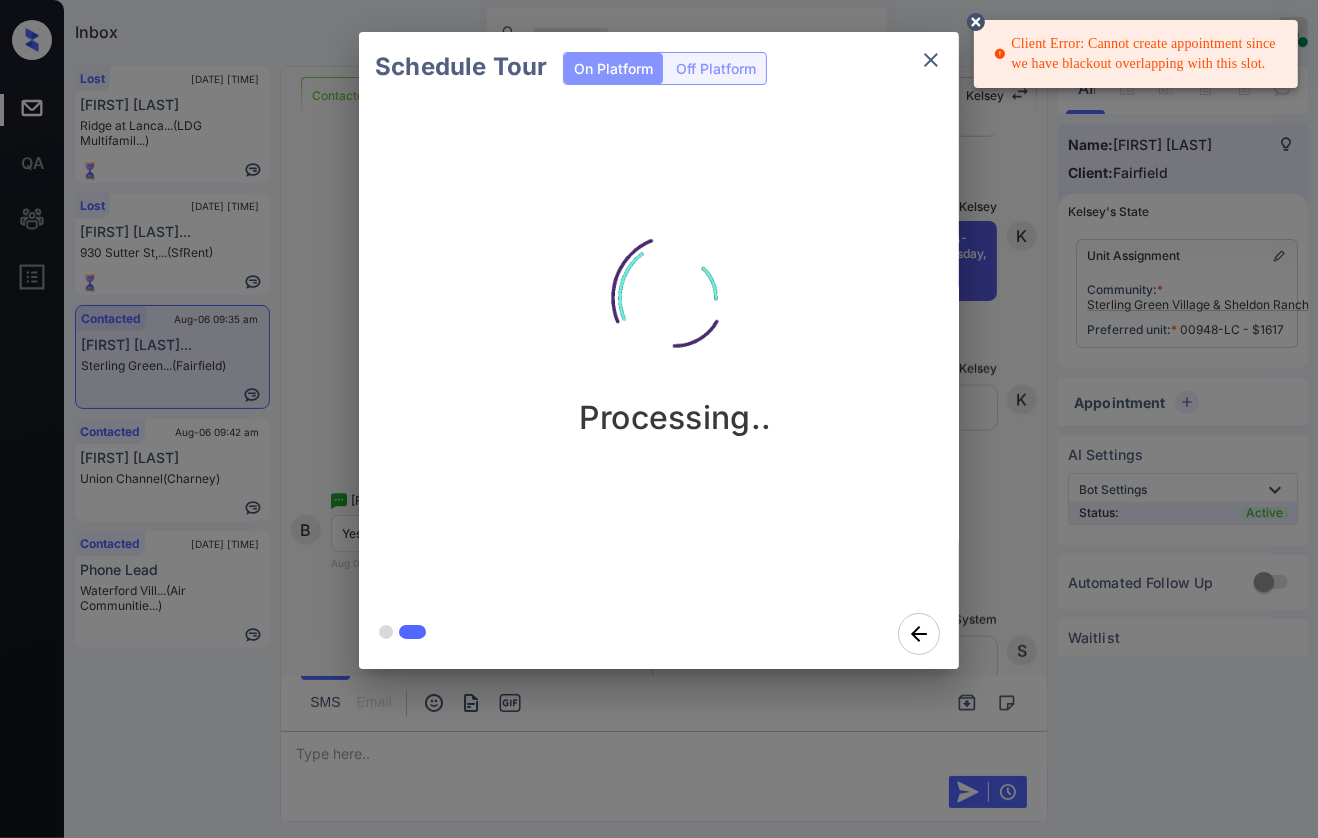 click on "Client Error: Cannot create appointment since we have blackout overlapping with this slot." at bounding box center [1138, 54] 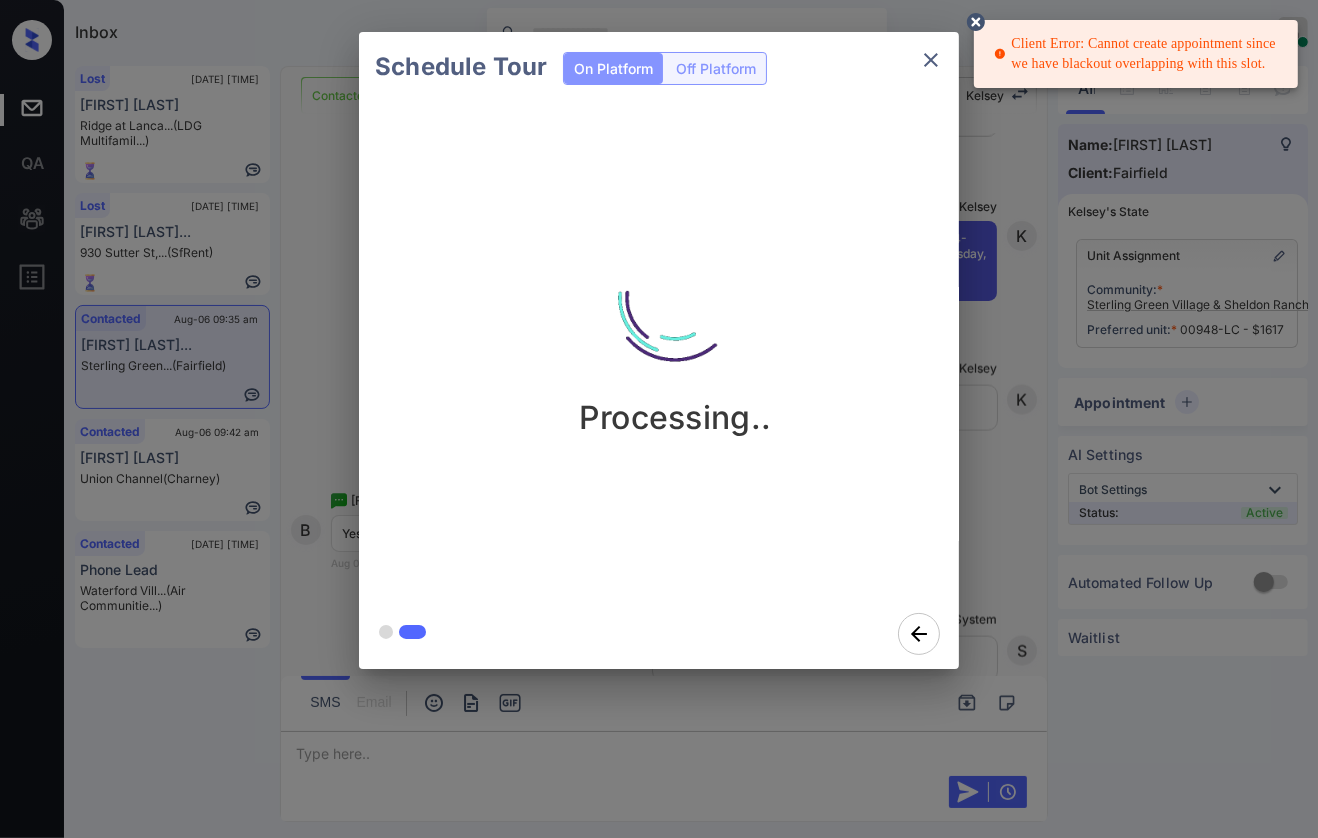 click 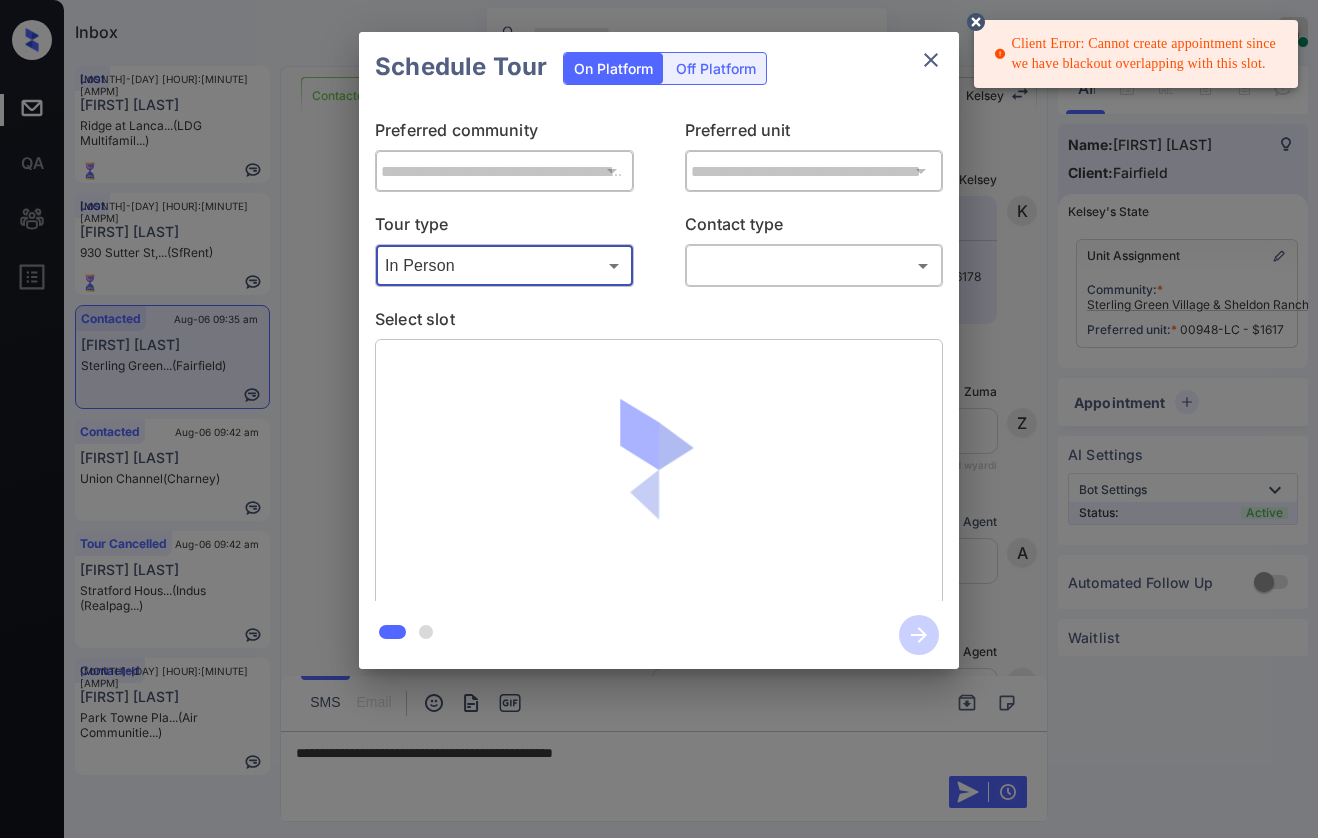 scroll, scrollTop: 0, scrollLeft: 0, axis: both 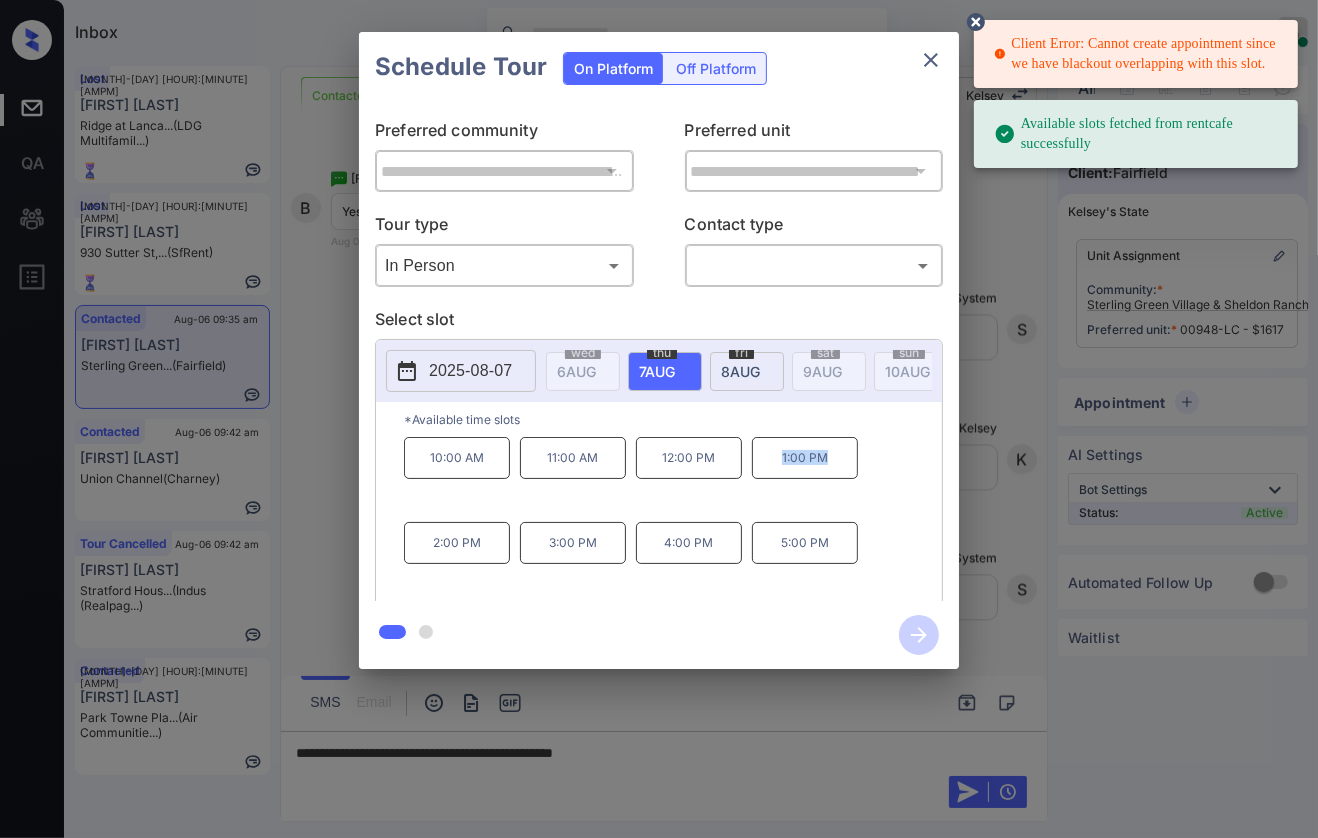 drag, startPoint x: 773, startPoint y: 466, endPoint x: 852, endPoint y: 460, distance: 79.22752 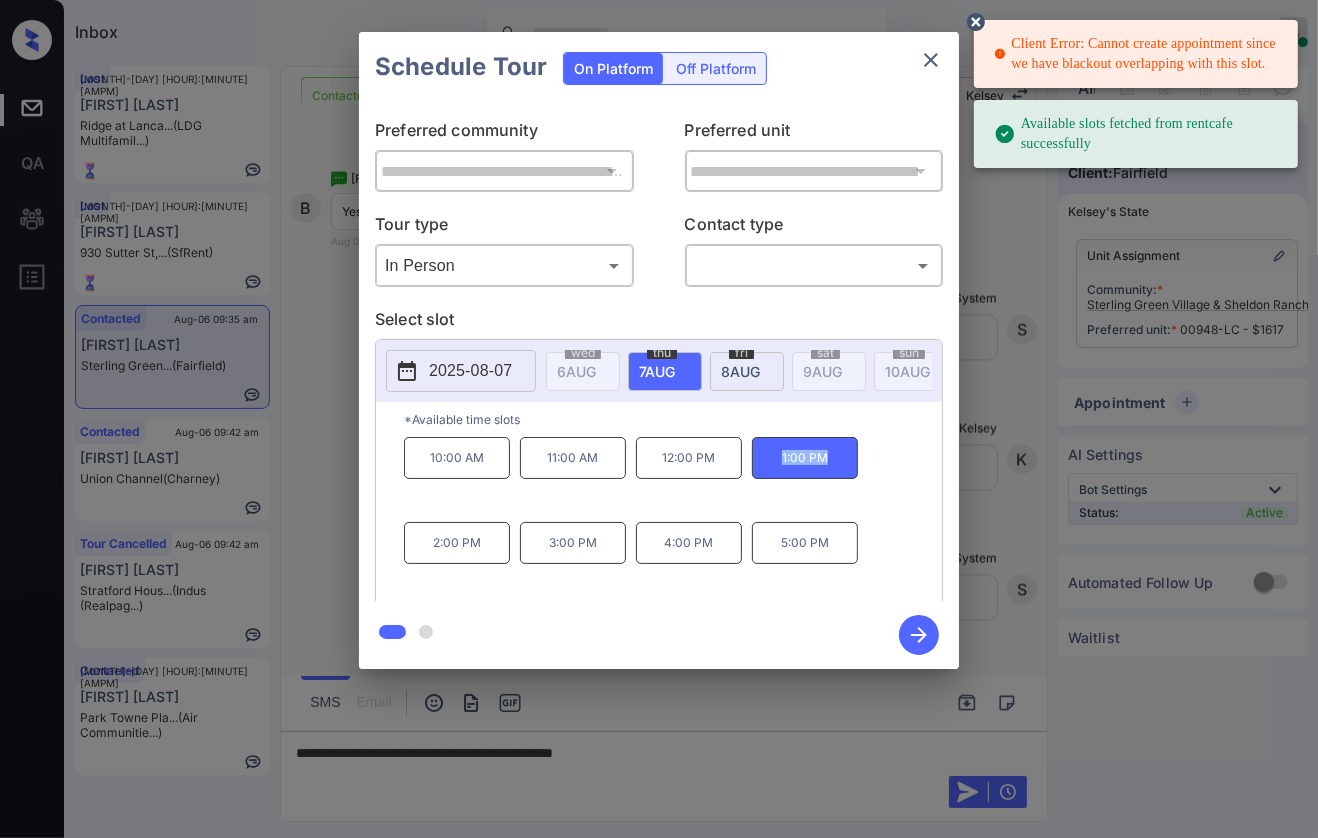 copy on "1:00 PM" 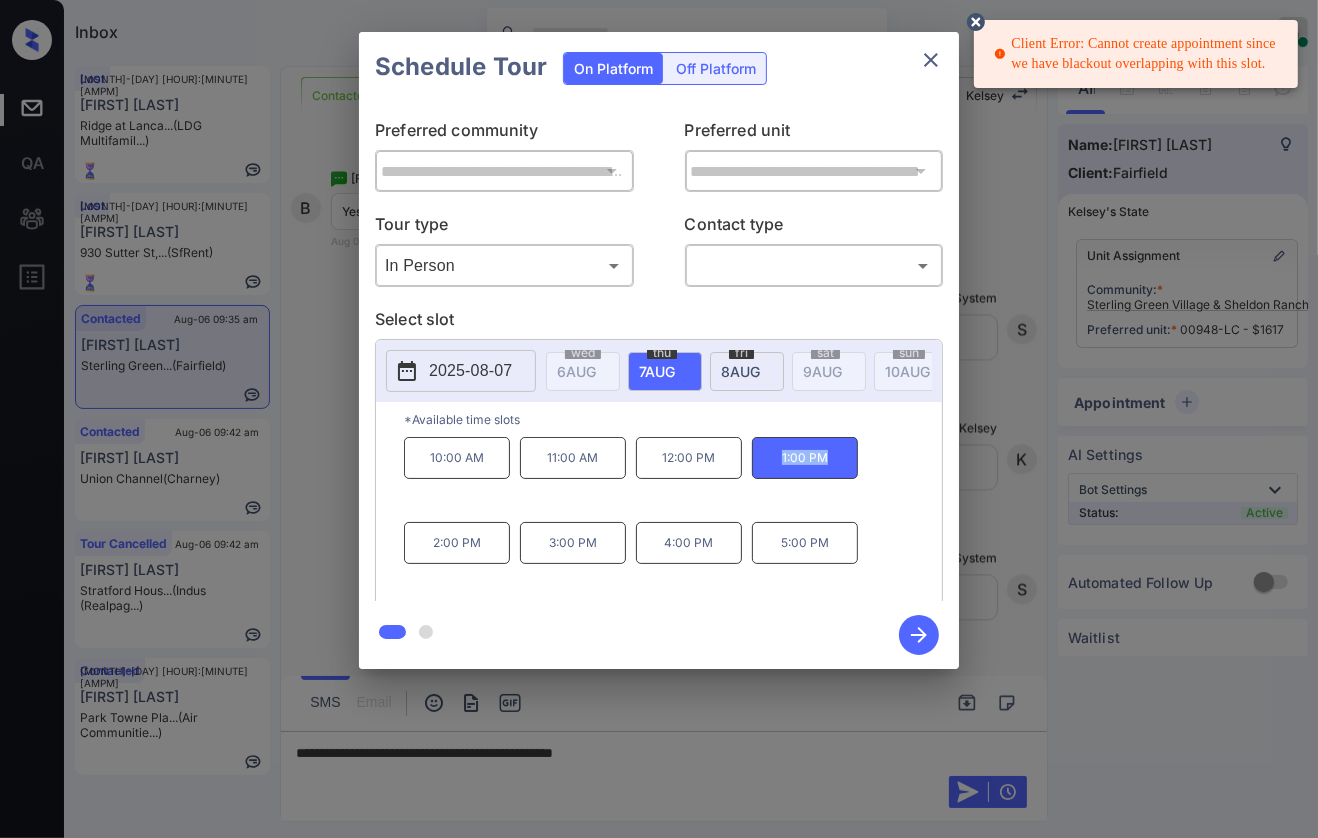 click 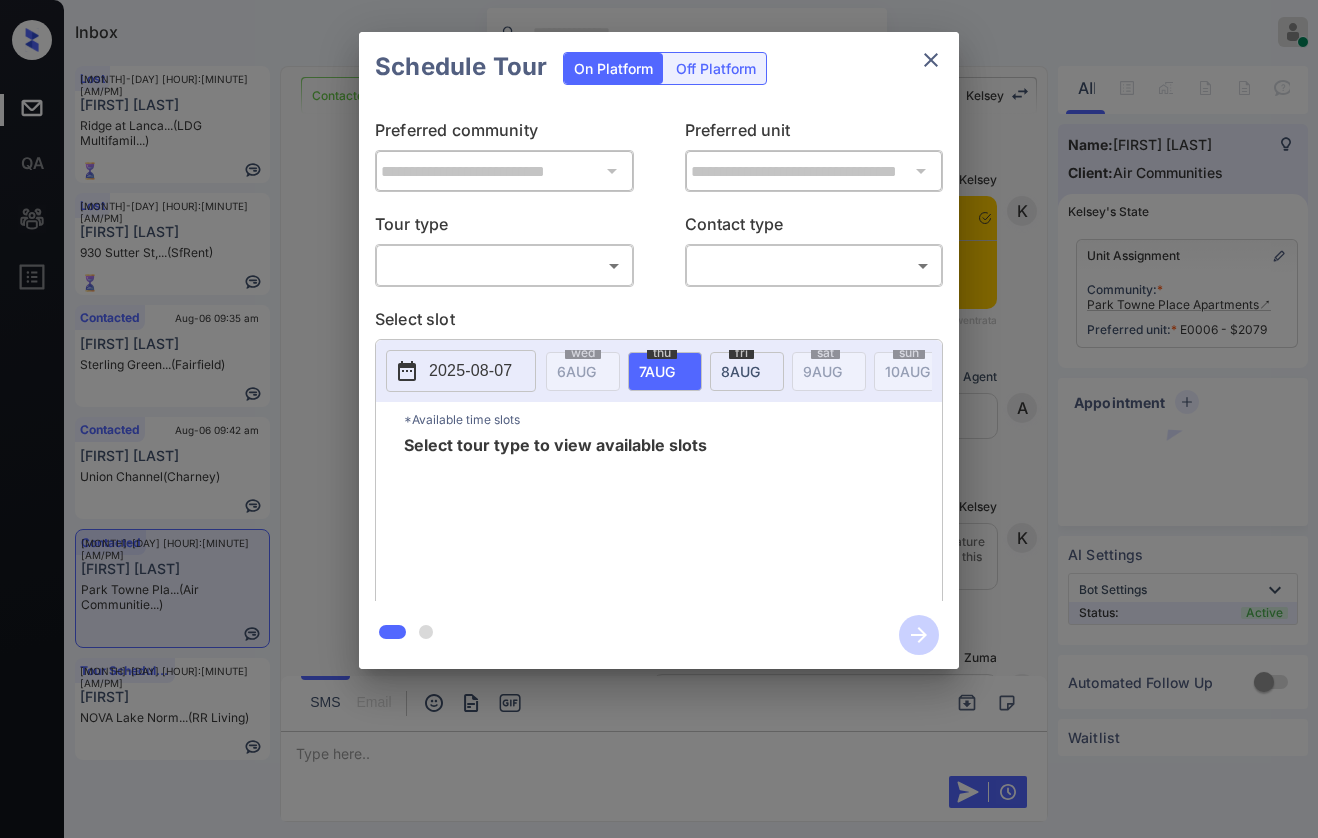 scroll, scrollTop: 0, scrollLeft: 0, axis: both 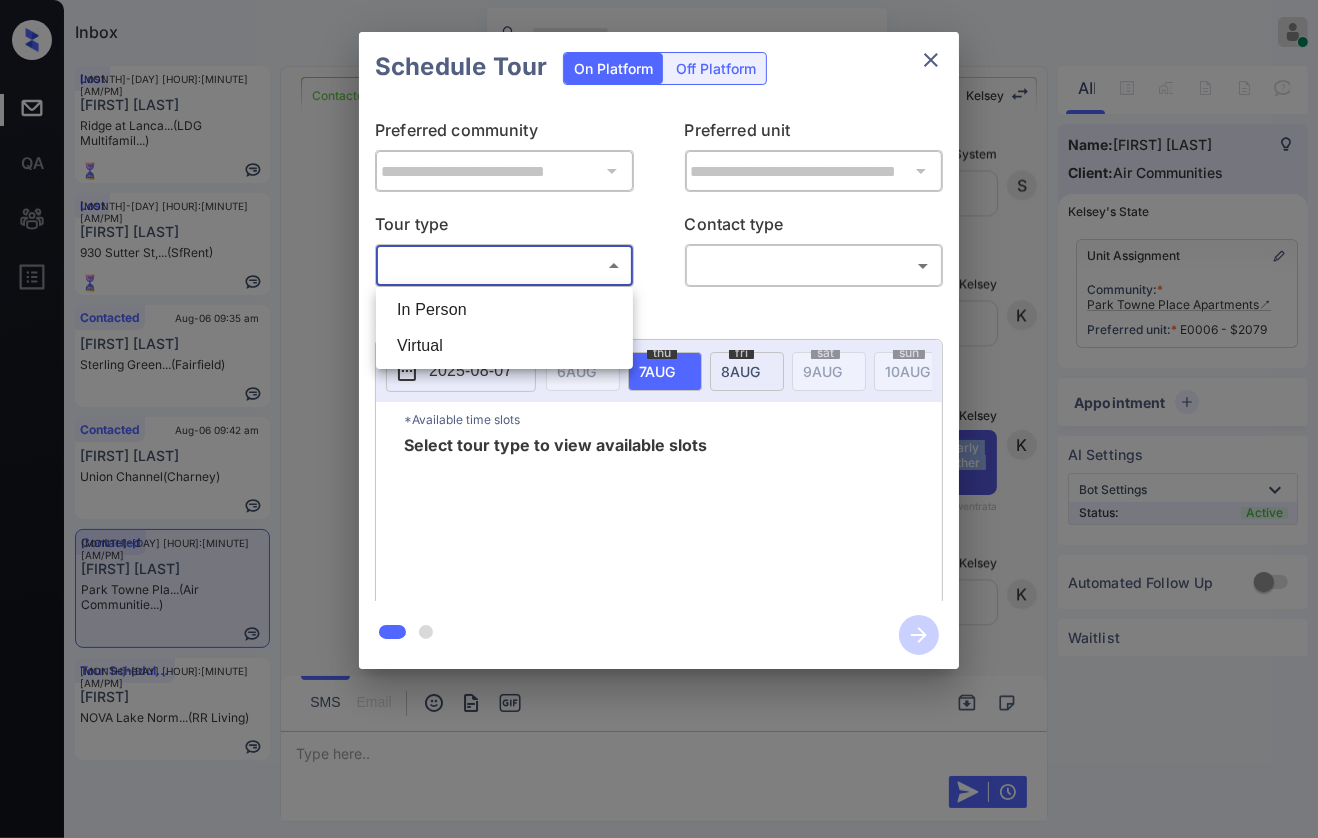 click on "Inbox [FIRST] [LAST] Online Set yourself   offline Set yourself   on break Profile Switch to  dark  mode Sign out Lost [DATE] [TIME]   [FIRST] [LAST] [ADDRESS]  (SFRENT) Contacted [DATE] [TIME]   [FIRST] [LAST]... [ADDRESS]  (FAIRFIELD) Contacted [DATE] [TIME]   [FIRST] [LAST] [ADDRESS]  (CHARNEY) Contacted [DATE] [TIME]   [FIRST] [LAST] [ADDRESS]  (AIR COMMUNITIES...) Tour Scheduled [DATE] [TIME]   [FIRST] NOVA Lake Norm...  (RR LIVING) Contacted Lost Lead Sentiment: Angry Upon sliding the acknowledgement:  Lead will move to lost stage. * ​ SMS and call option will be set to opt out. AFM will be turned off for the lead. [FIRST] New Message [FIRST] Notes Note: https://conversation.getzuma.com/6892998ce33fa2ff51c14372 - Paste this link into your browser to view [FIRST]’s conversation with the prospect [DATE] [TIME] [INITIAL] [INITIAL]" at bounding box center (659, 419) 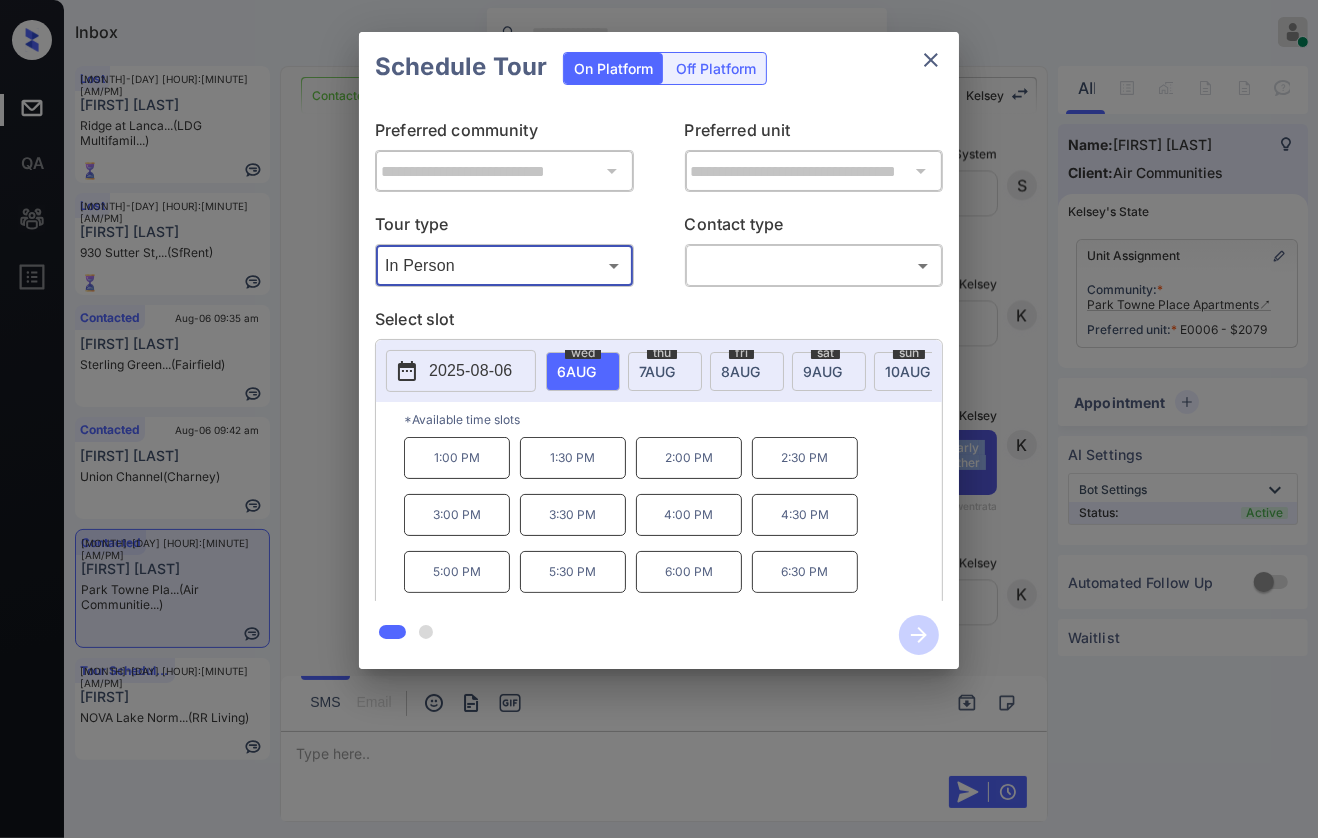 click on "2025-08-06" at bounding box center [470, 371] 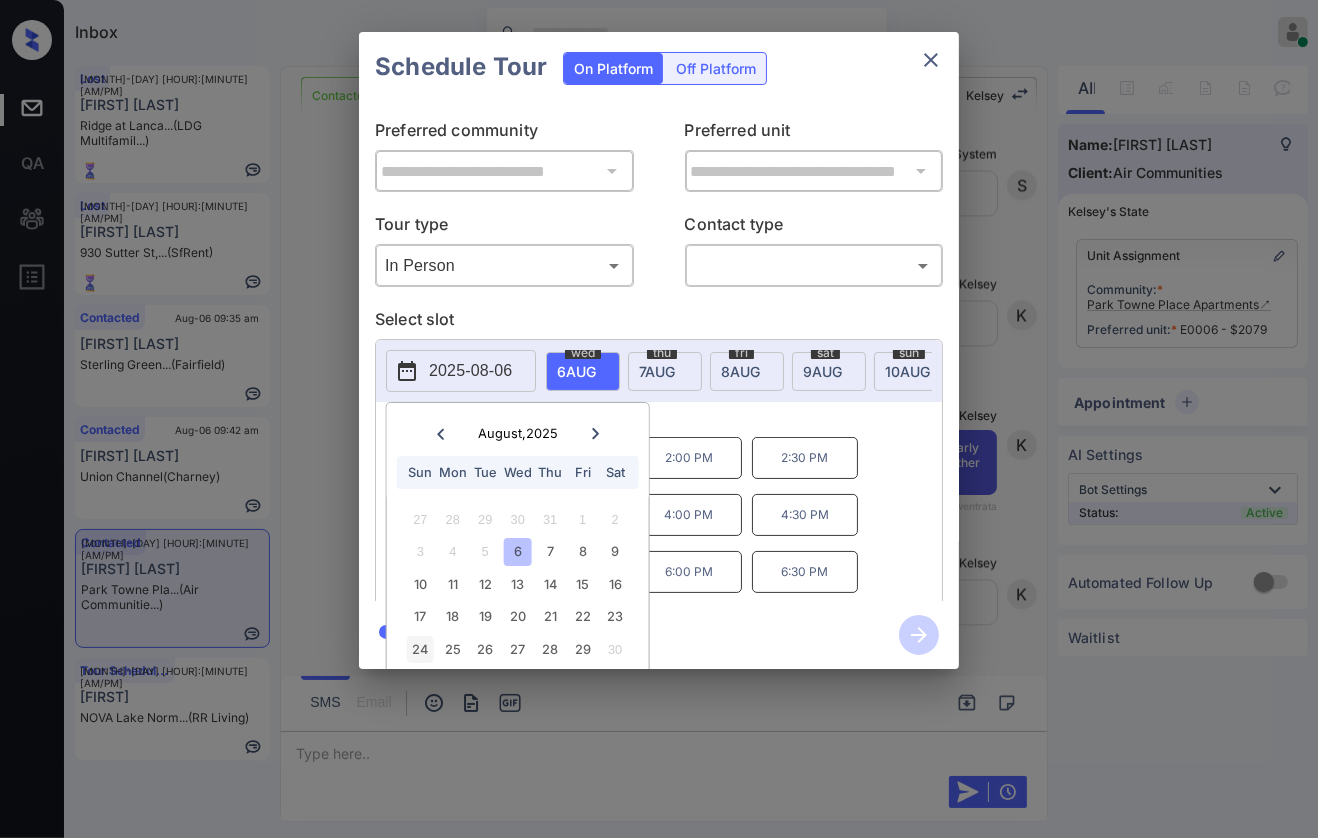 click on "24" at bounding box center [420, 649] 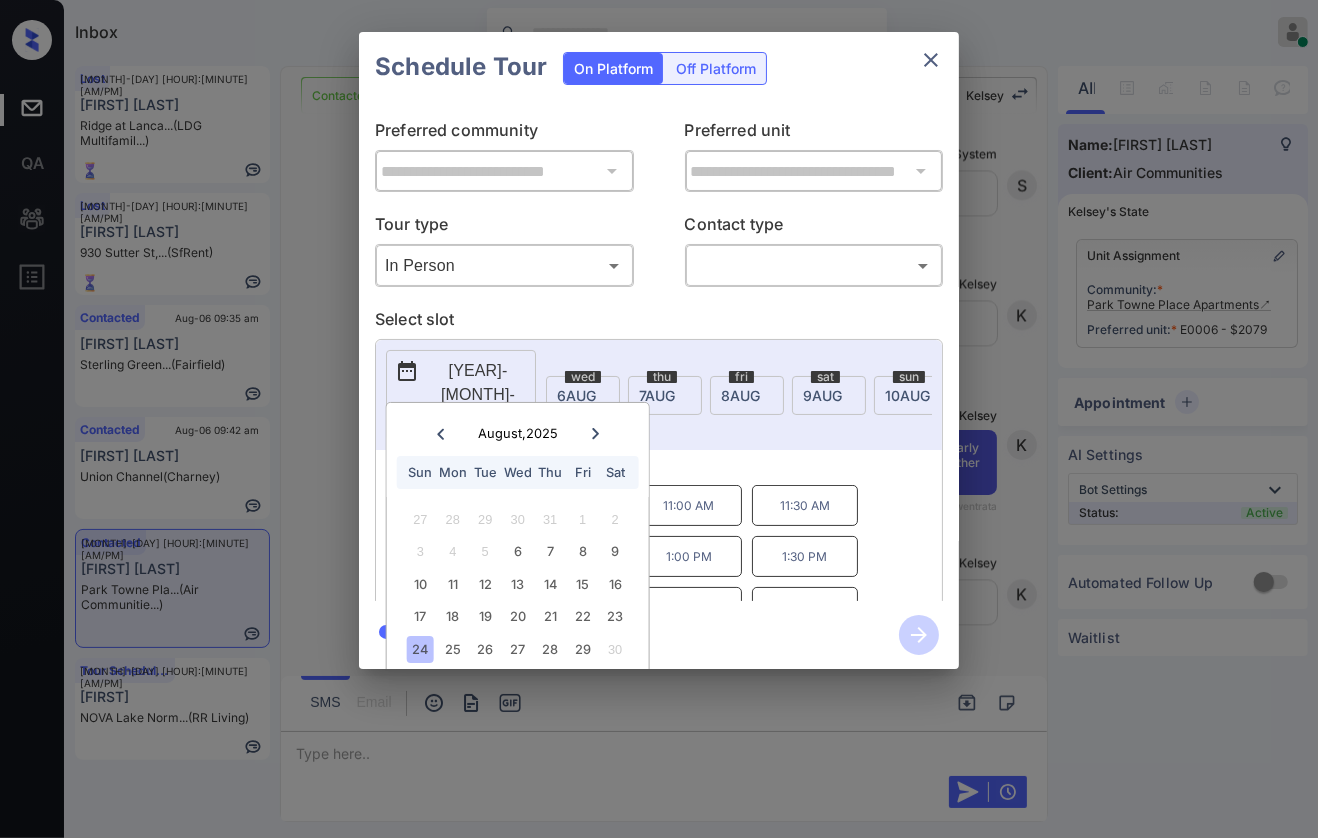 click on "2025-08-24 August ,  2025 Sun Mon Tue Wed Thu Fri Sat 27 28 29 30 31 1 2 3 4 5 6 7 8 9 10 11 12 13 14 15 16 17 18 19 20 21 22 23 24 25 26 27 28 29 30 31 1 2 3 4 5 6 wed 6 AUG thu 7 AUG fri 8 AUG sat 9 AUG sun 10 AUG mon 11 AUG tue 12 AUG wed 13 AUG thu 14 AUG fri 15 AUG sat 16 AUG sun 17 AUG mon 18 AUG tue 19 AUG wed 20 AUG thu 21 AUG fri 22 AUG sat 23 AUG sun 24 AUG mon 25 AUG tue 26 AUG wed 27 AUG thu 28 AUG fri 29 AUG sat 30 AUG sun 31 AUG mon 1 SEP tue 2 SEP wed 3 SEP thu 4 SEP fri 5 SEP sat 6 SEP sun 7 SEP mon 8 SEP tue 9 SEP wed 10 SEP thu 11 SEP fri 12 SEP sat 13 SEP sun 14 SEP mon 15 SEP tue 16 SEP wed 17 SEP thu 18 SEP fri 19 SEP sat 20 SEP sun 21 SEP mon 22 SEP tue 23 SEP wed 24 SEP thu 25 SEP fri 26 SEP sat 27 SEP sun 28 SEP mon 29 SEP tue 30 SEP wed 1 OCT thu 2 OCT fri 3 OCT sat 4 OCT" at bounding box center [659, 395] 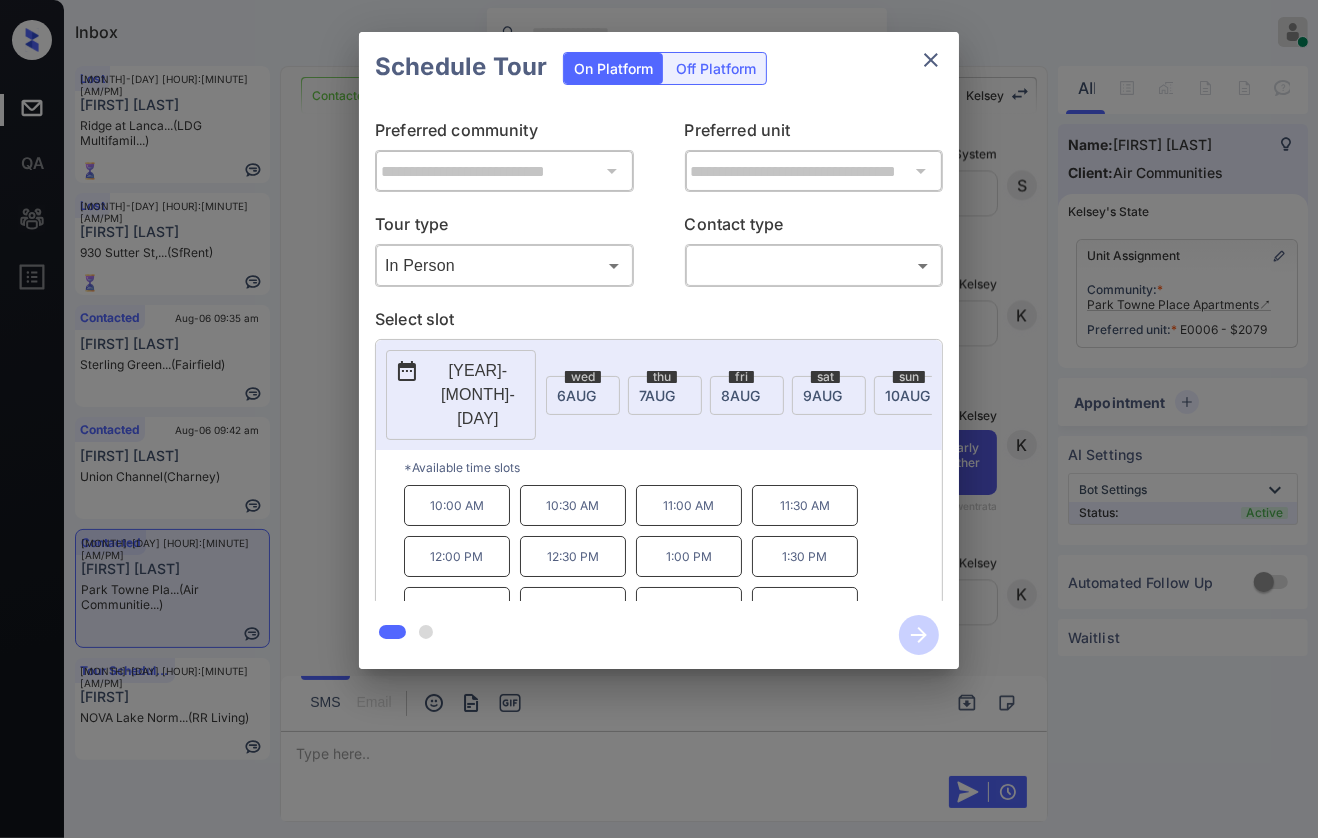 click 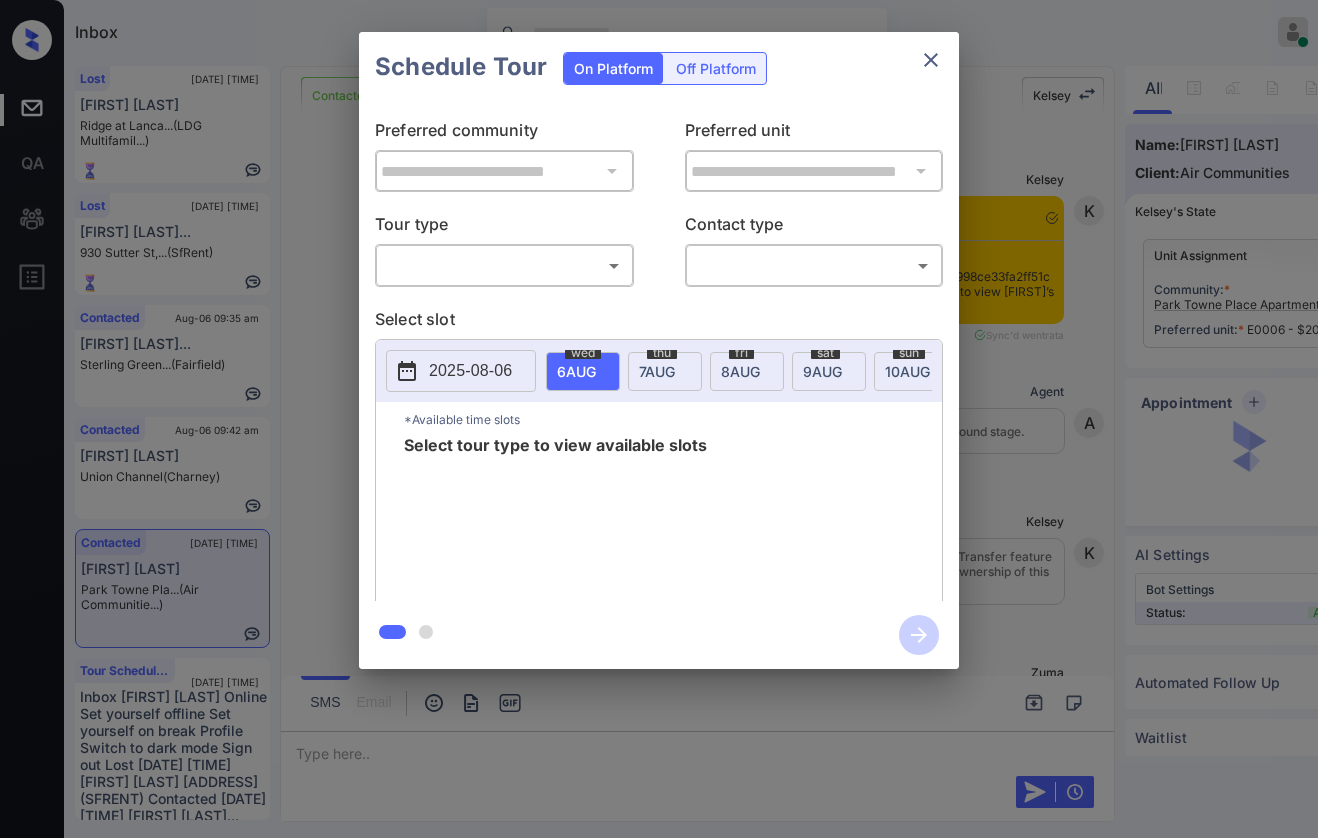 scroll, scrollTop: 0, scrollLeft: 0, axis: both 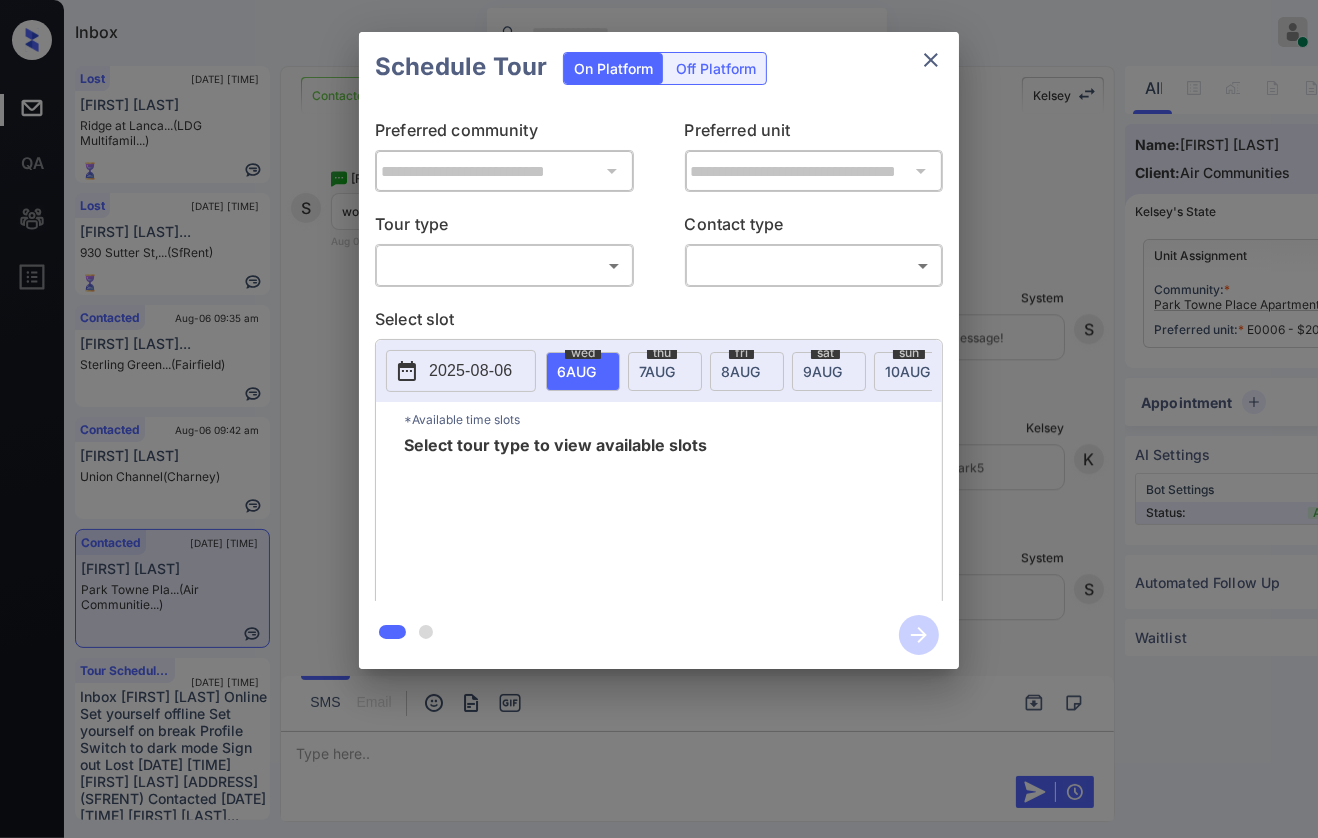 click on "Inbox [FIRST] [LAST] Online Set yourself   offline Set yourself   on break Profile Switch to  dark  mode Sign out Lost [DATE] [TIME]   [FIRST] [LAST] [ADDRESS]  (SFRENT) Contacted [DATE] [TIME]   [FIRST] [LAST]... [ADDRESS]  (FAIRFIELD) Contacted [DATE] [TIME]   [FIRST] [LAST] [ADDRESS]  (CHARNEY) Contacted [DATE] [TIME]   [FIRST] [LAST] [ADDRESS]  (AIR COMMUNITIES...) Tour Scheduled [DATE] [TIME]   [FIRST] NOVA Lake Norm...  (RR LIVING) Contacted Lost Lead Sentiment: Angry Upon sliding the acknowledgement:  Lead will move to lost stage. * ​ SMS and call option will be set to opt out. AFM will be turned off for the lead. [FIRST] New Message [FIRST] Notes Note: https://conversation.getzuma.com/6892998ce33fa2ff51c14372 - Paste this link into your browser to view [FIRST]’s conversation with the prospect [DATE] [TIME] [INITIAL] [INITIAL]" at bounding box center (659, 419) 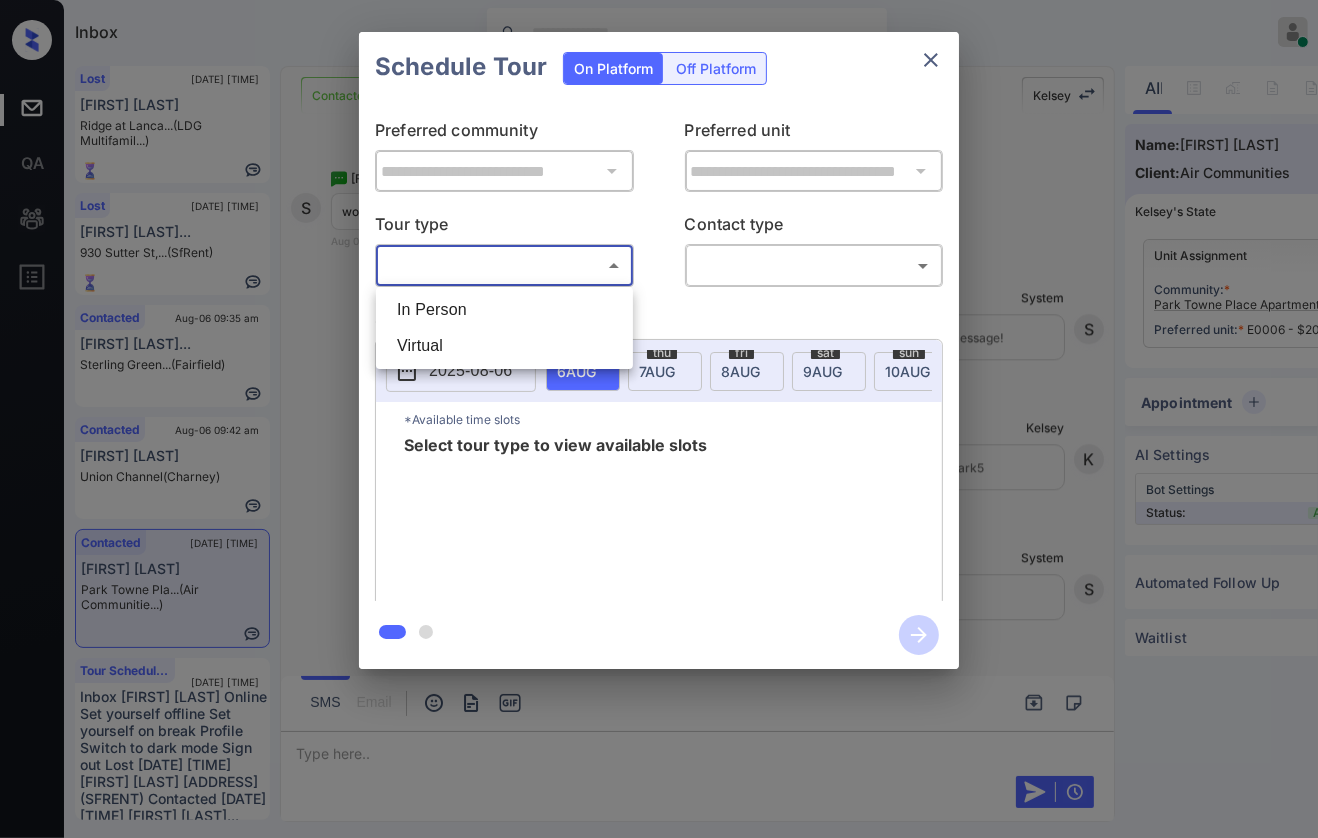 click on "In Person" at bounding box center [504, 310] 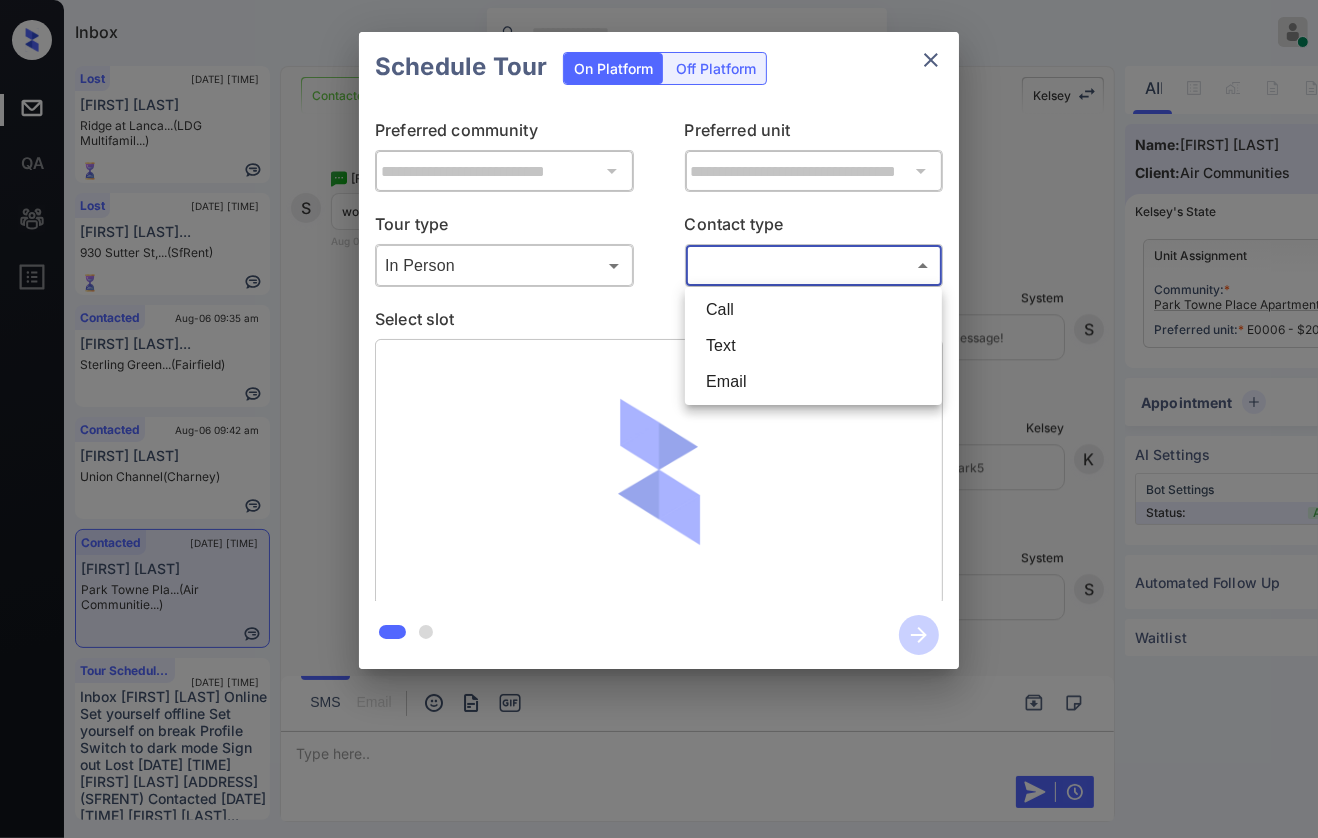 click on "Inbox [FIRST] [LAST] Online Set yourself   offline Set yourself   on break Profile Switch to  dark  mode Sign out Lost [DATE] [TIME]   [FIRST] [LAST] [ADDRESS]  (SFRENT) Contacted [DATE] [TIME]   [FIRST] [LAST]... [ADDRESS]  (FAIRFIELD) Contacted [DATE] [TIME]   [FIRST] [LAST] [ADDRESS]  (CHARNEY) Contacted [DATE] [TIME]   [FIRST] [LAST] [ADDRESS]  (AIR COMMUNITIES...) Tour Scheduled [DATE] [TIME]   [FIRST] NOVA Lake Norm...  (RR LIVING) Contacted Lost Lead Sentiment: Angry Upon sliding the acknowledgement:  Lead will move to lost stage. * ​ SMS and call option will be set to opt out. AFM will be turned off for the lead. [FIRST] New Message [FIRST] Notes Note: https://conversation.getzuma.com/6892998ce33fa2ff51c14372 - Paste this link into your browser to view [FIRST]’s conversation with the prospect [DATE] [TIME] [INITIAL] [INITIAL]" at bounding box center [659, 419] 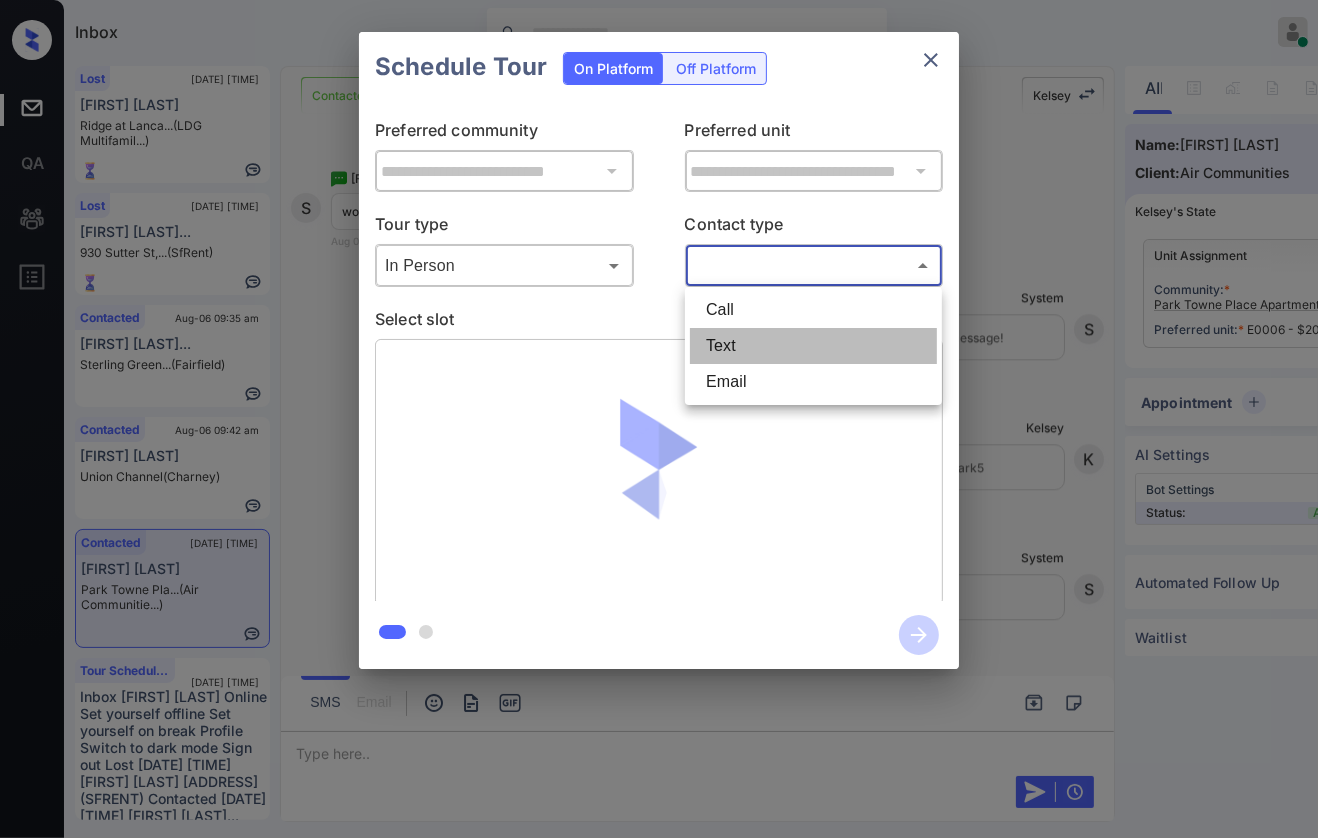 click on "Text" at bounding box center [813, 346] 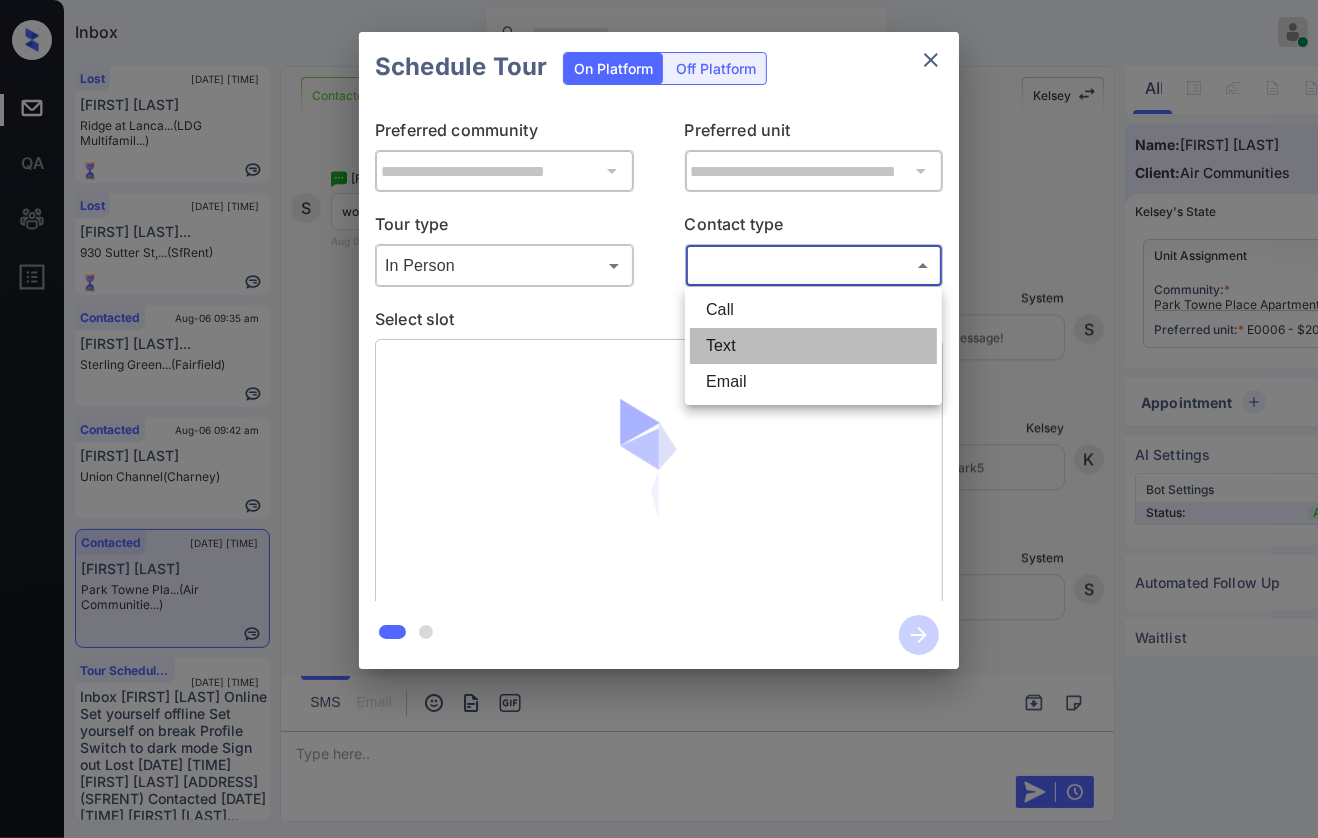 type on "****" 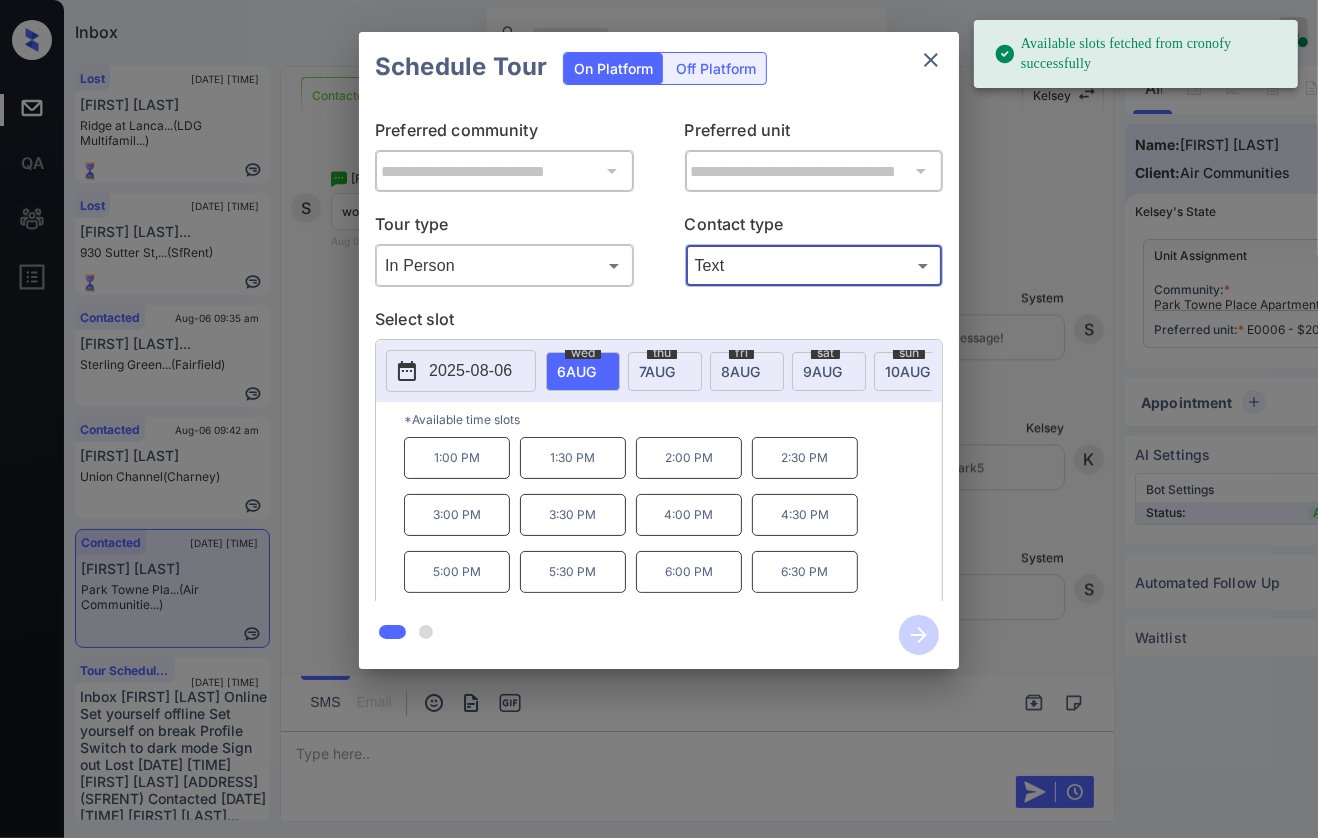 click on "2025-08-06" at bounding box center (470, 371) 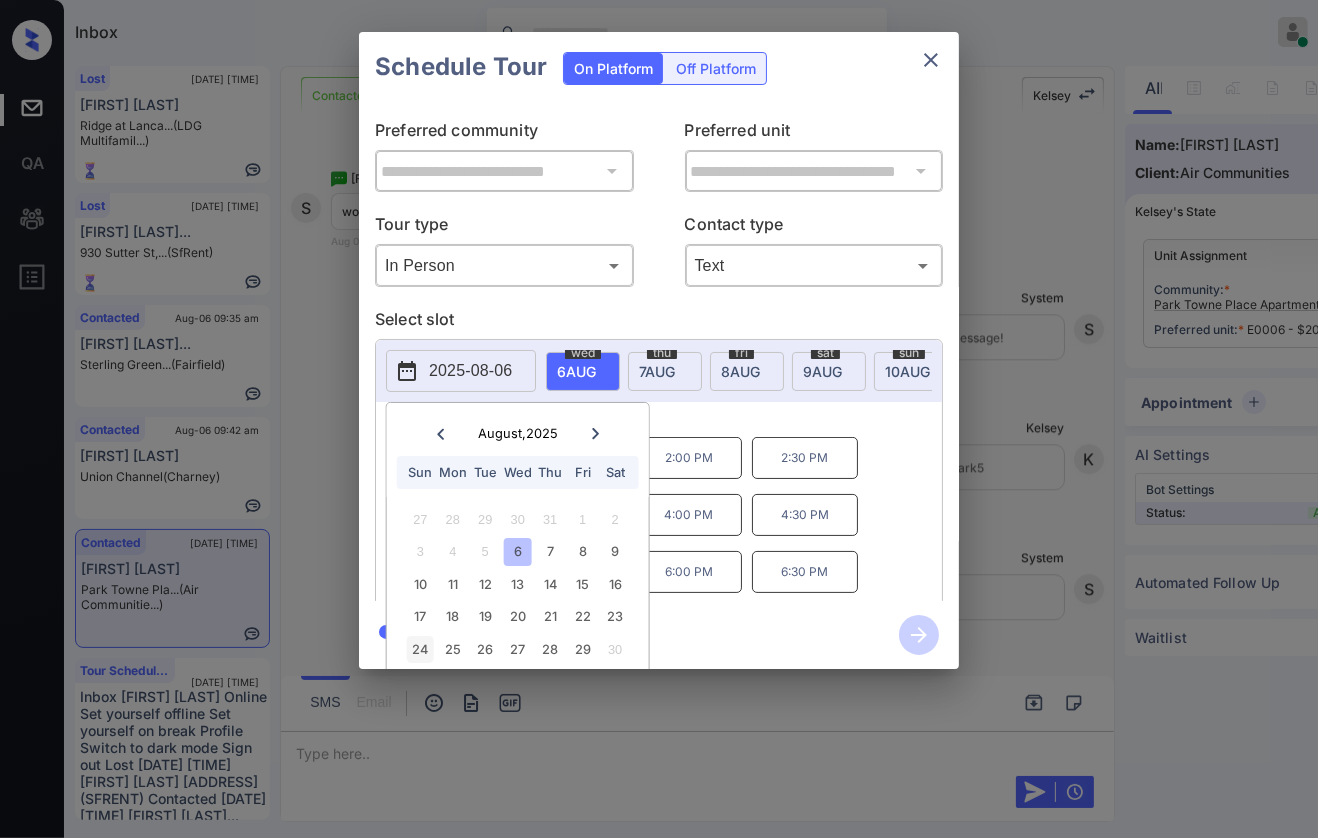 click on "24" at bounding box center (420, 649) 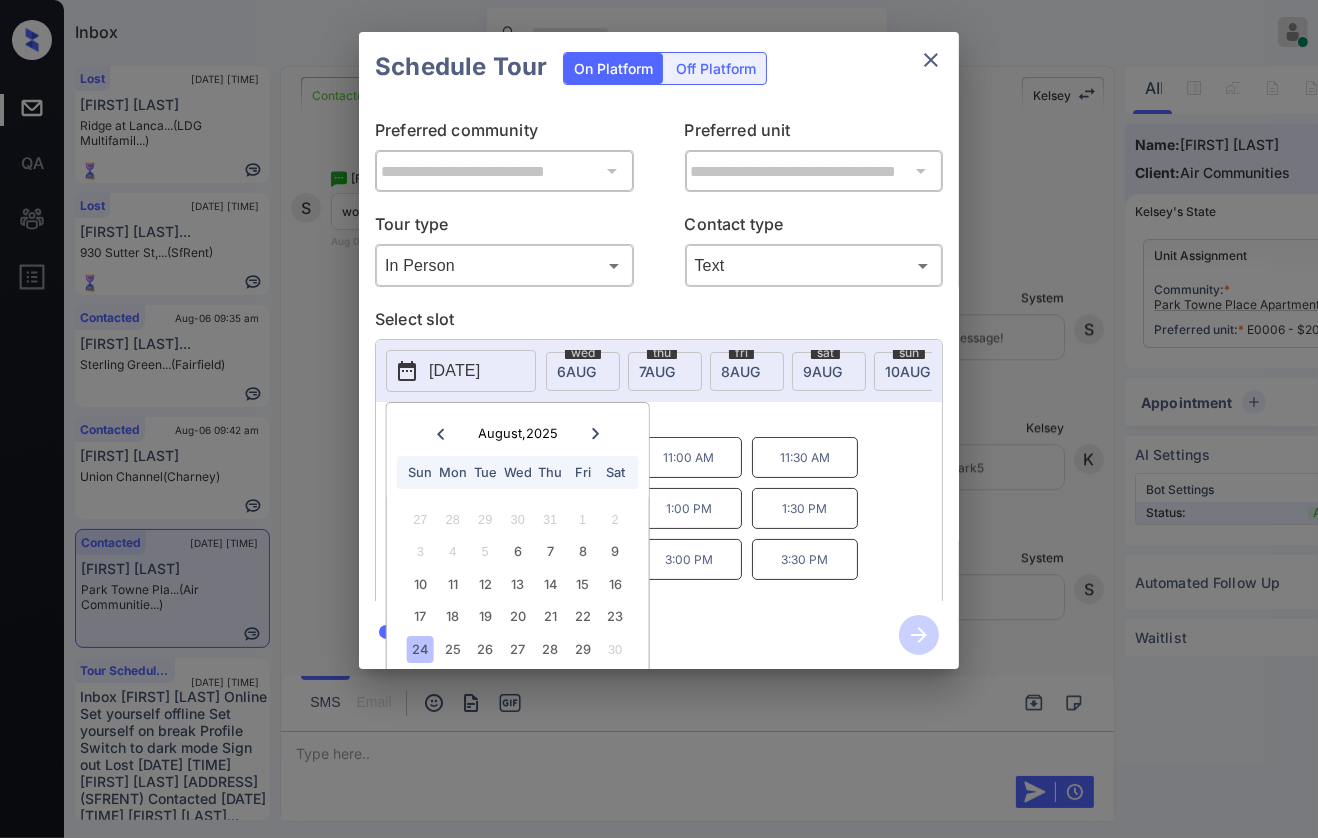 click on "**********" at bounding box center (659, 351) 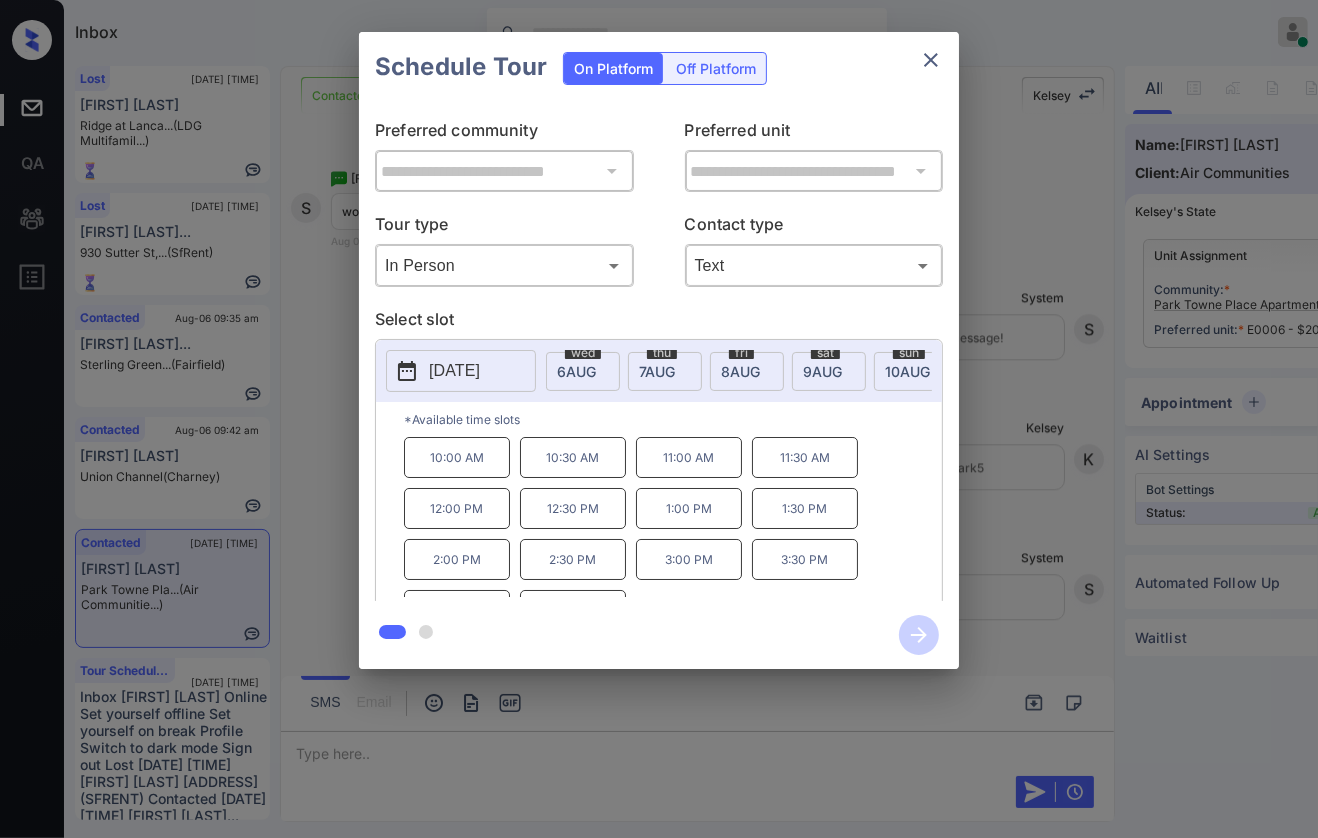 click on "10:00 AM" at bounding box center [457, 457] 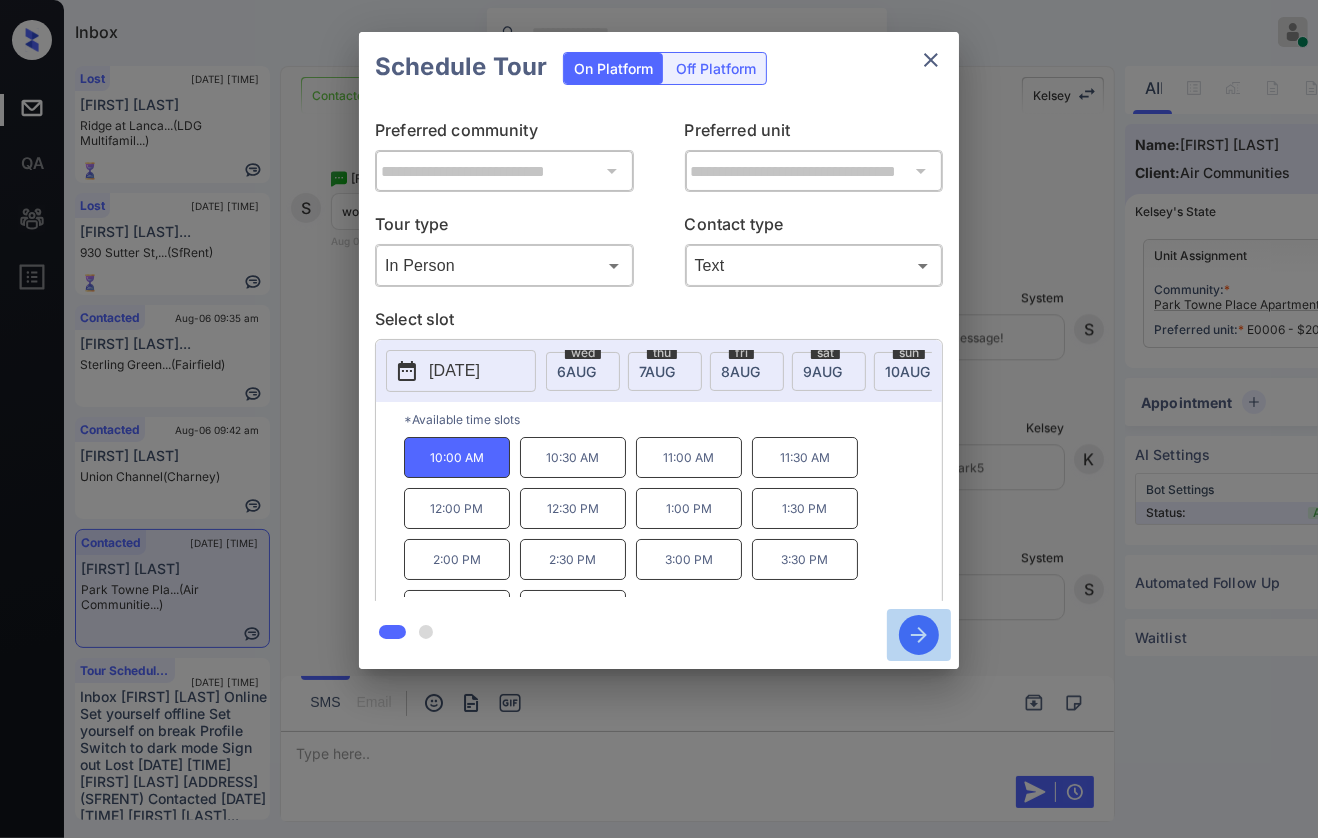 click 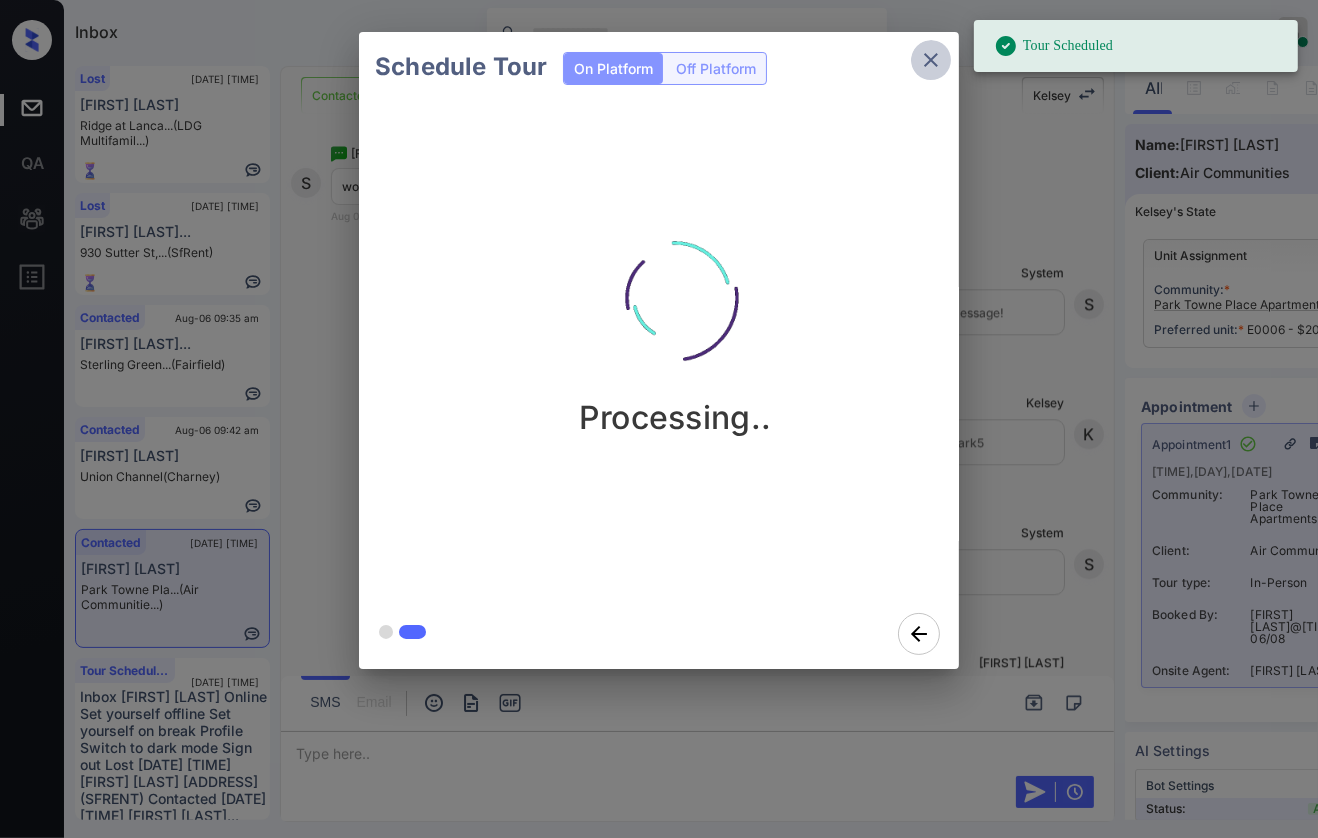 click 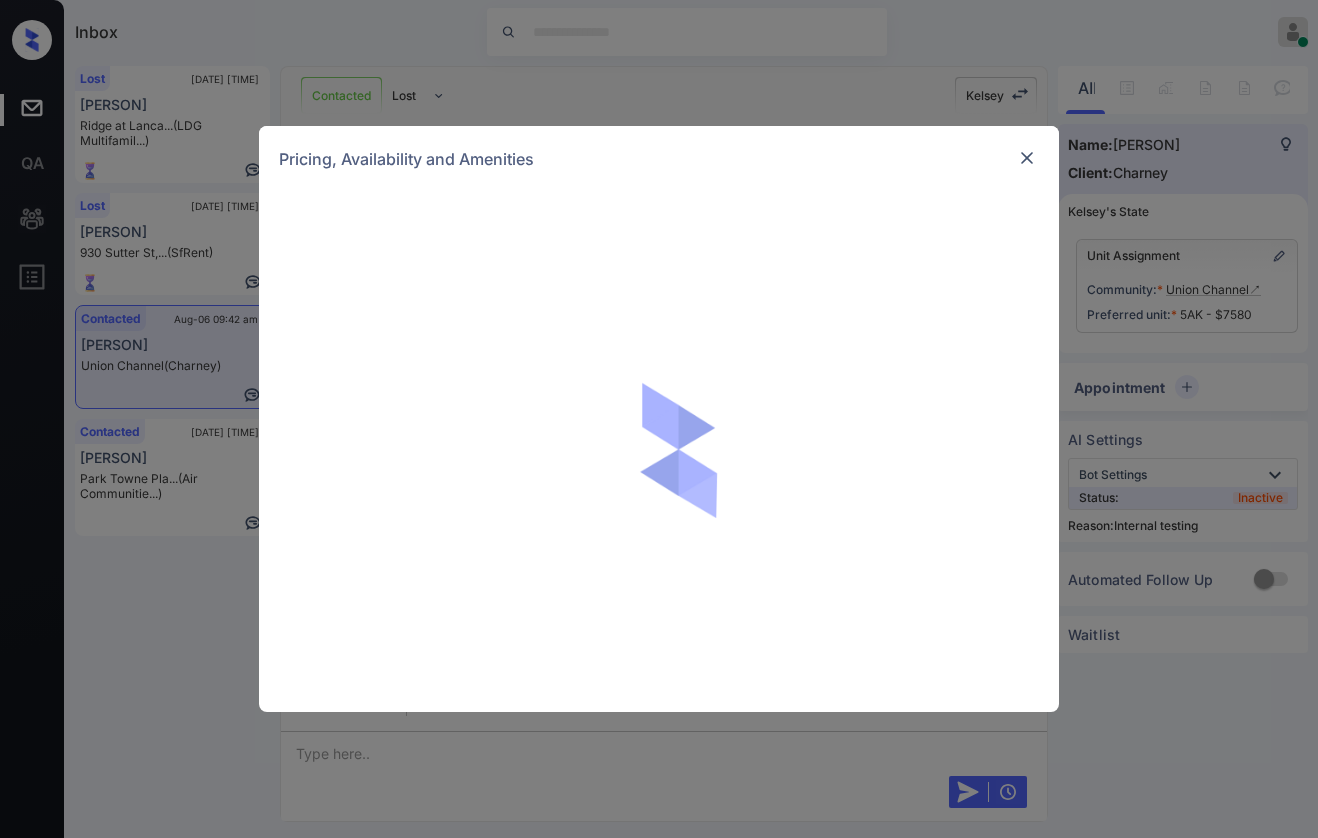 scroll, scrollTop: 0, scrollLeft: 0, axis: both 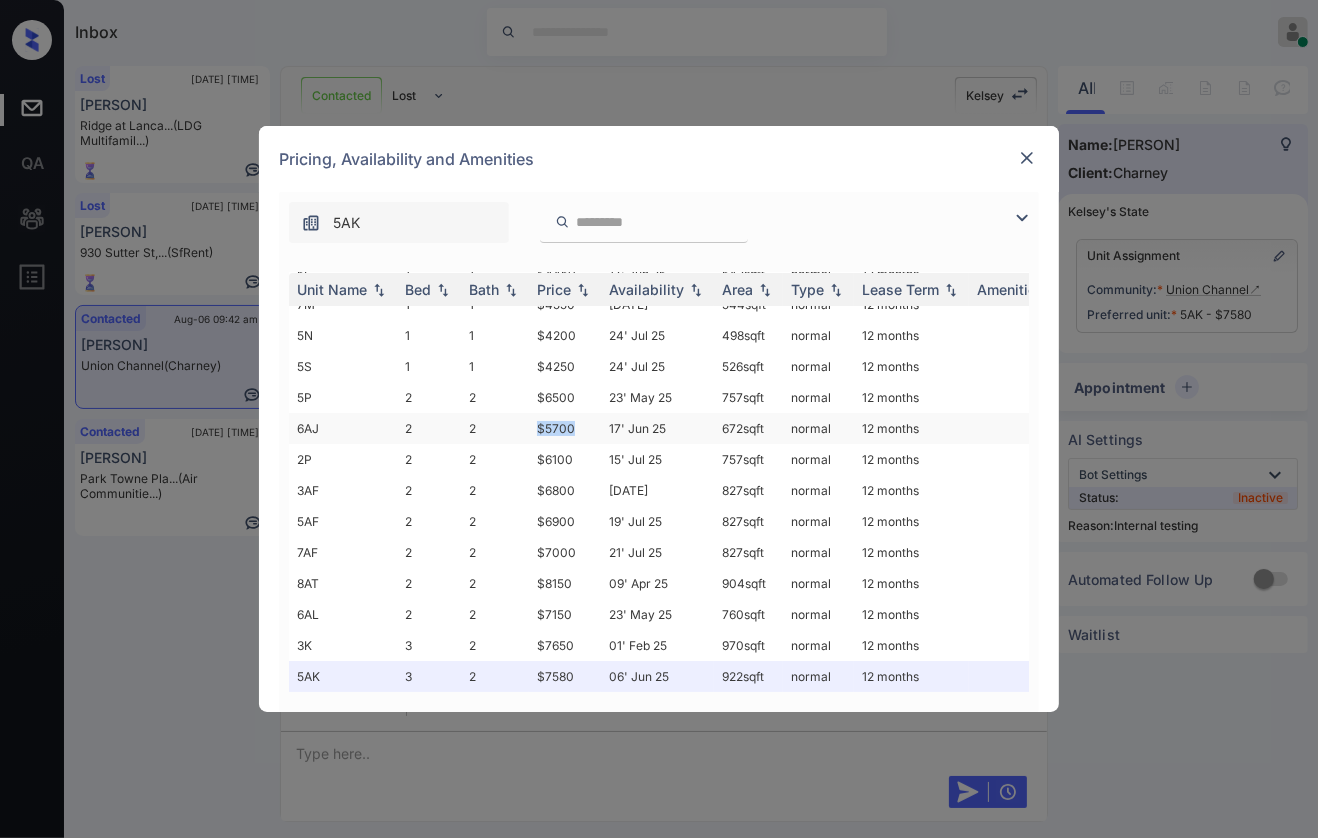 drag, startPoint x: 529, startPoint y: 412, endPoint x: 581, endPoint y: 418, distance: 52.34501 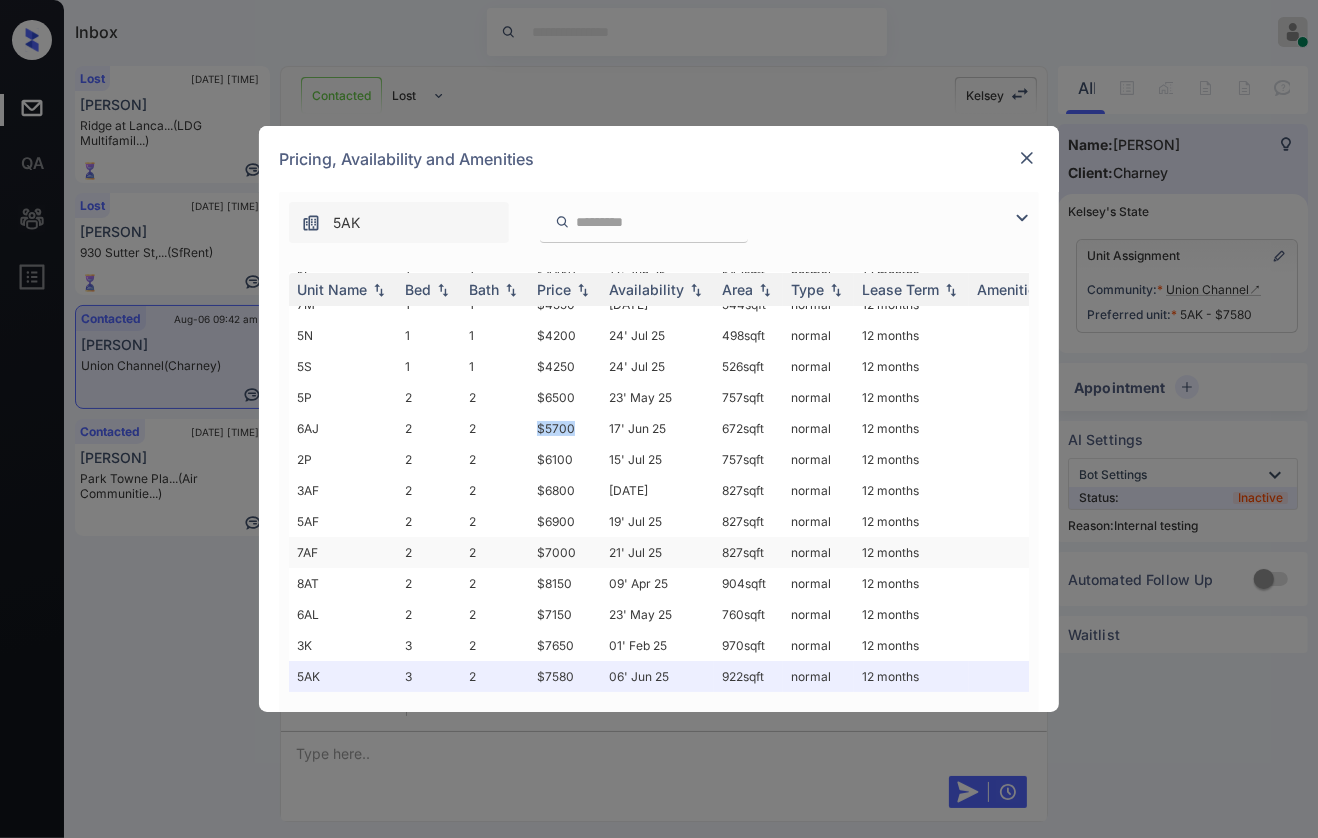 copy on "$5700" 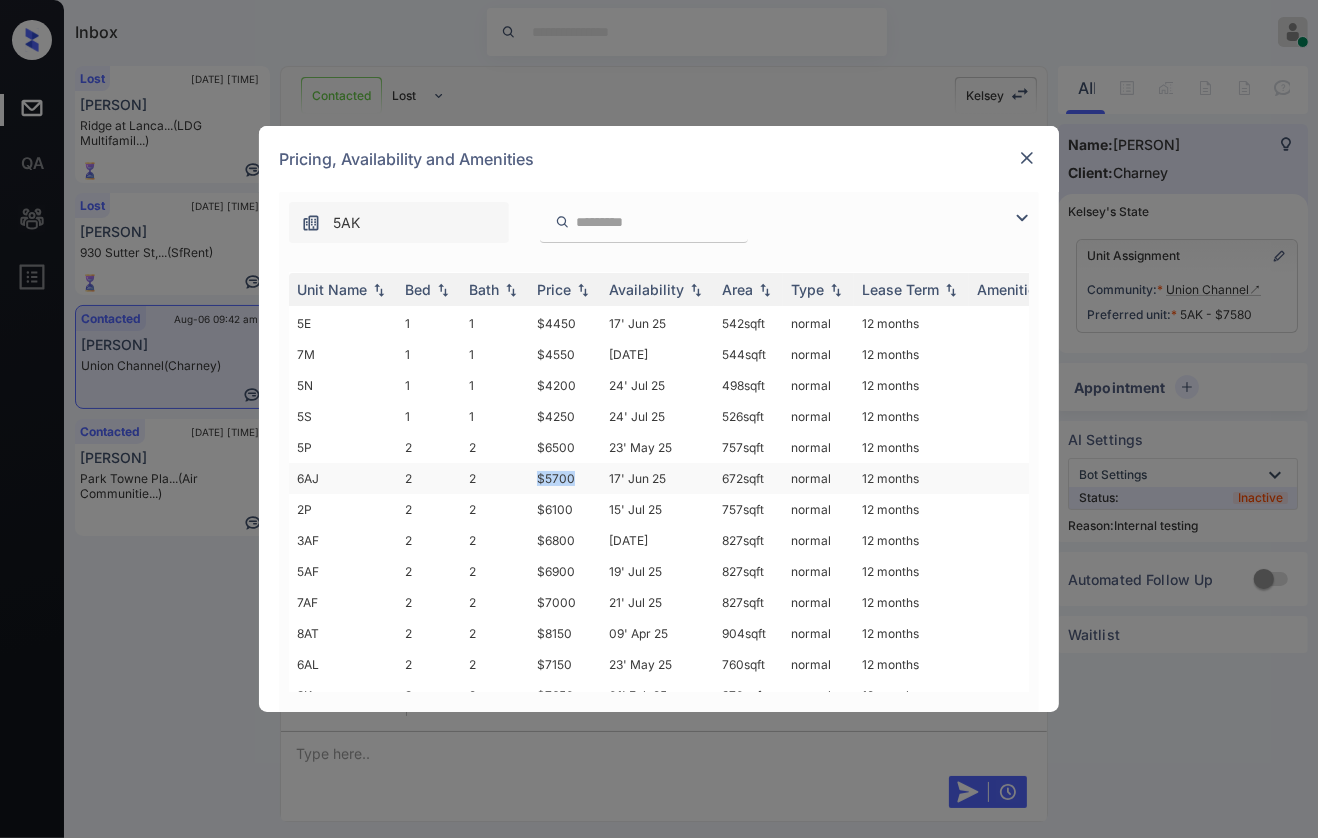 scroll, scrollTop: 114, scrollLeft: 0, axis: vertical 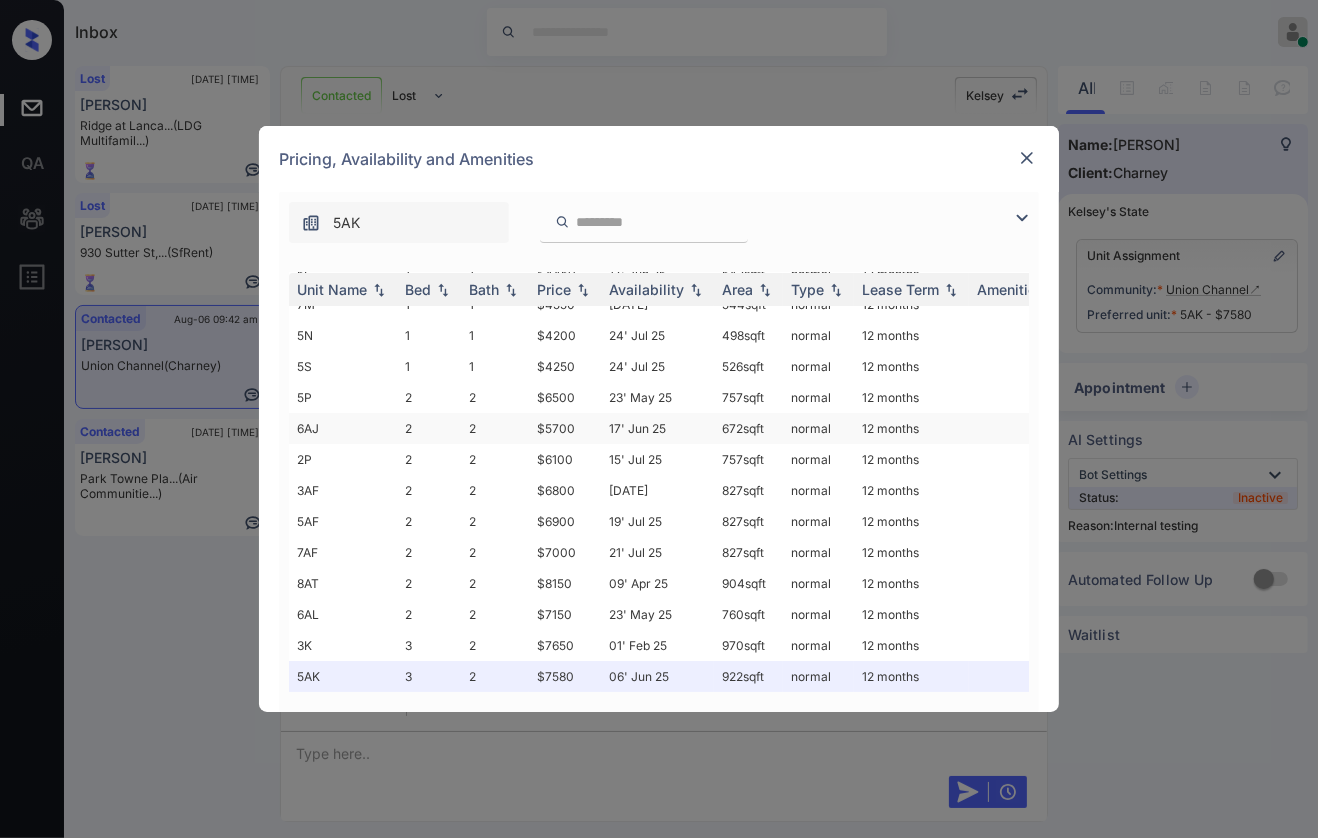 click on "17' Jun 25" at bounding box center (657, 428) 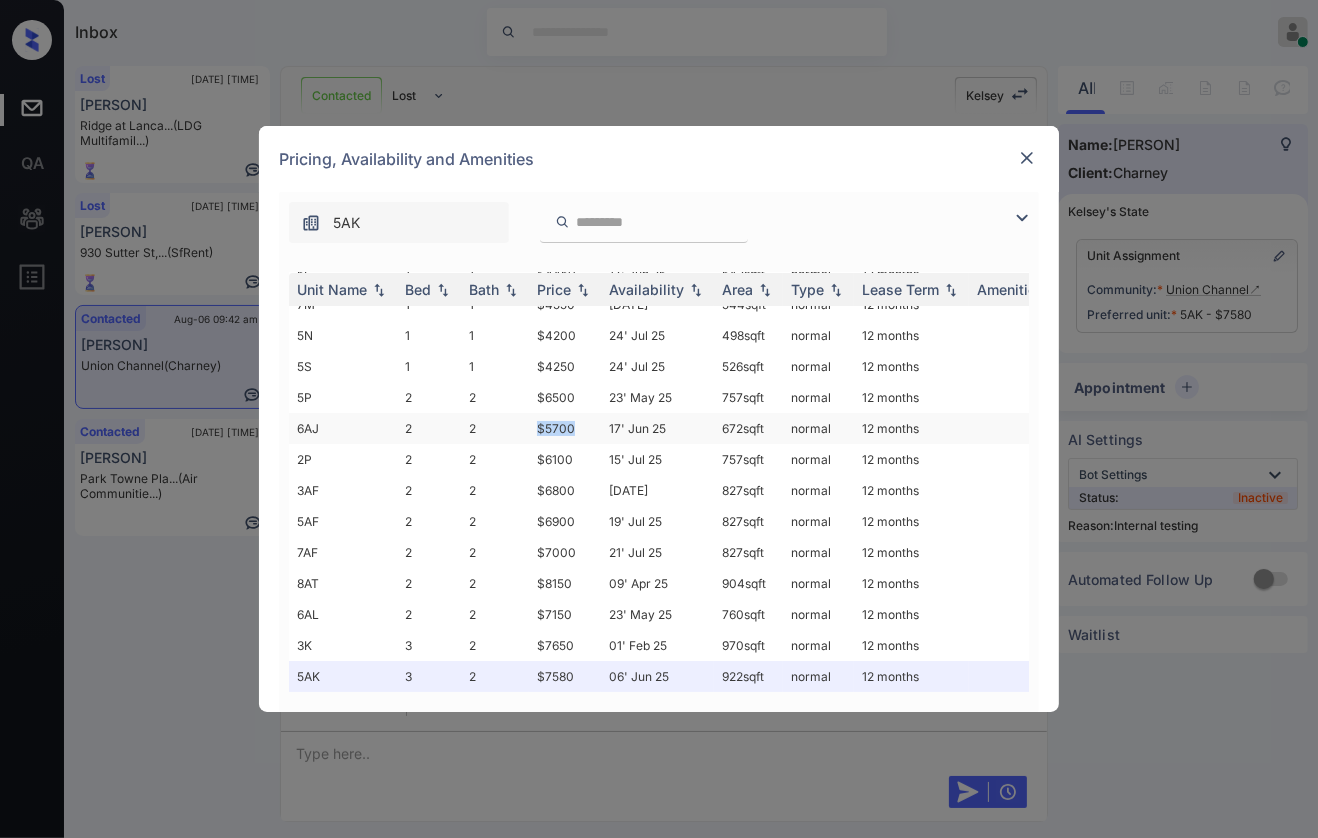 drag, startPoint x: 558, startPoint y: 419, endPoint x: 576, endPoint y: 419, distance: 18 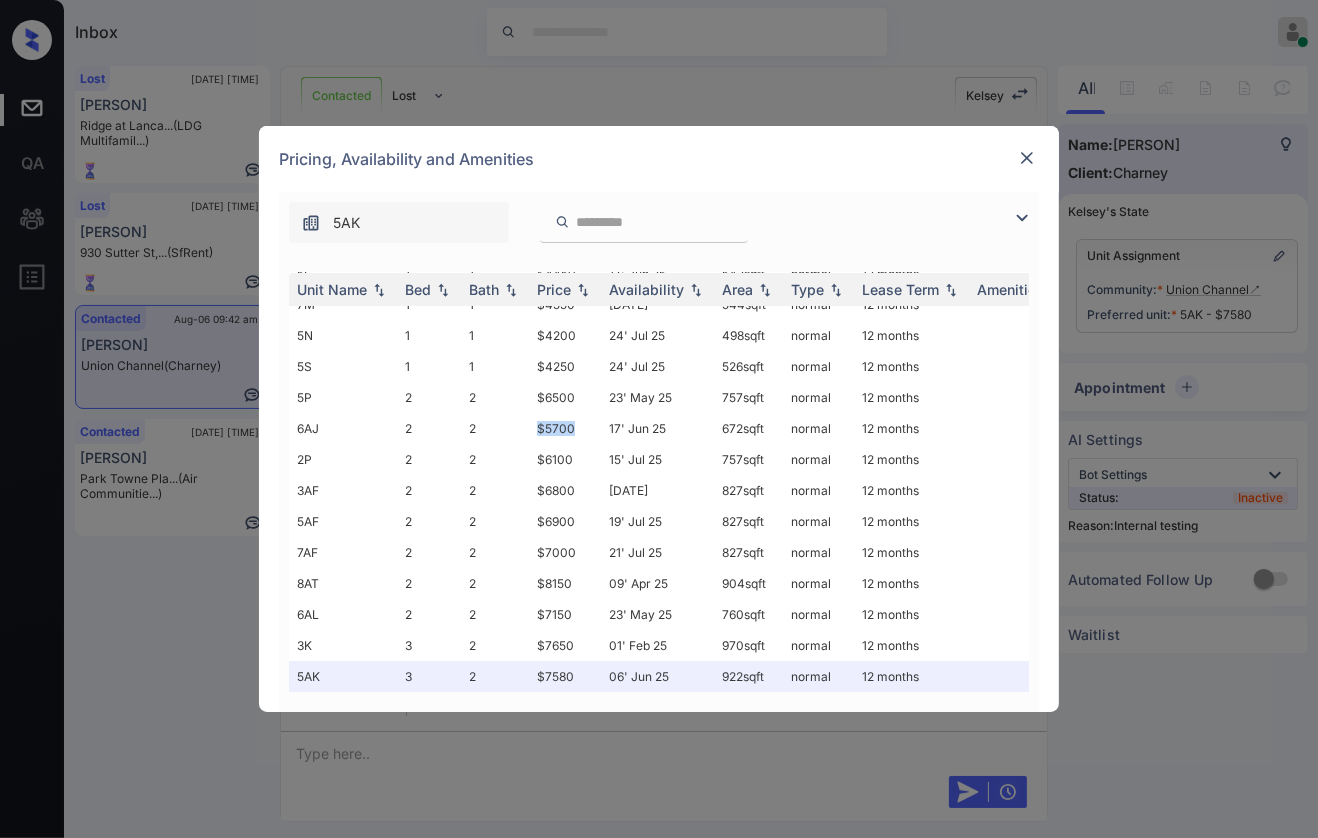 click at bounding box center [1027, 158] 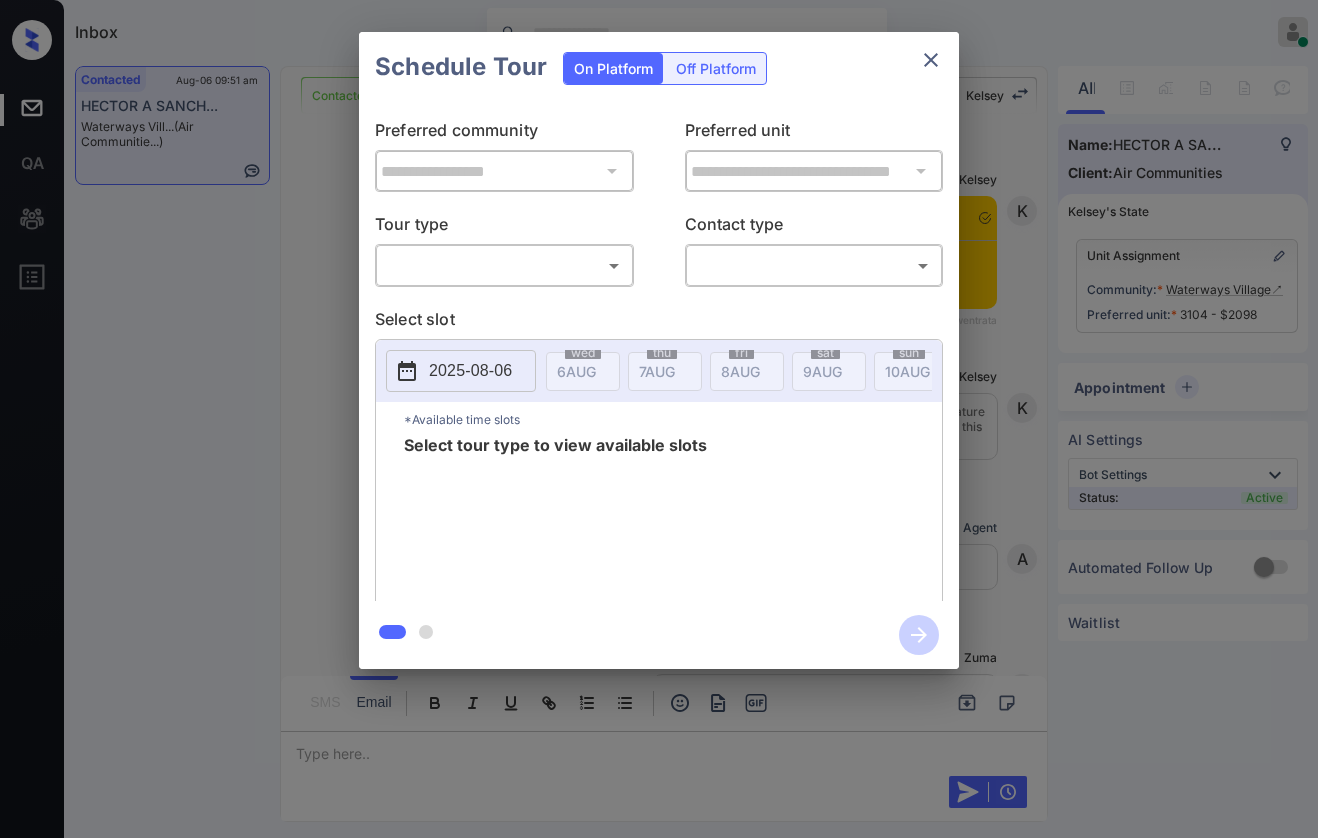 scroll, scrollTop: 0, scrollLeft: 0, axis: both 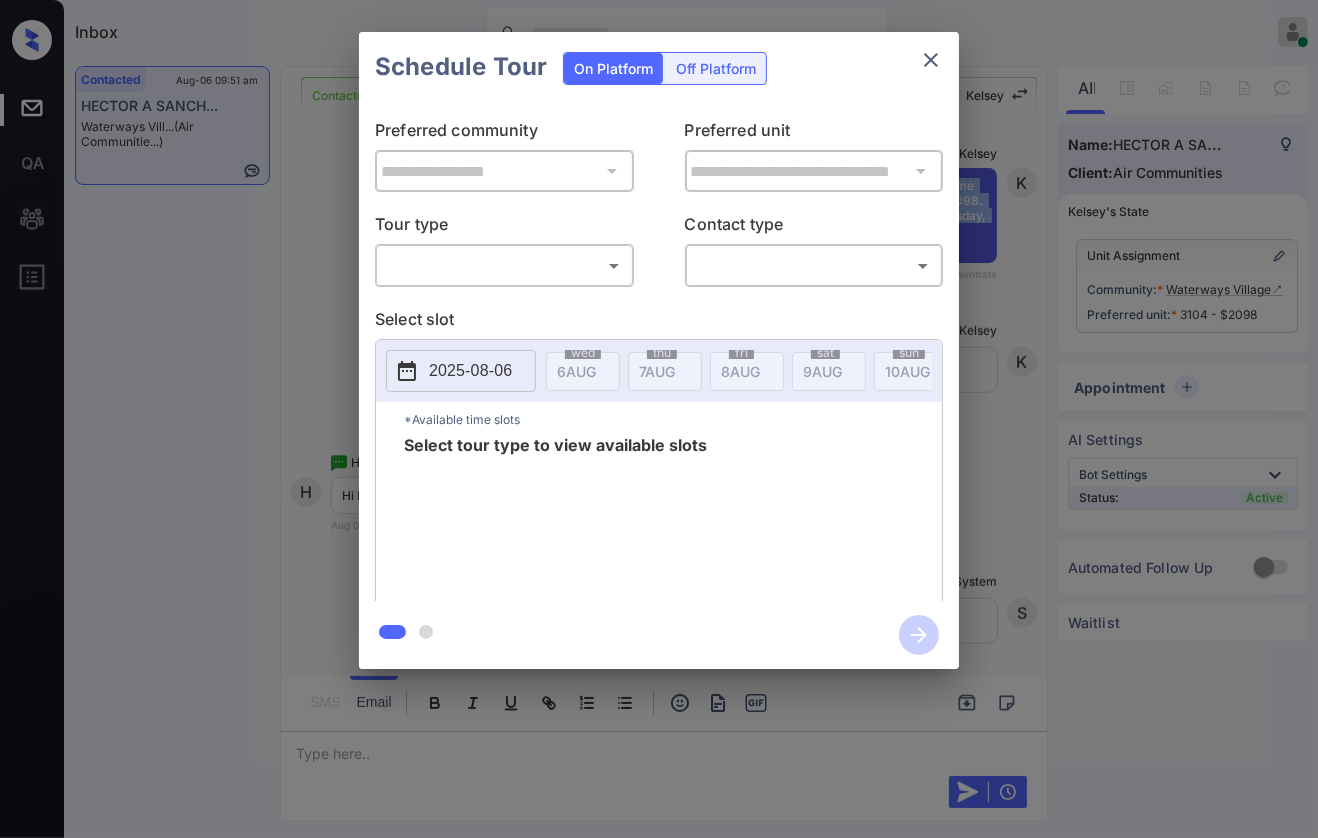 click on "Inbox Danielle Dela Cruz Online Set yourself   offline Set yourself   on break Profile Switch to  dark  mode Sign out Contacted Aug-06 09:51 am   HECTOR A SANCH... Waterways Vill...  (Air Communitie...) Contacted Lost Lead Sentiment: Angry Upon sliding the acknowledgement:  Lead will move to lost stage. * ​ SMS and call option will be set to opt out. AFM will be turned off for the lead. Kelsey New Message Kelsey Notes Note: <a href="https://conversation.getzuma.com/689387925dffd537d314ec5c">https://conversation.getzuma.com/689387925dffd537d314ec5c</a> - Paste this link into your browser to view Kelsey’s conversation with the prospect Aug 06, 2025 09:49 am  Sync'd w  entrata K New Message Kelsey Due to the activation of disableLeadTransfer feature flag, Kelsey will no longer transfer ownership of this CRM guest card Aug 06, 2025 09:49 am K New Message Agent Lead created via emailParser in Inbound stage. Aug 06, 2025 09:49 am A New Message Zuma Lead transferred to leasing agent: kelsey Aug 06, 2025 09:49 am" at bounding box center (659, 419) 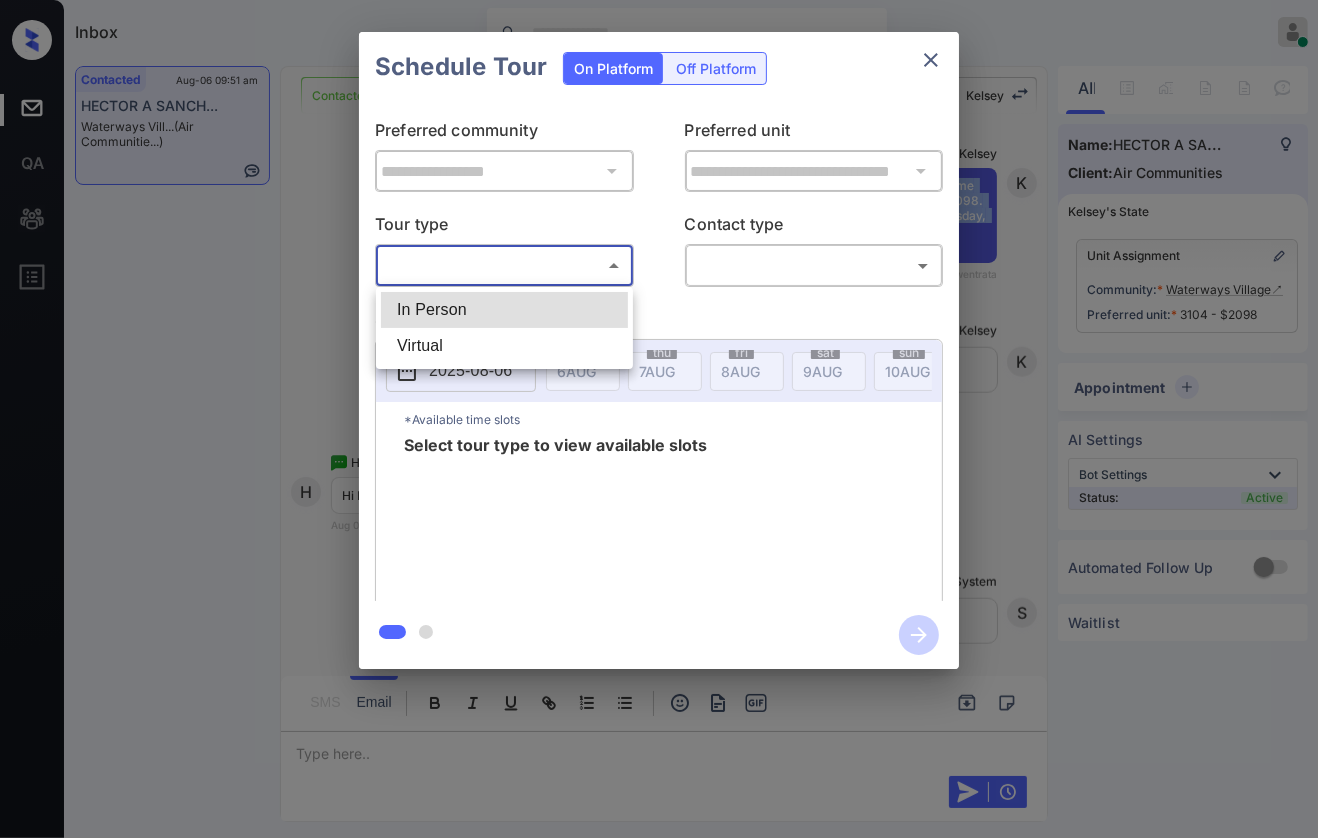 click on "In Person" at bounding box center [504, 310] 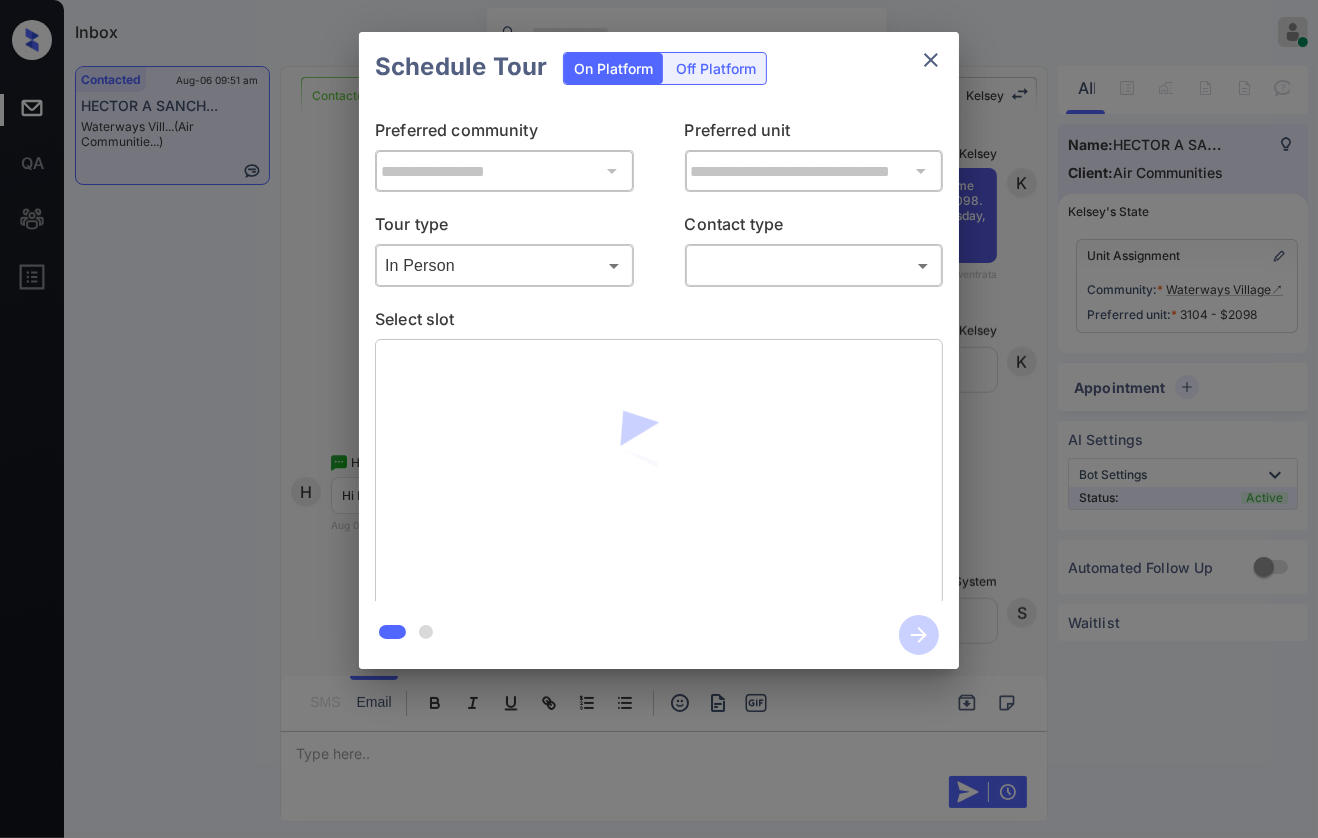 click on "Inbox Danielle Dela Cruz Online Set yourself   offline Set yourself   on break Profile Switch to  dark  mode Sign out Contacted Aug-06 09:51 am   HECTOR A SANCH... Waterways Vill...  (Air Communitie...) Contacted Lost Lead Sentiment: Angry Upon sliding the acknowledgement:  Lead will move to lost stage. * ​ SMS and call option will be set to opt out. AFM will be turned off for the lead. Kelsey New Message Kelsey Notes Note: <a href="https://conversation.getzuma.com/689387925dffd537d314ec5c">https://conversation.getzuma.com/689387925dffd537d314ec5c</a> - Paste this link into your browser to view Kelsey’s conversation with the prospect Aug 06, 2025 09:49 am  Sync'd w  entrata K New Message Kelsey Due to the activation of disableLeadTransfer feature flag, Kelsey will no longer transfer ownership of this CRM guest card Aug 06, 2025 09:49 am K New Message Agent Lead created via emailParser in Inbound stage. Aug 06, 2025 09:49 am A New Message Zuma Lead transferred to leasing agent: kelsey Aug 06, 2025 09:49 am" at bounding box center (659, 419) 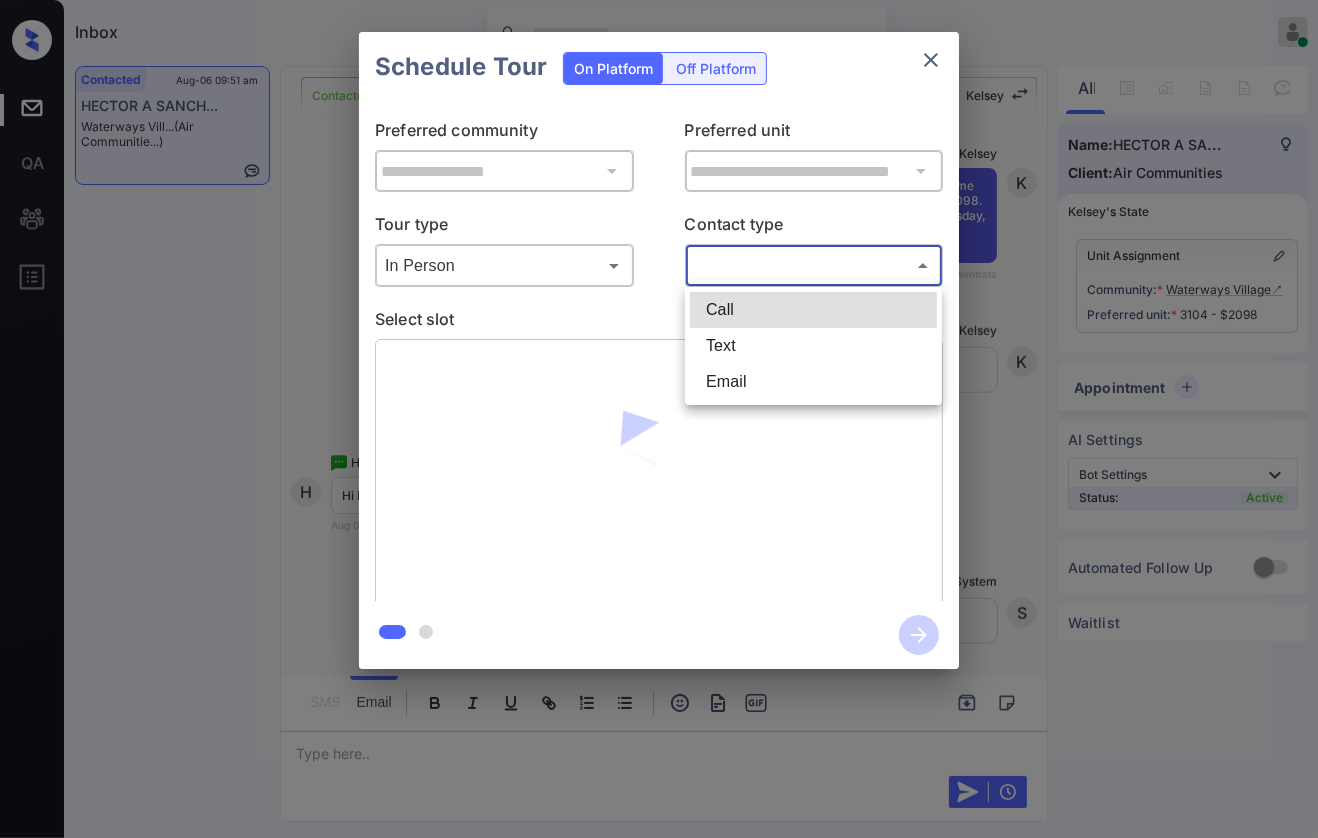 click on "Text" at bounding box center (813, 346) 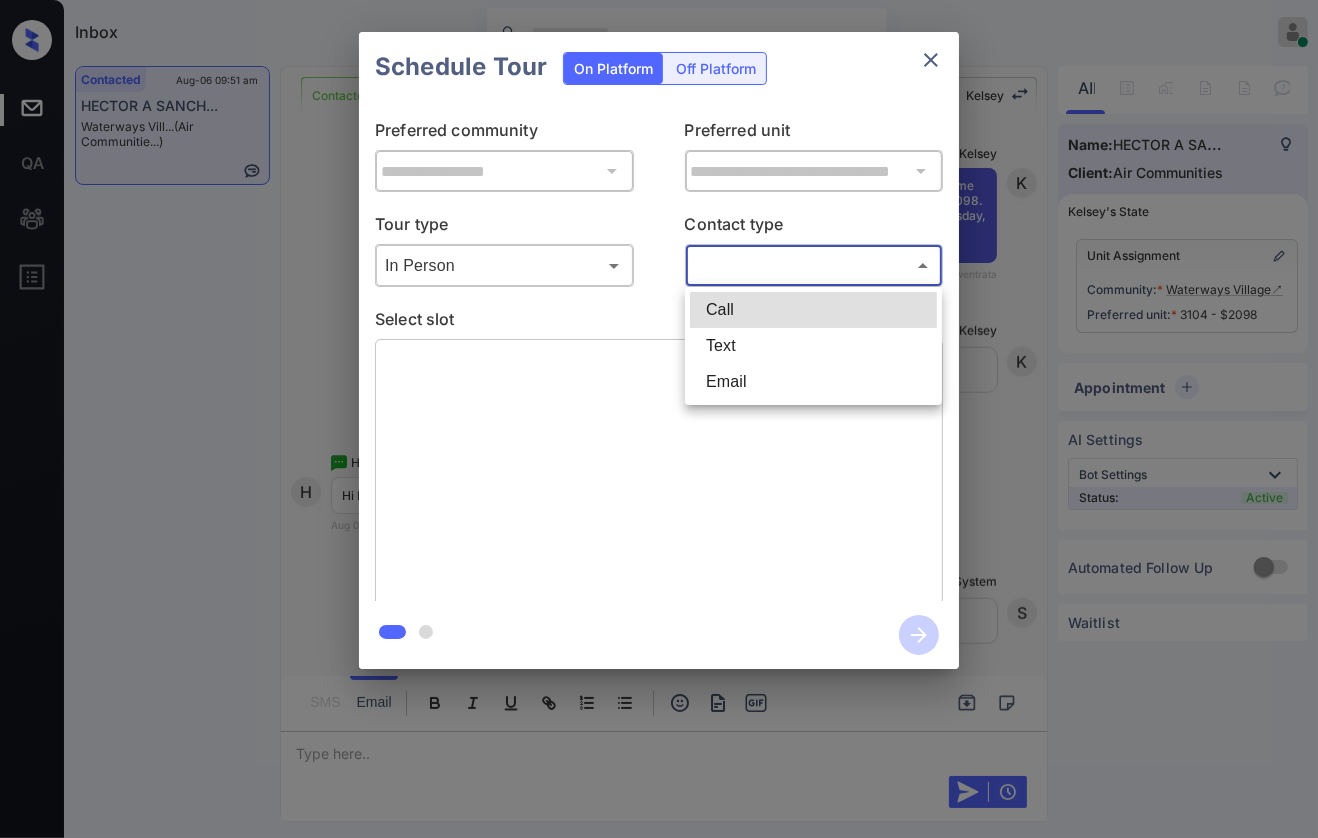 type on "****" 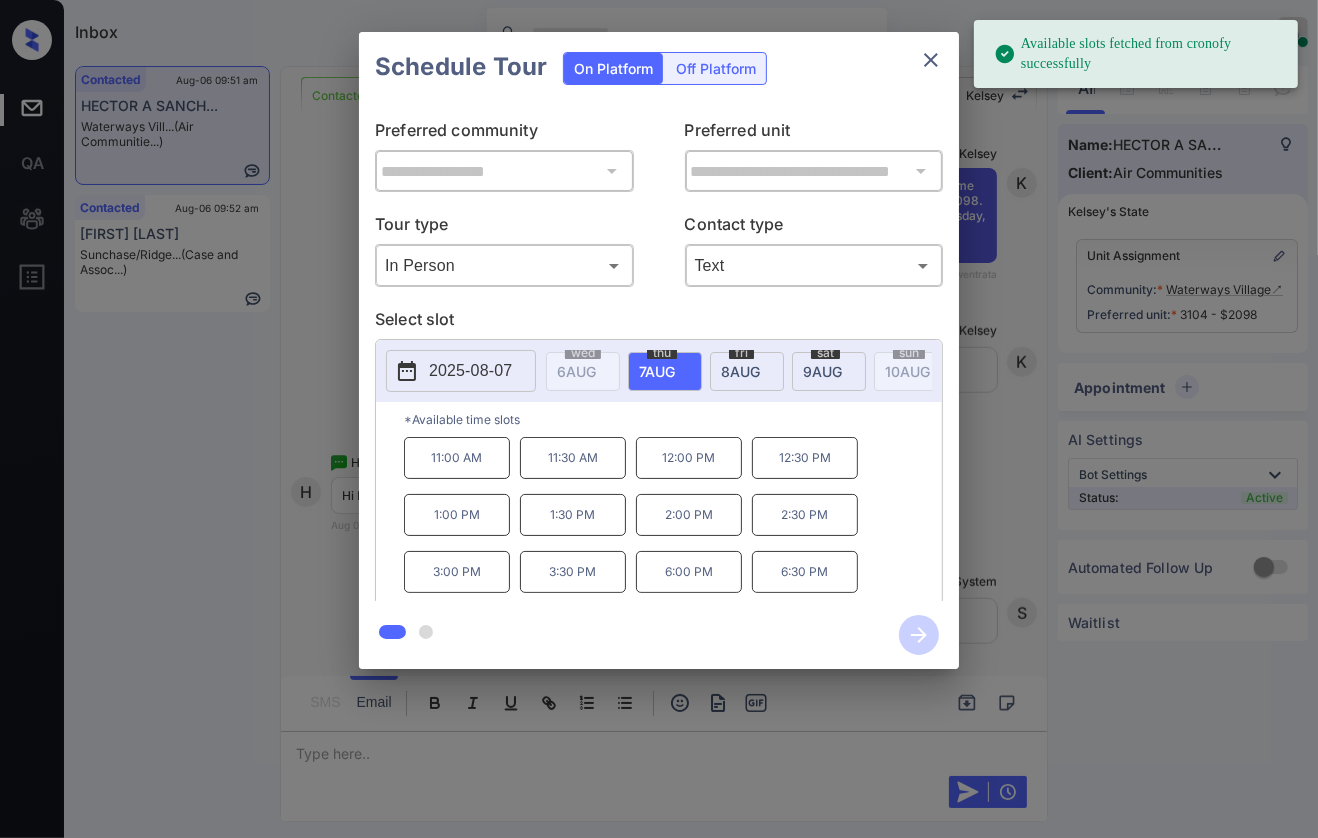click on "7 AUG" at bounding box center (576, 371) 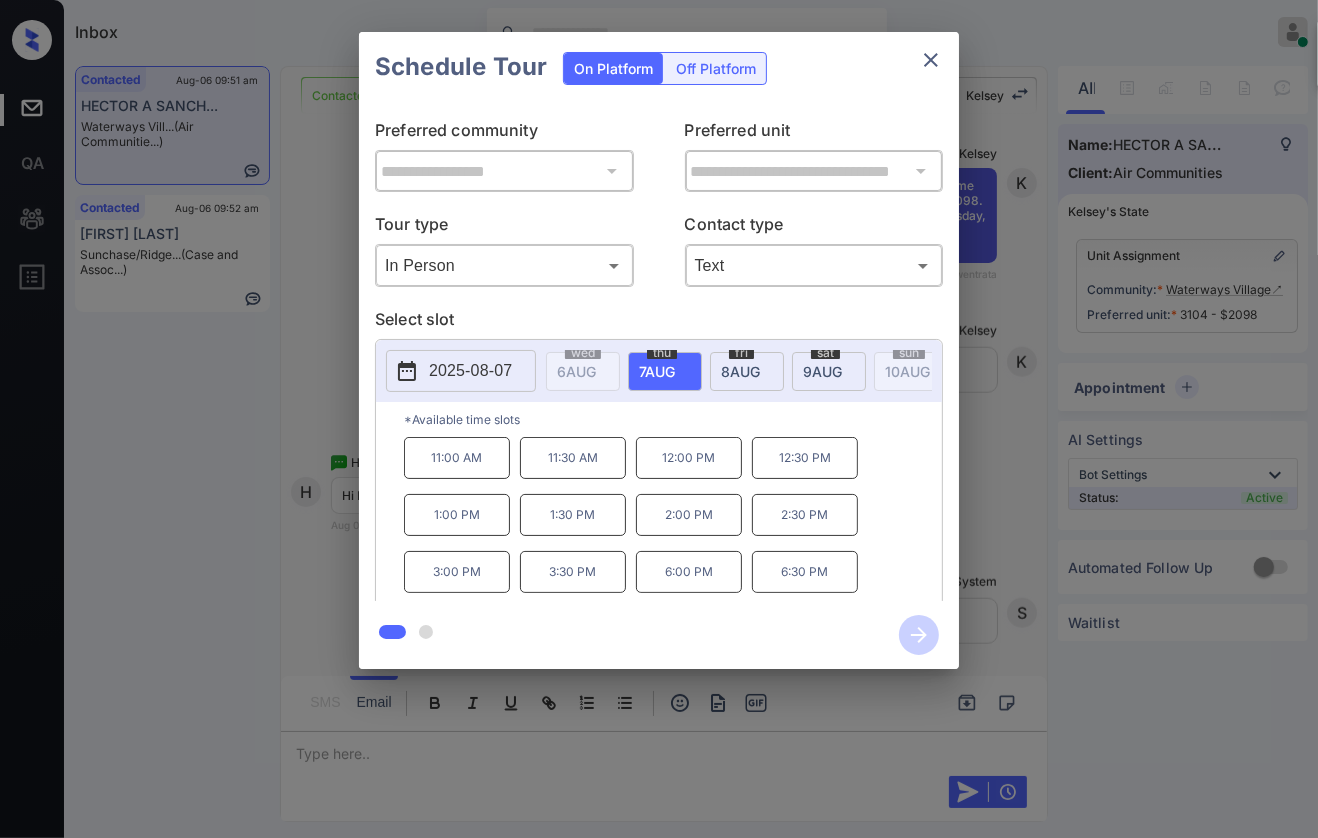 click on "11:00 AM" at bounding box center [457, 458] 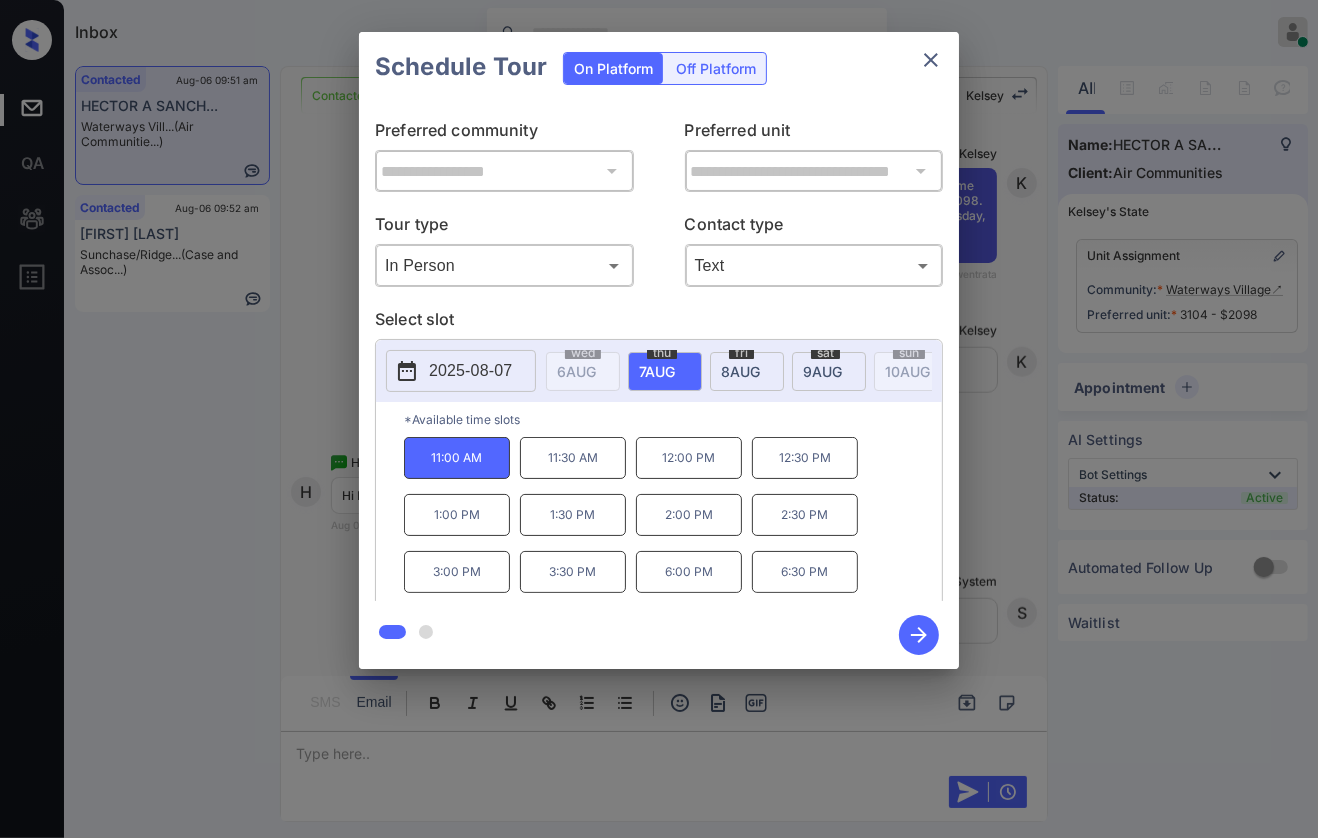 click 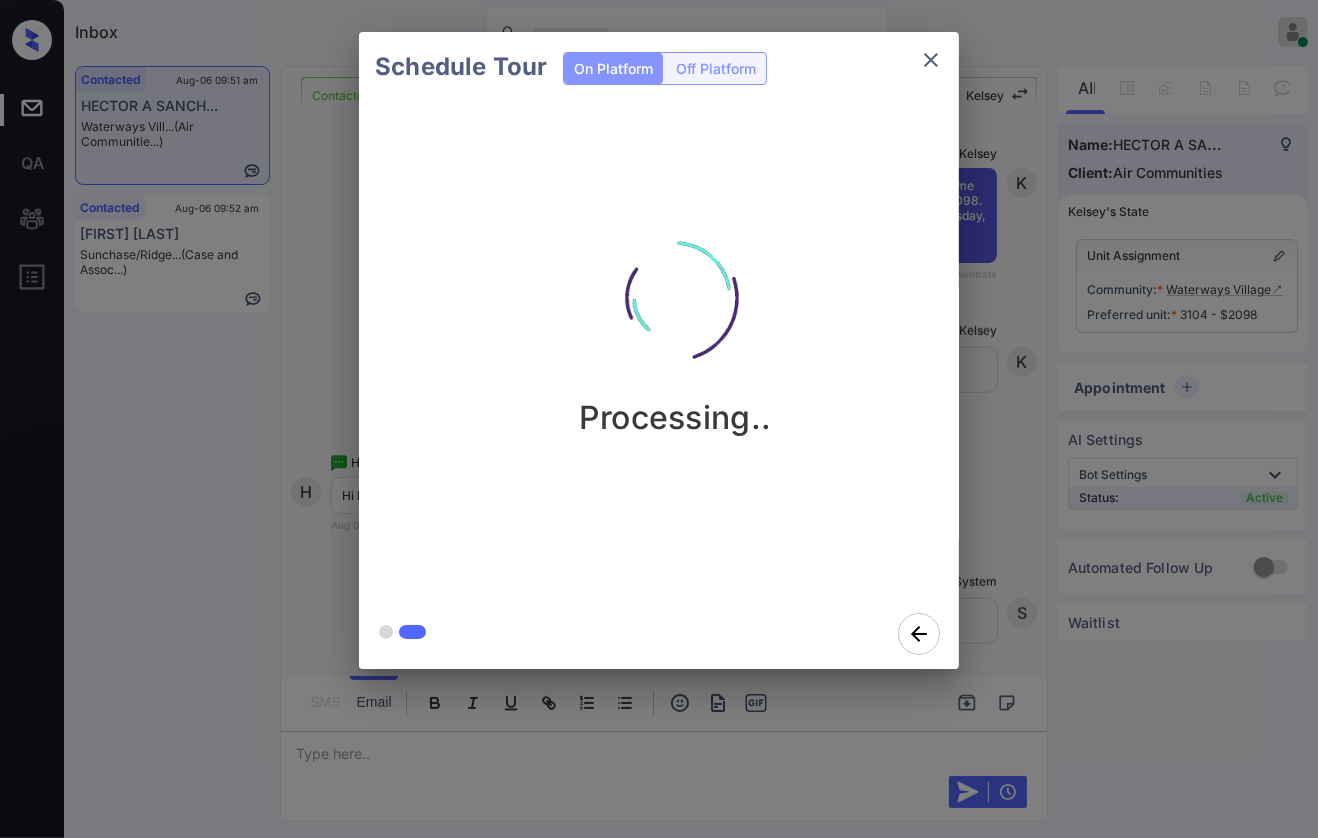 click on "Processing.." at bounding box center [675, 317] 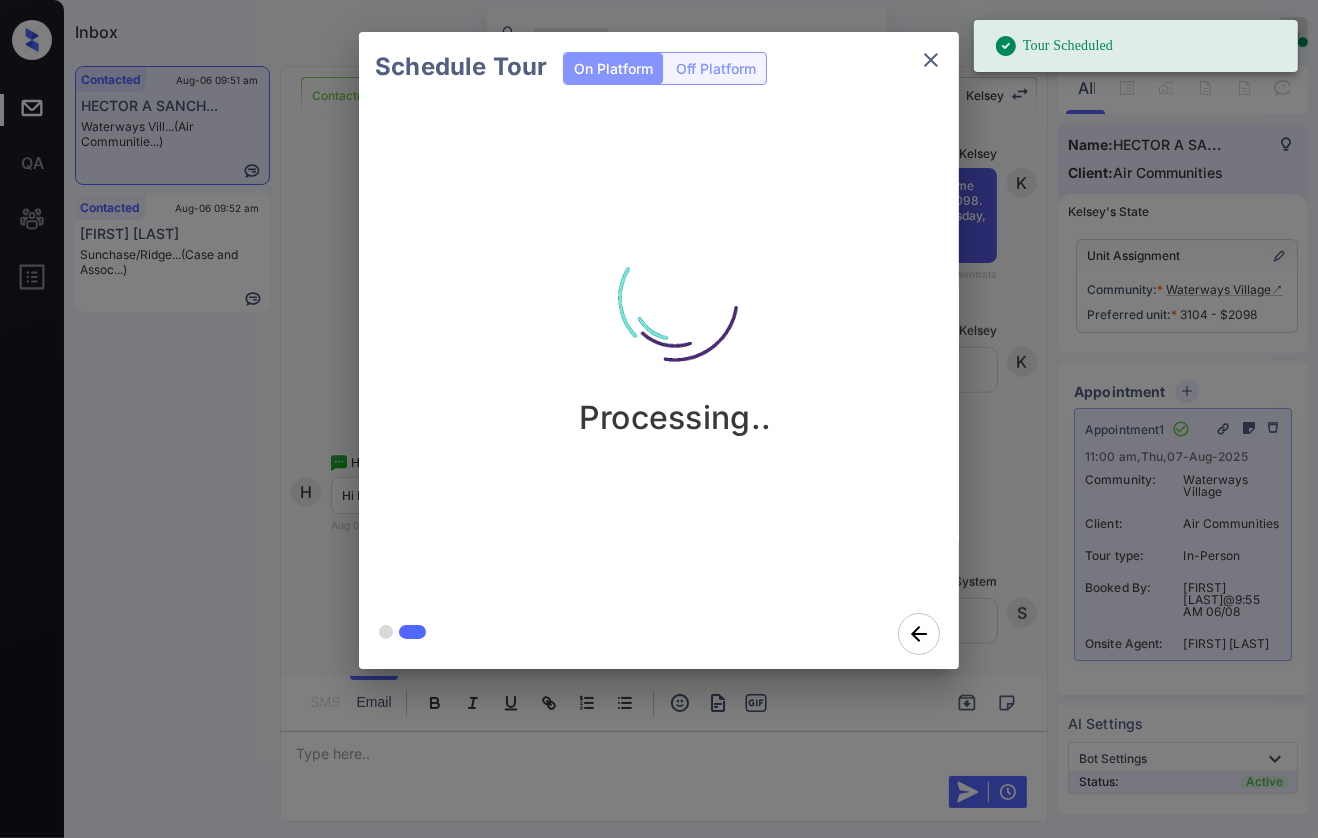 click 